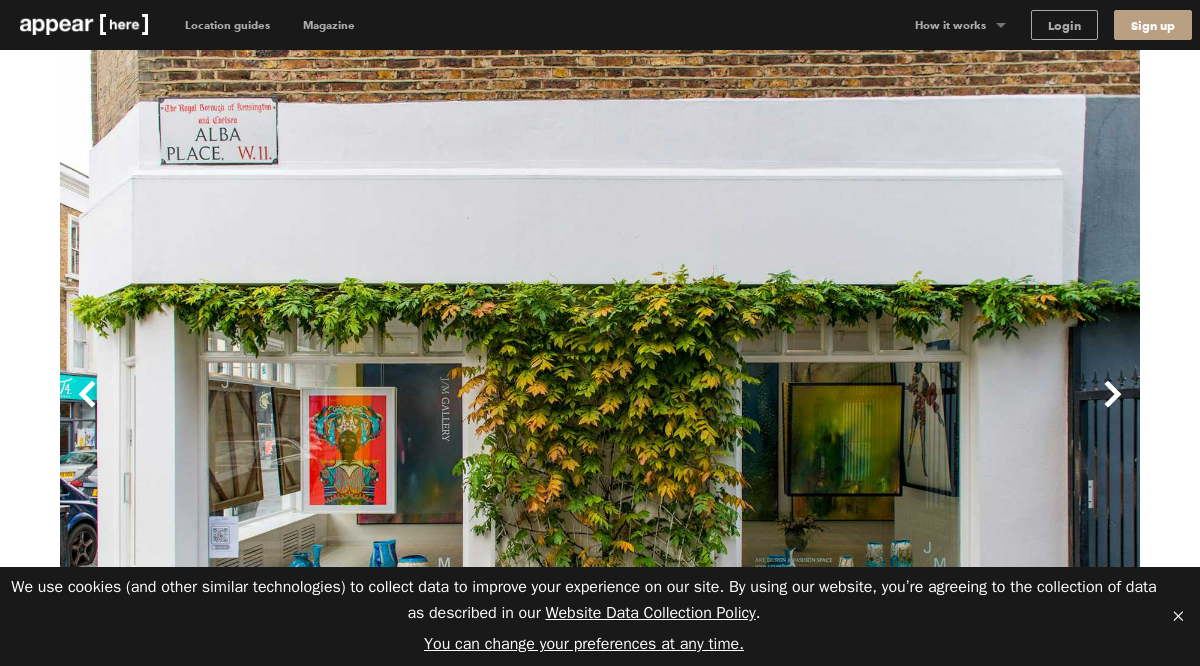 scroll, scrollTop: 0, scrollLeft: 0, axis: both 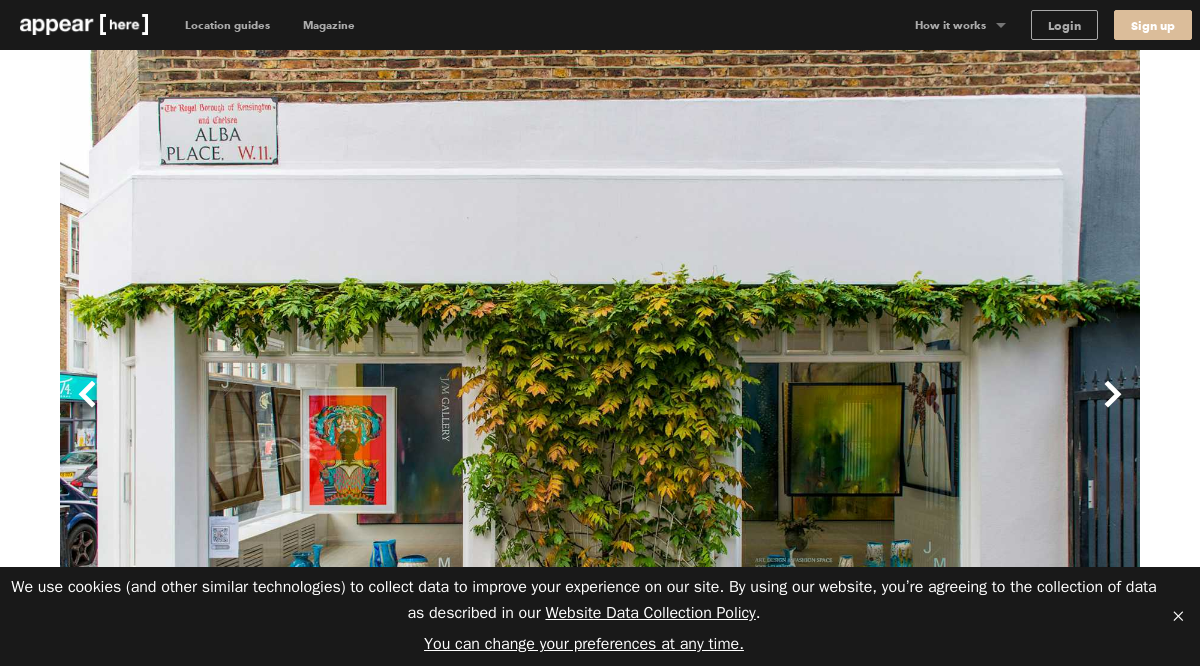 click on "Sign up" at bounding box center (1153, 25) 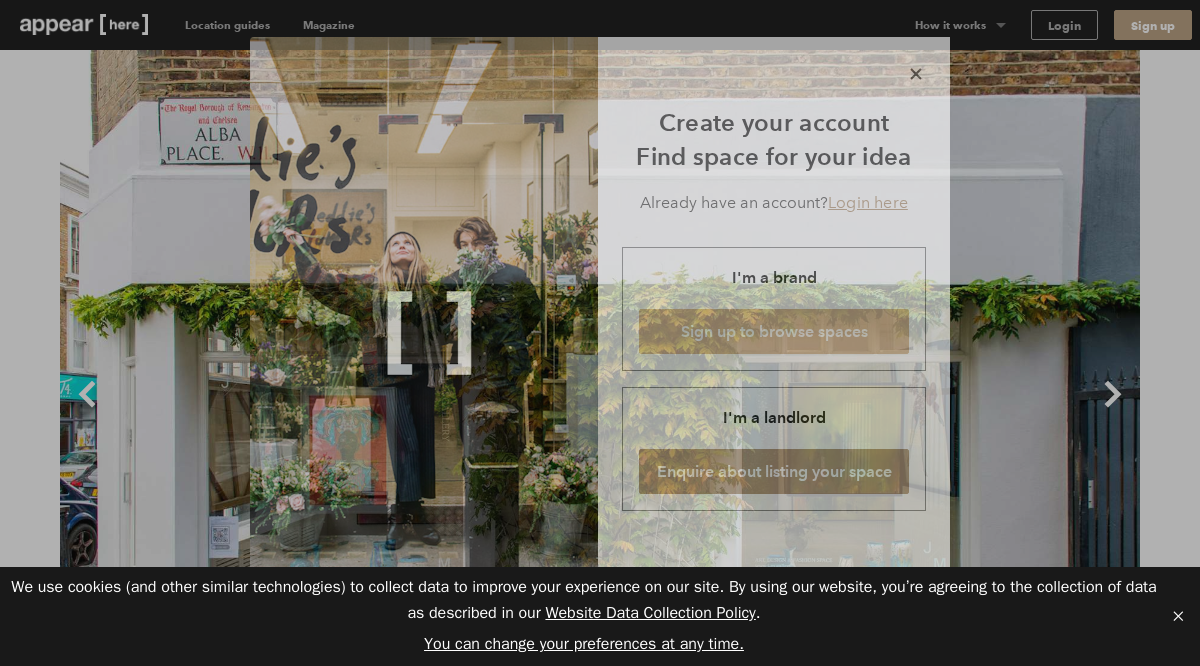 click on "Sign up to browse spaces" at bounding box center [774, 331] 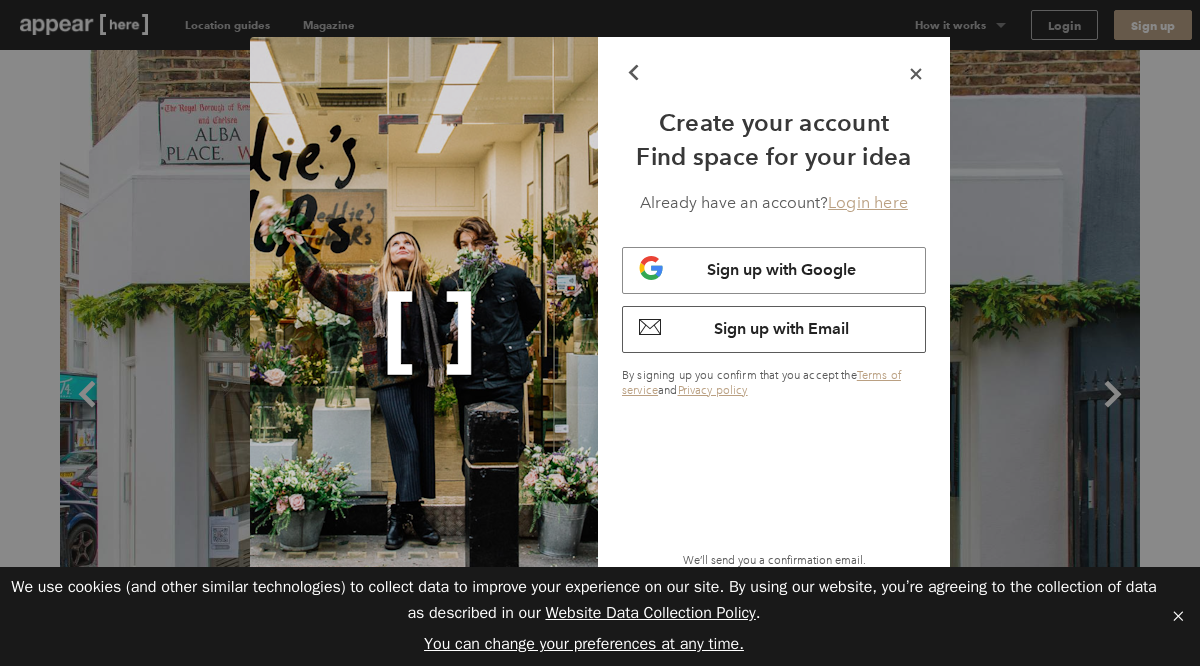 click on "Sign up with Email" at bounding box center (774, 329) 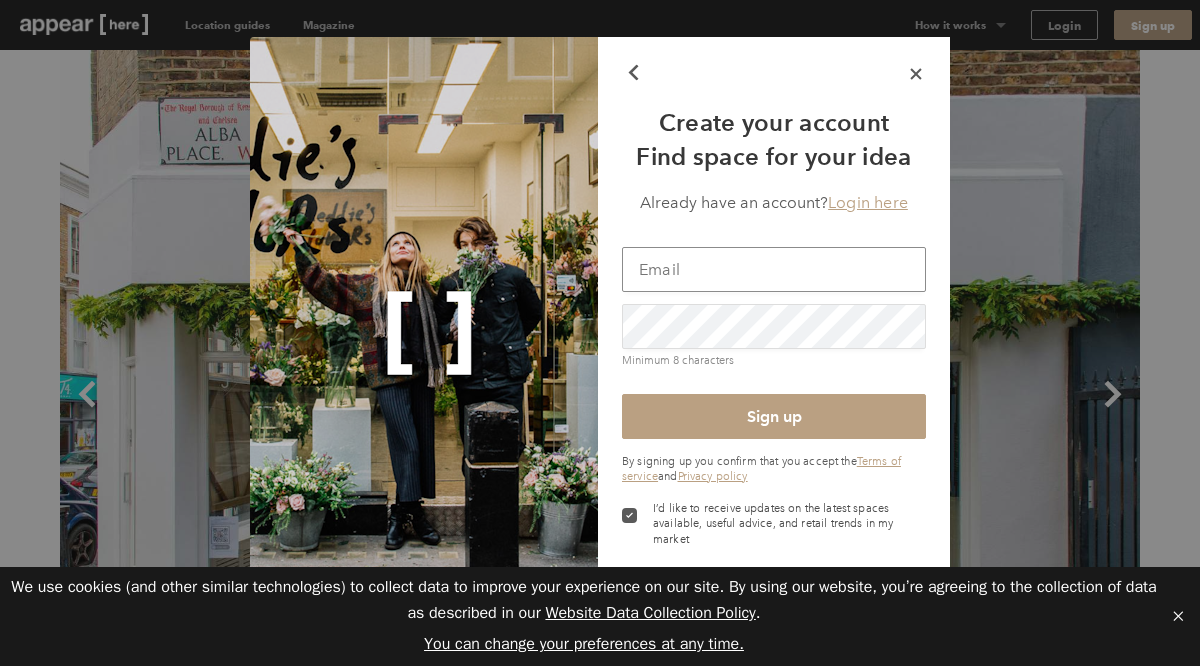 click at bounding box center (774, 269) 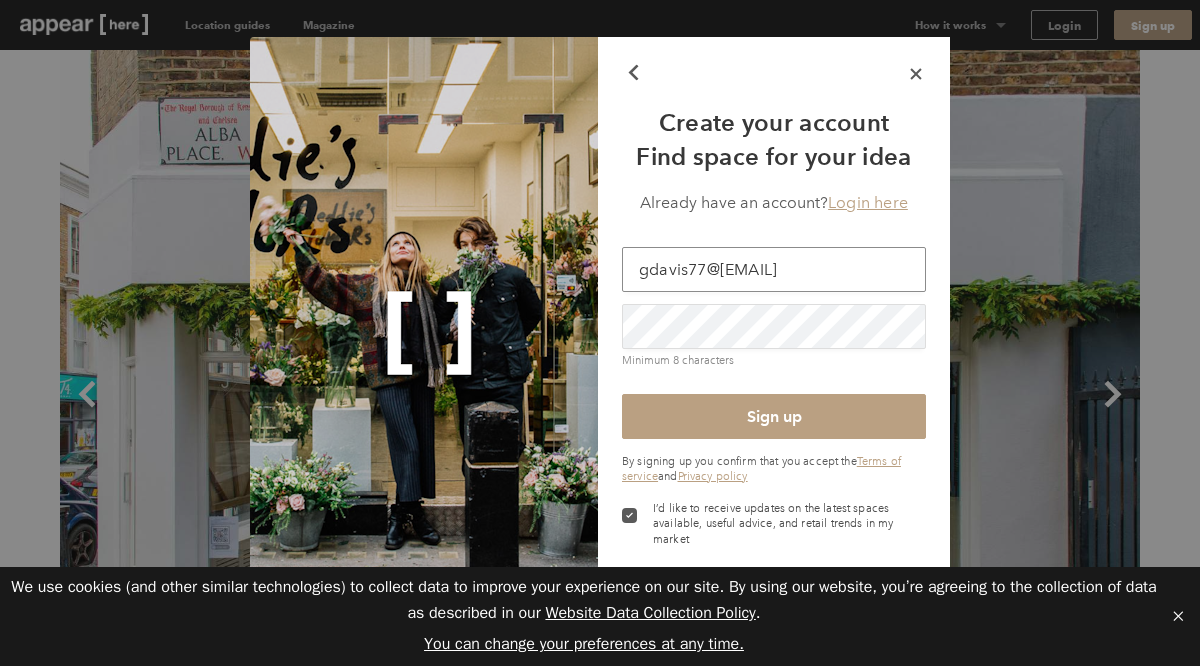 type on "gdavis77@hotmail.co.uk" 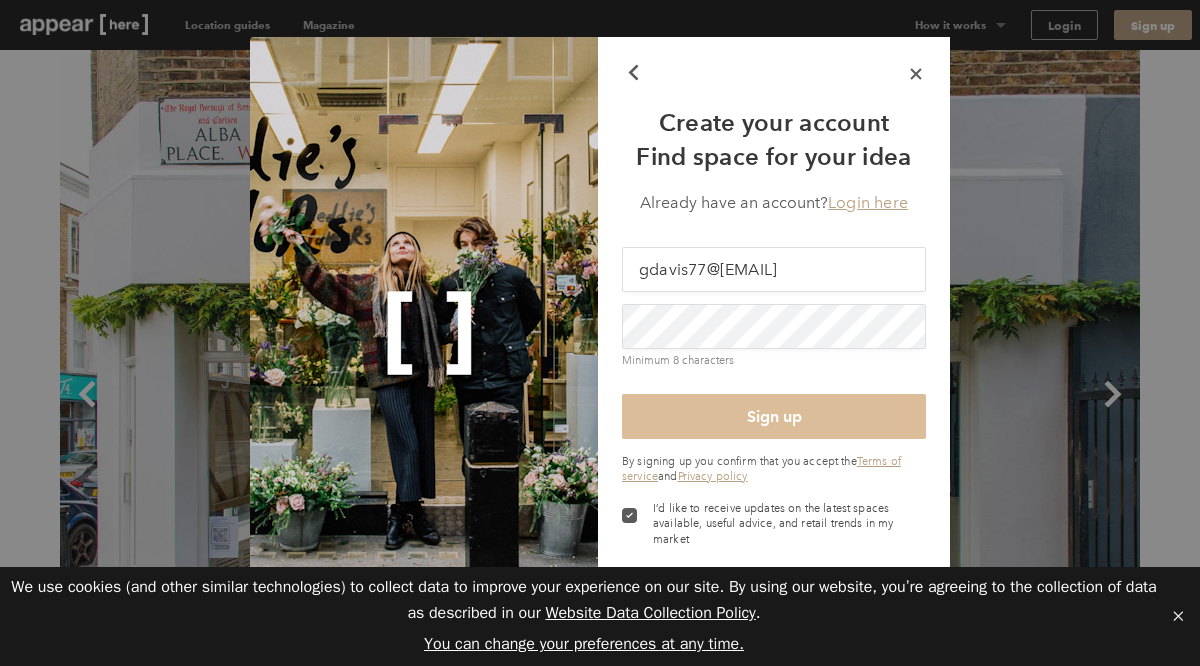 click on "Sign up" at bounding box center (774, 416) 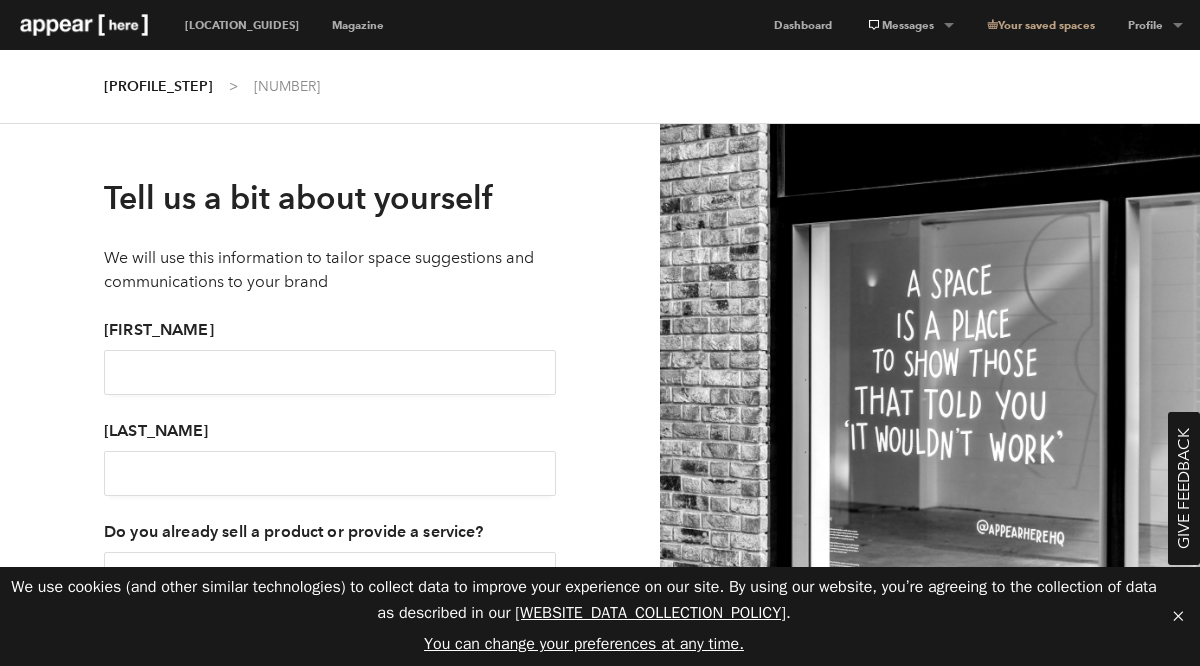 scroll, scrollTop: 0, scrollLeft: 0, axis: both 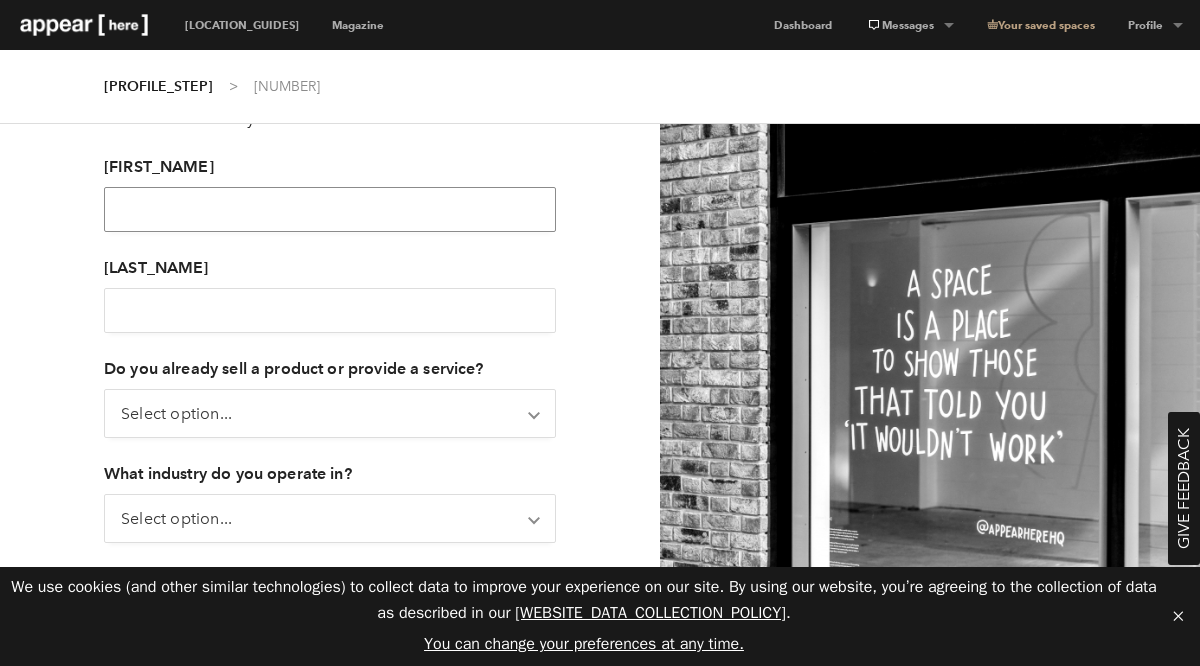 click on "[FIRST_NAME]" at bounding box center (330, 209) 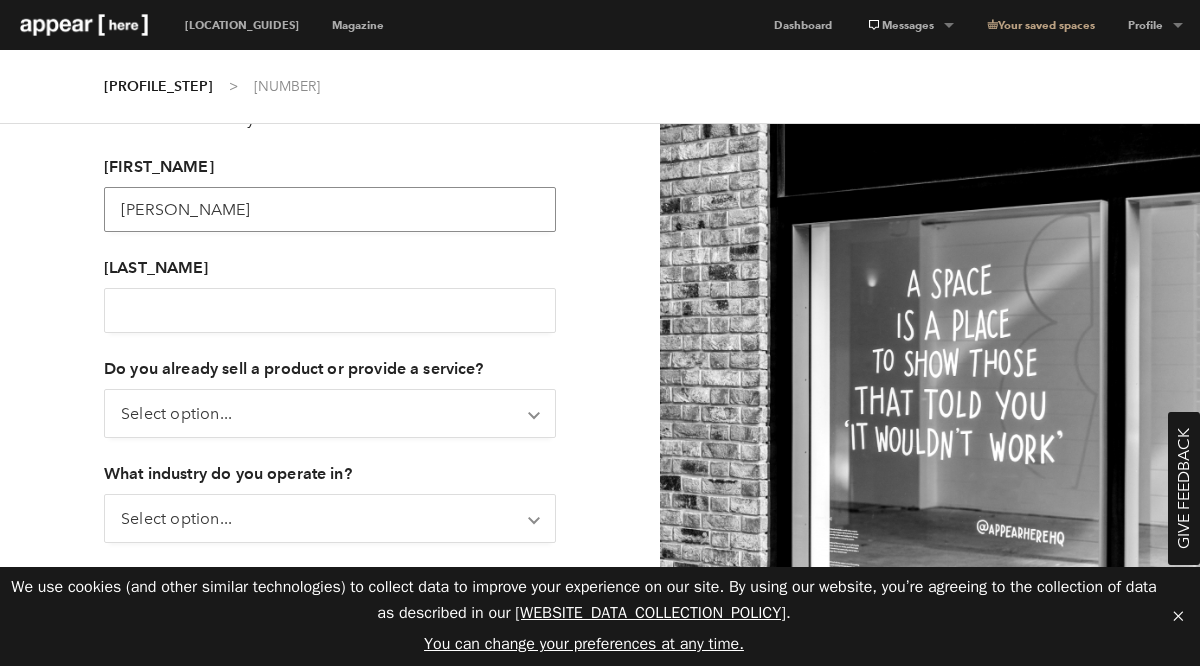 type on "[PERSON_NAME]" 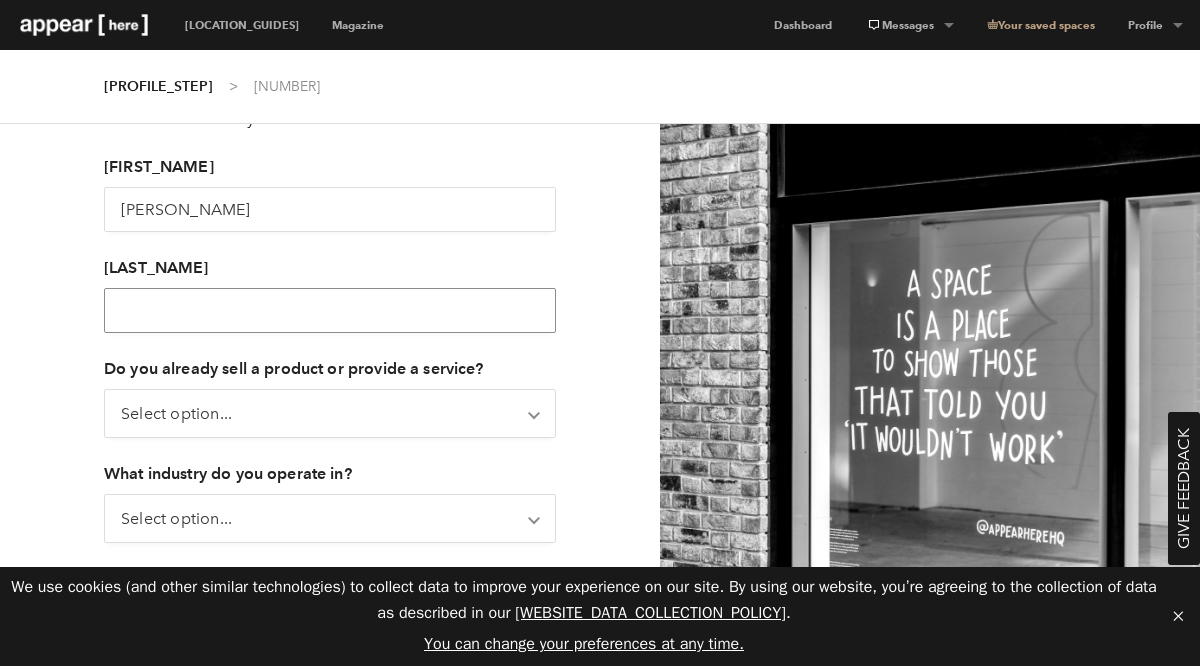 click on "[LAST_NAME]" at bounding box center [330, 310] 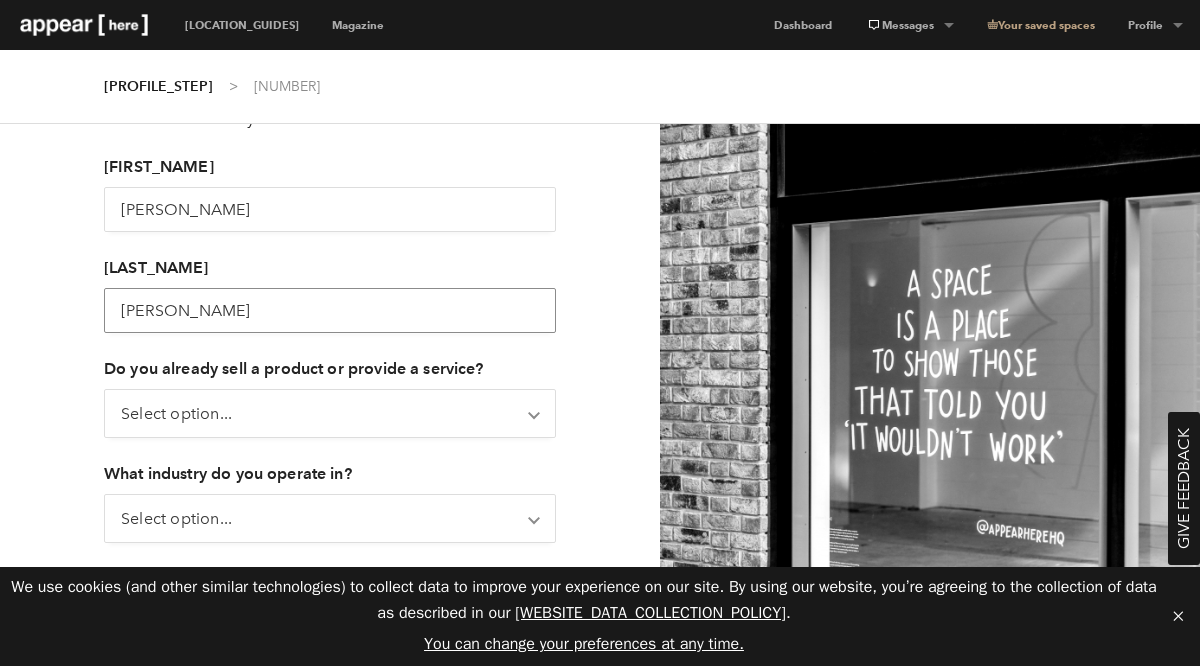 type on "[PERSON_NAME]" 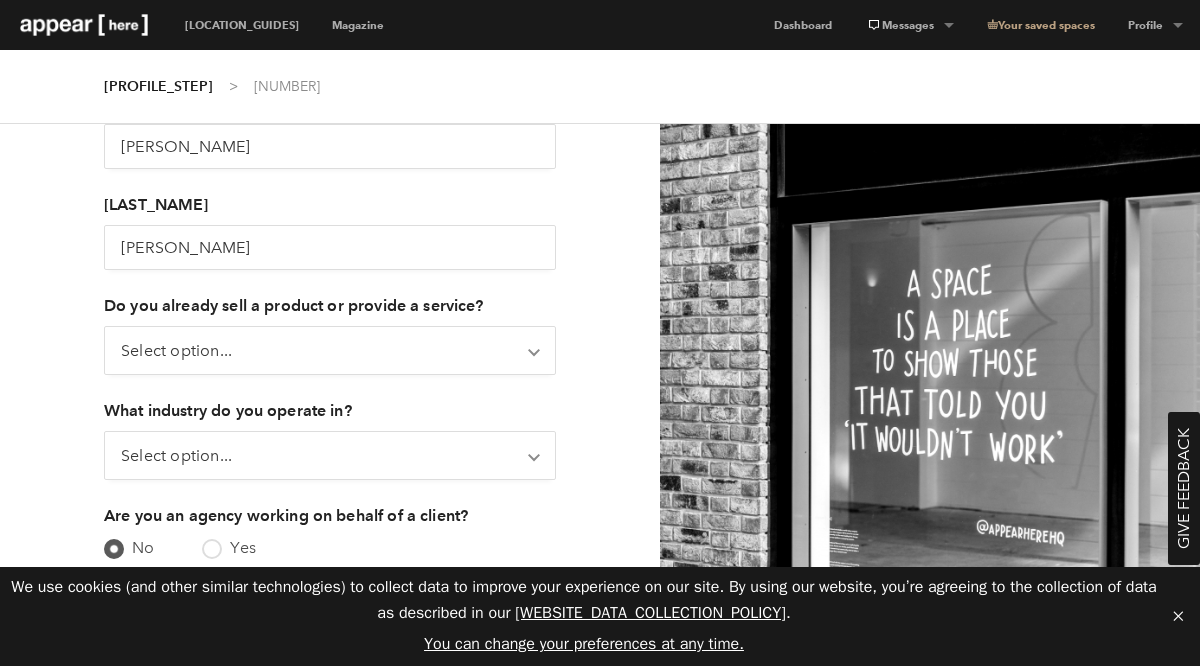 scroll, scrollTop: 302, scrollLeft: 0, axis: vertical 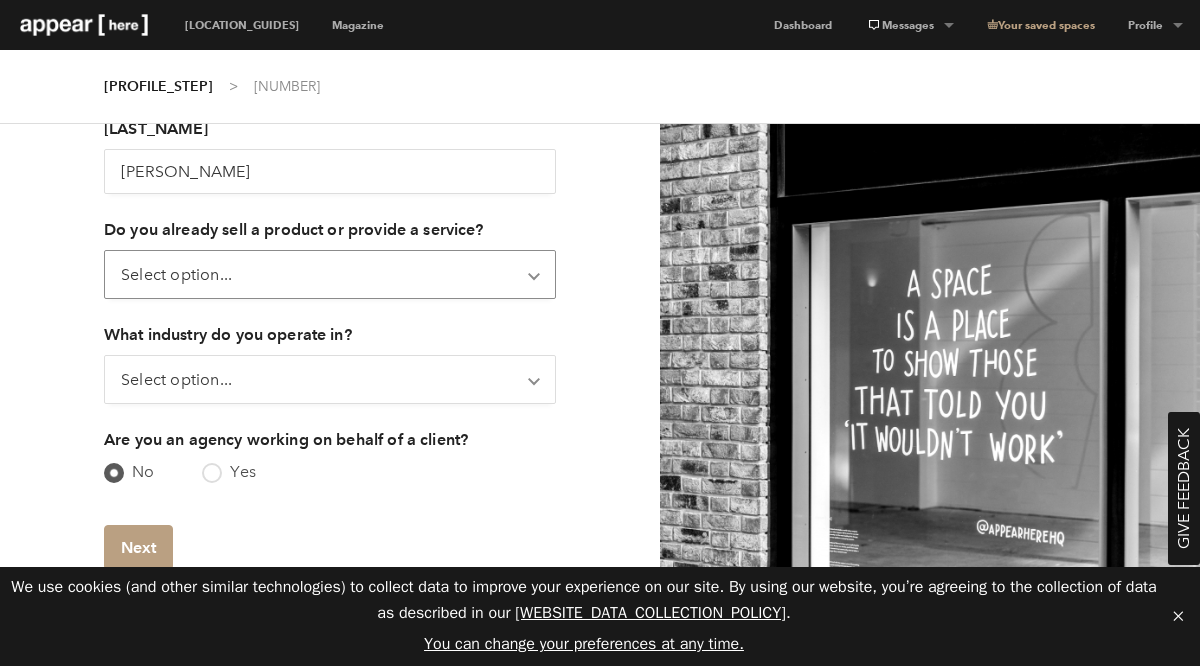 click on "Select option... Not yet Only online Only offline Online & offline" at bounding box center (330, 274) 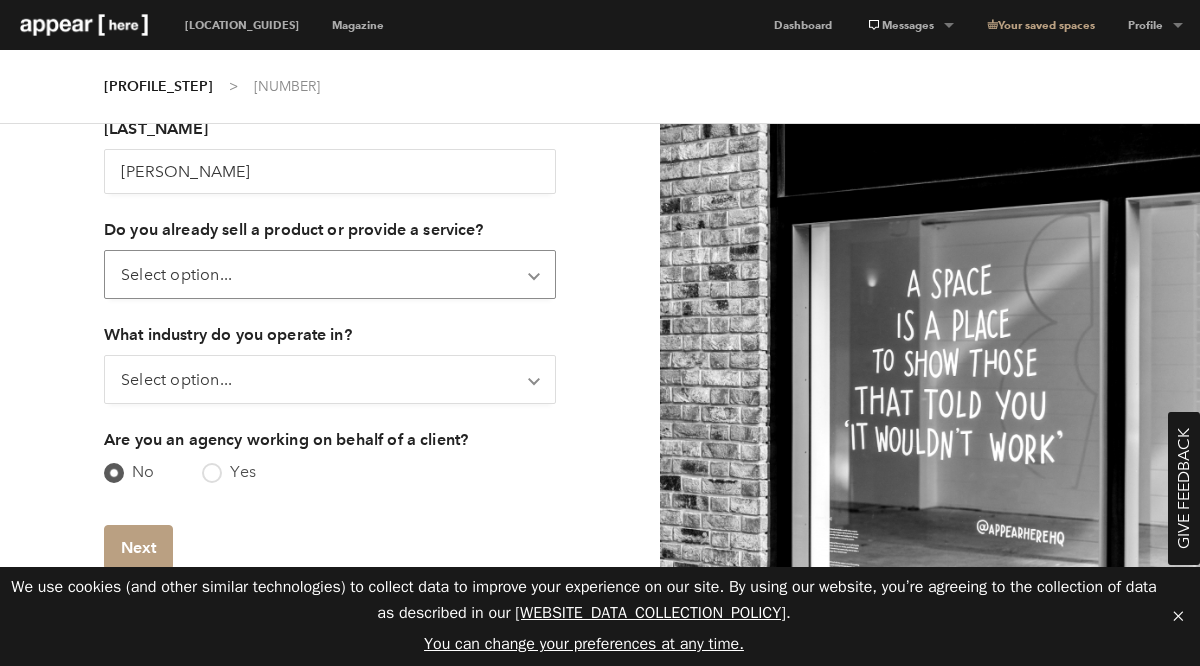 select on "only_offline" 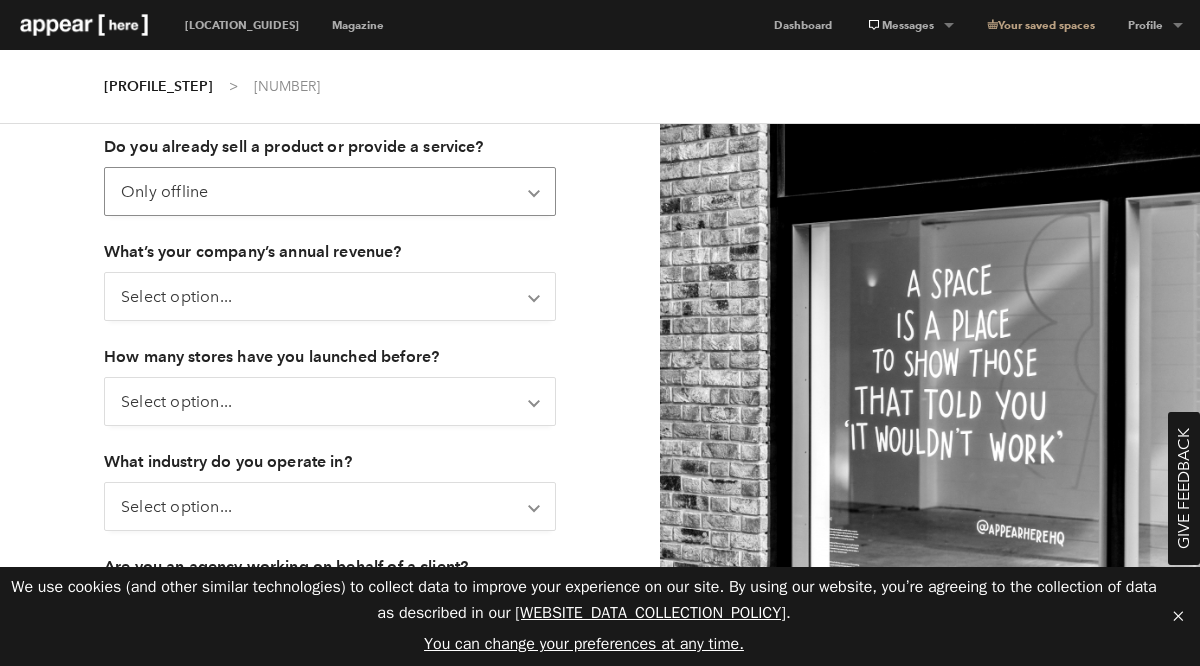 scroll, scrollTop: 411, scrollLeft: 0, axis: vertical 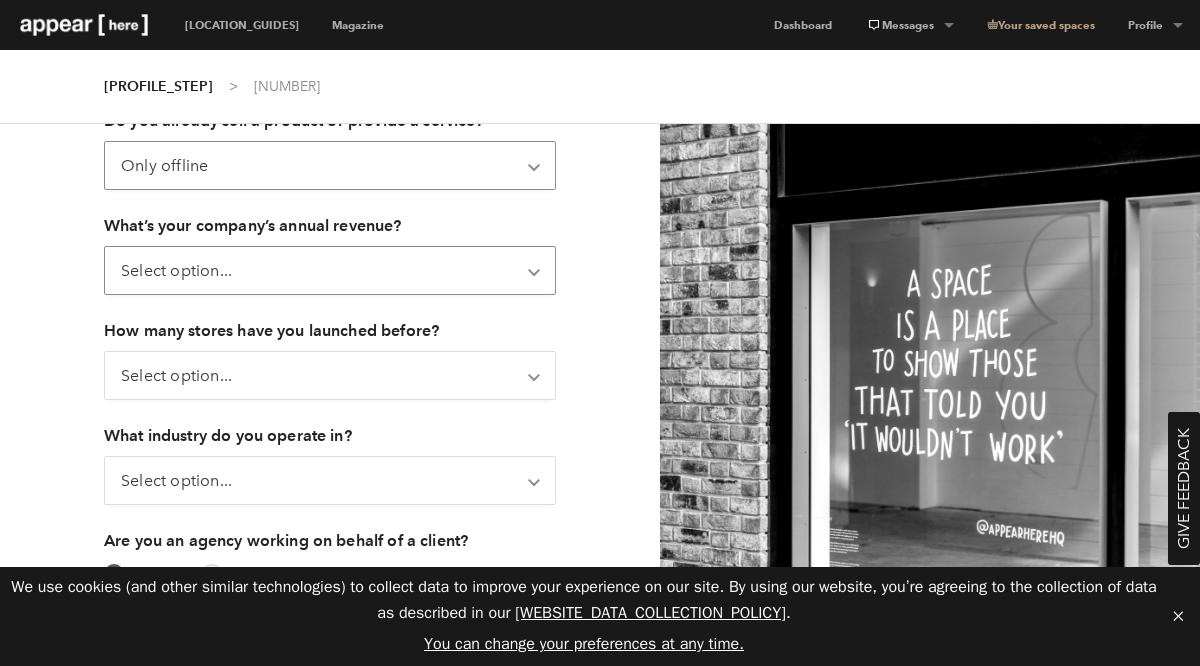 click on "Select option... No revenue yet £5k-£50k £50k-£250k £250k-£1M £1M-£5M £5M+" at bounding box center (330, 270) 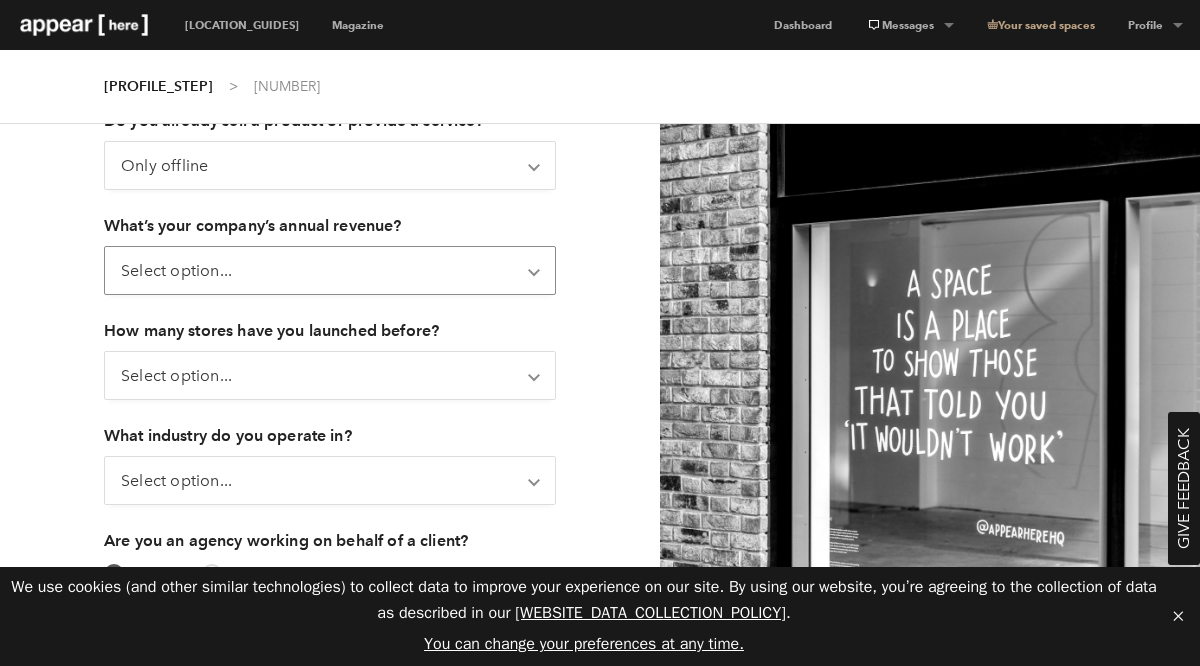 select on "less_than_5k" 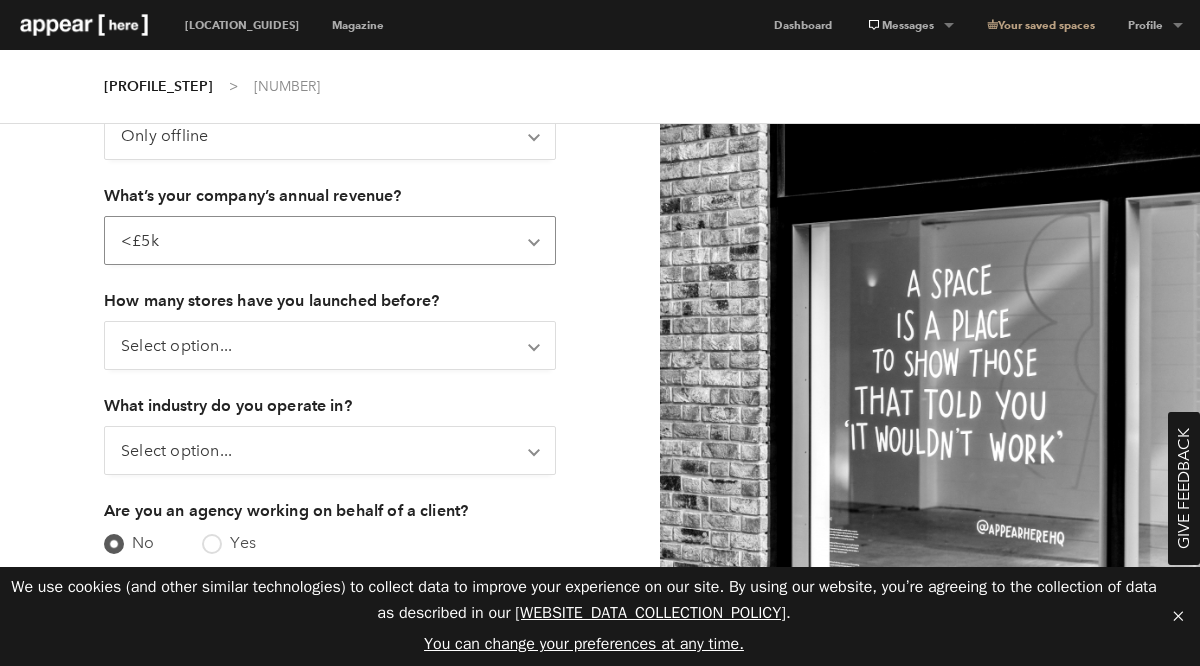 scroll, scrollTop: 452, scrollLeft: 0, axis: vertical 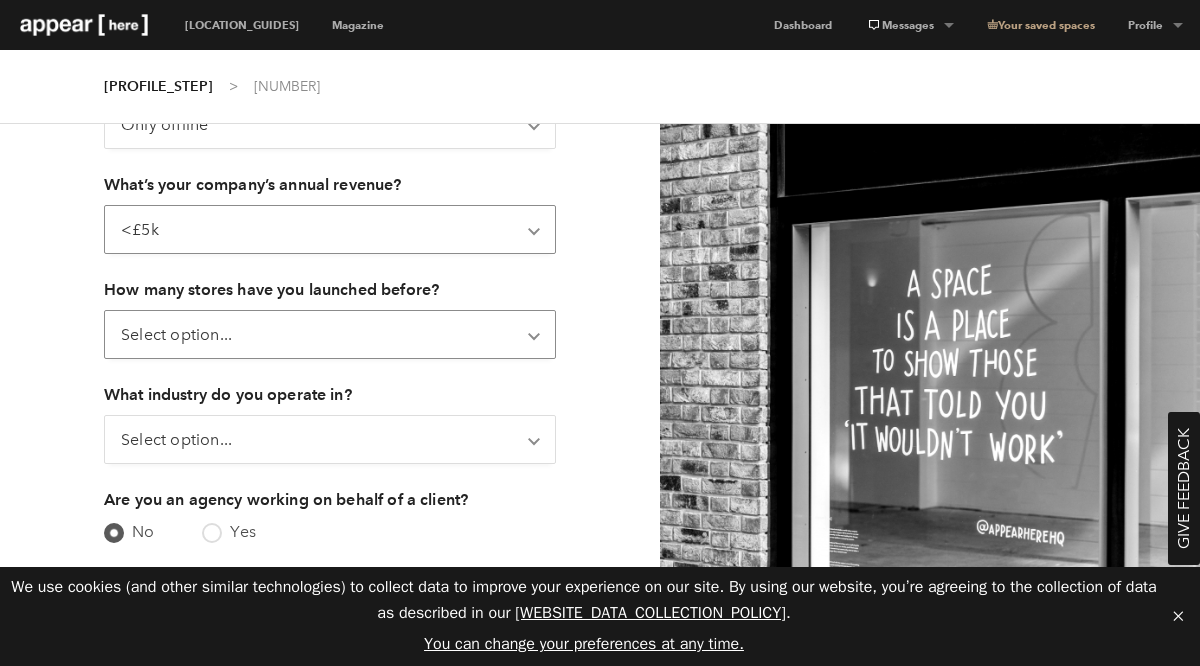 click on "Select option... Never launched a store Only one  I launched multiple stores in the past  I currently have stores" at bounding box center (330, 334) 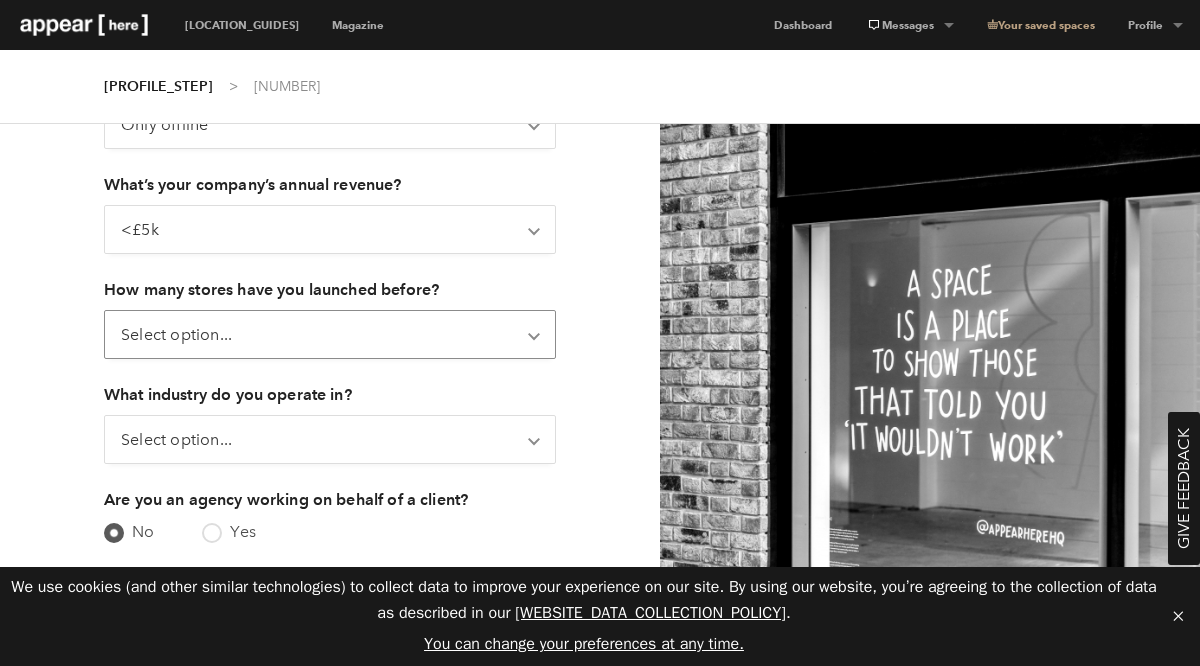select on "none" 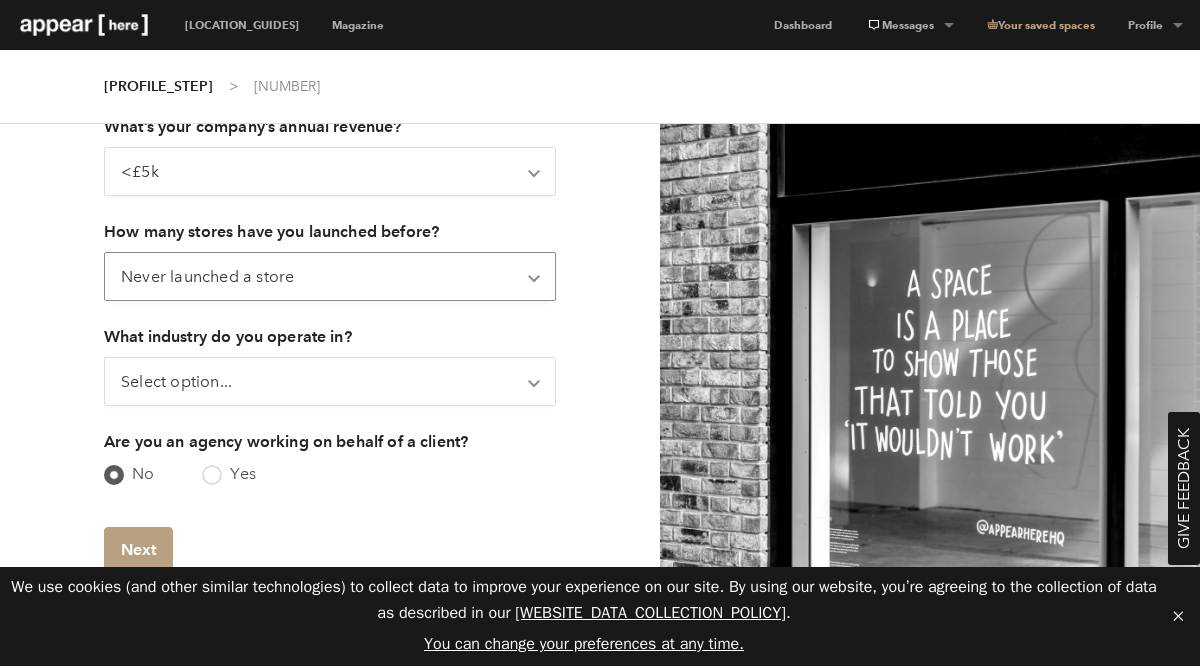 scroll, scrollTop: 512, scrollLeft: 0, axis: vertical 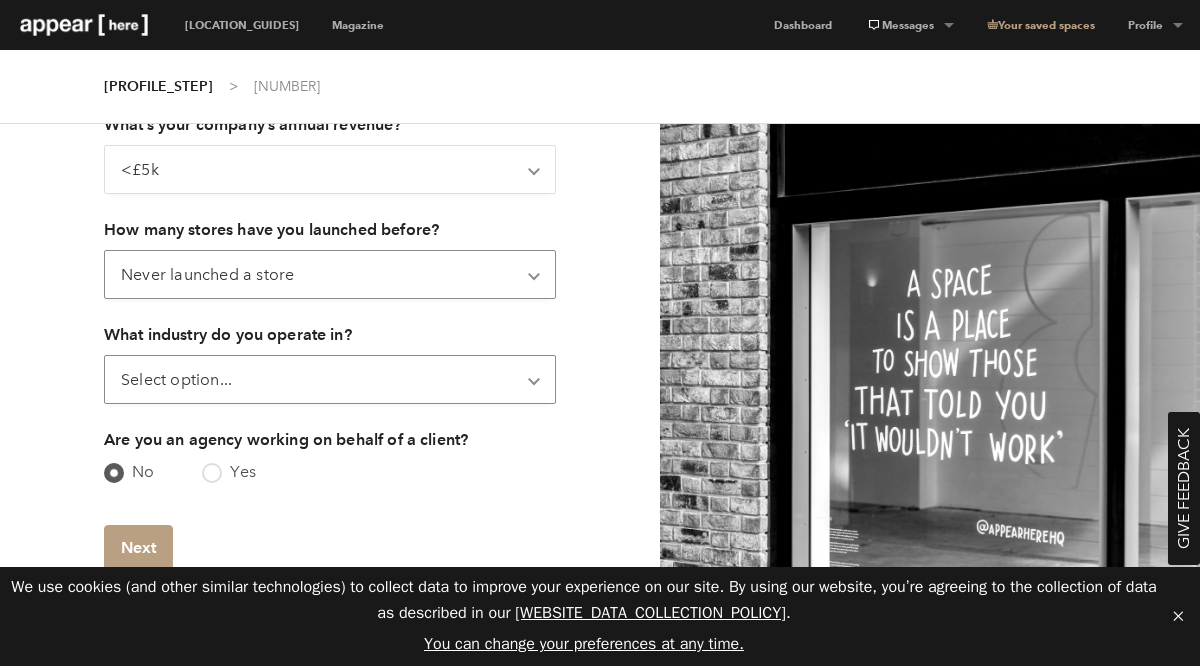 click on "Select option... Art & Photography Beauty & Wellness Electronics & Appliances Fashion & Accessories Food & Beverage Furniture & Homeware Media & Entertainment Other" at bounding box center [330, 379] 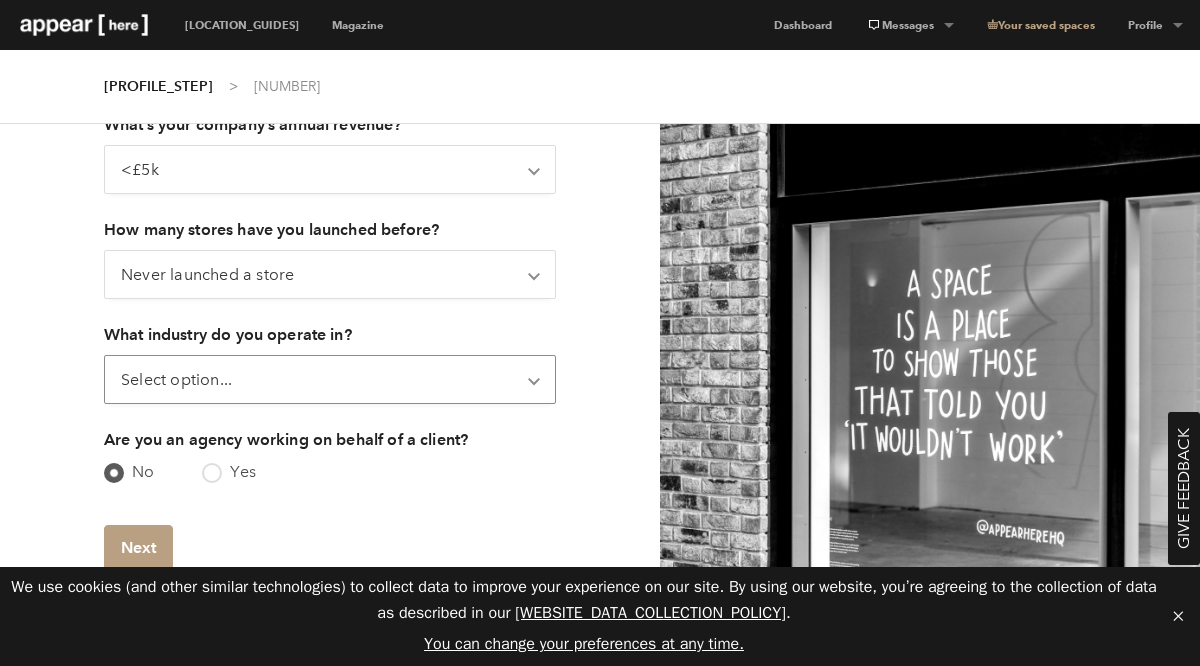 select on "art_and_photography" 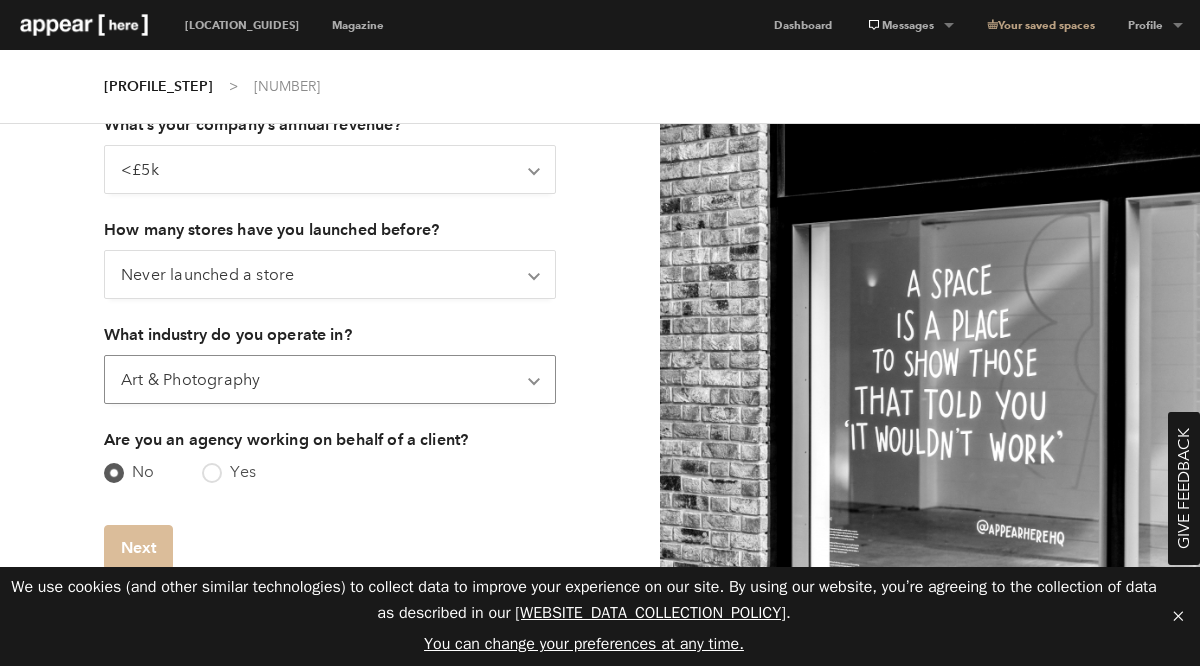 click on "Next" at bounding box center [138, 547] 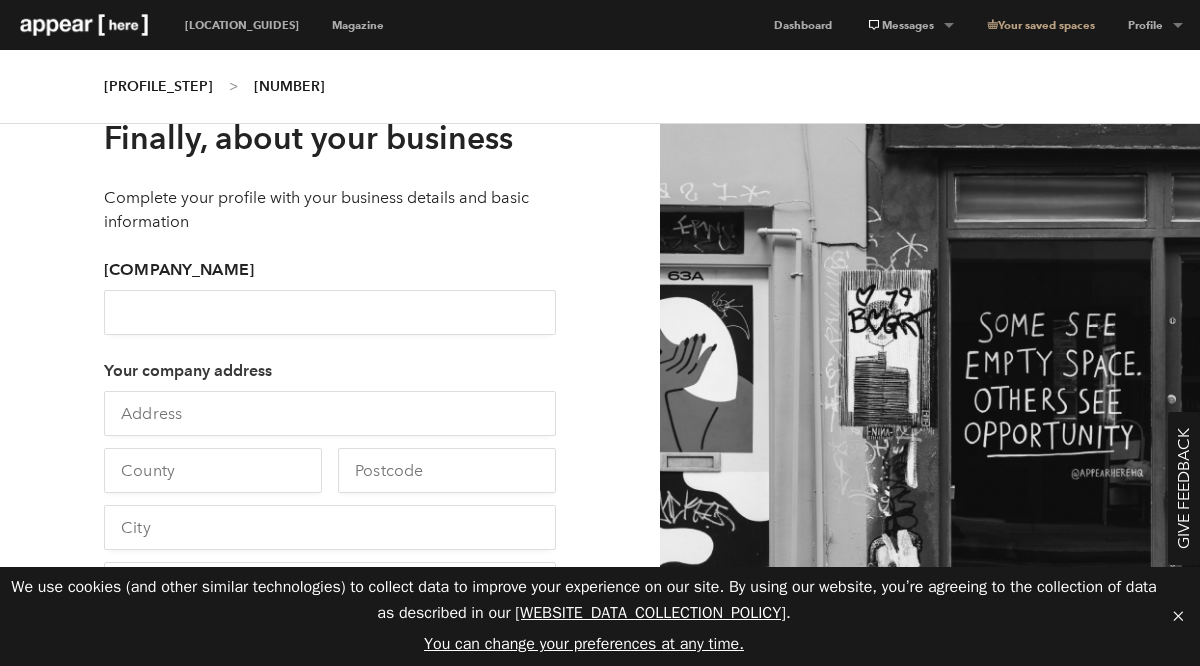 scroll, scrollTop: 214, scrollLeft: 0, axis: vertical 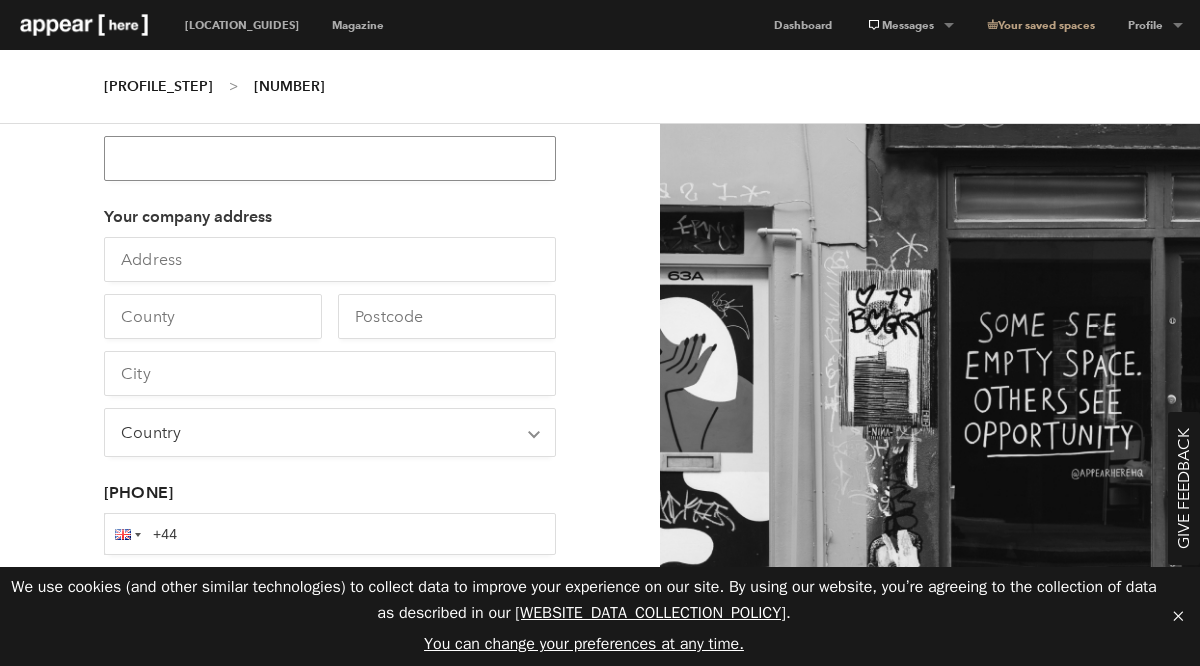 click on "[COMPANY_NAME]" at bounding box center (330, 158) 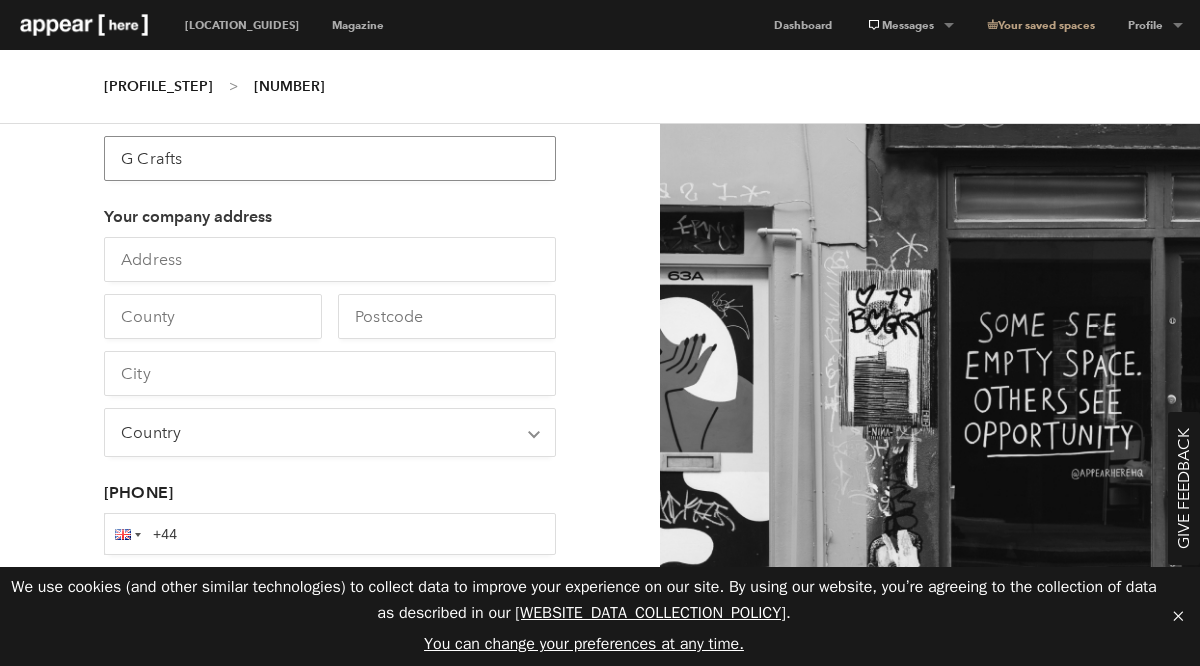 type on "G Crafts" 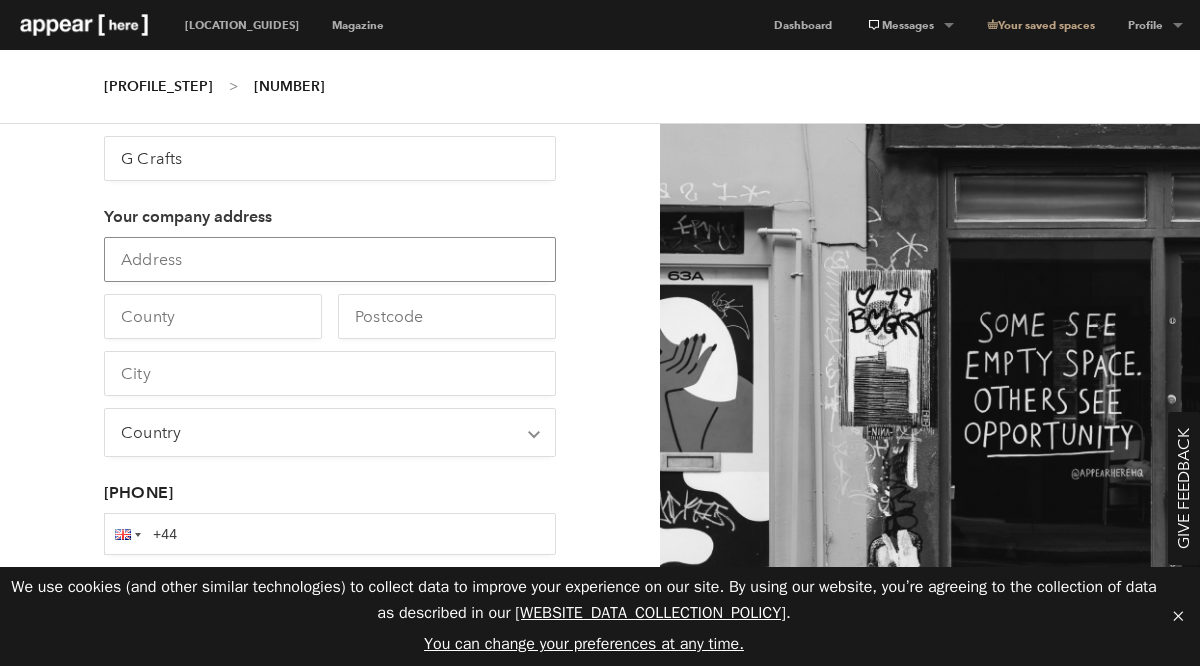 click at bounding box center [330, 259] 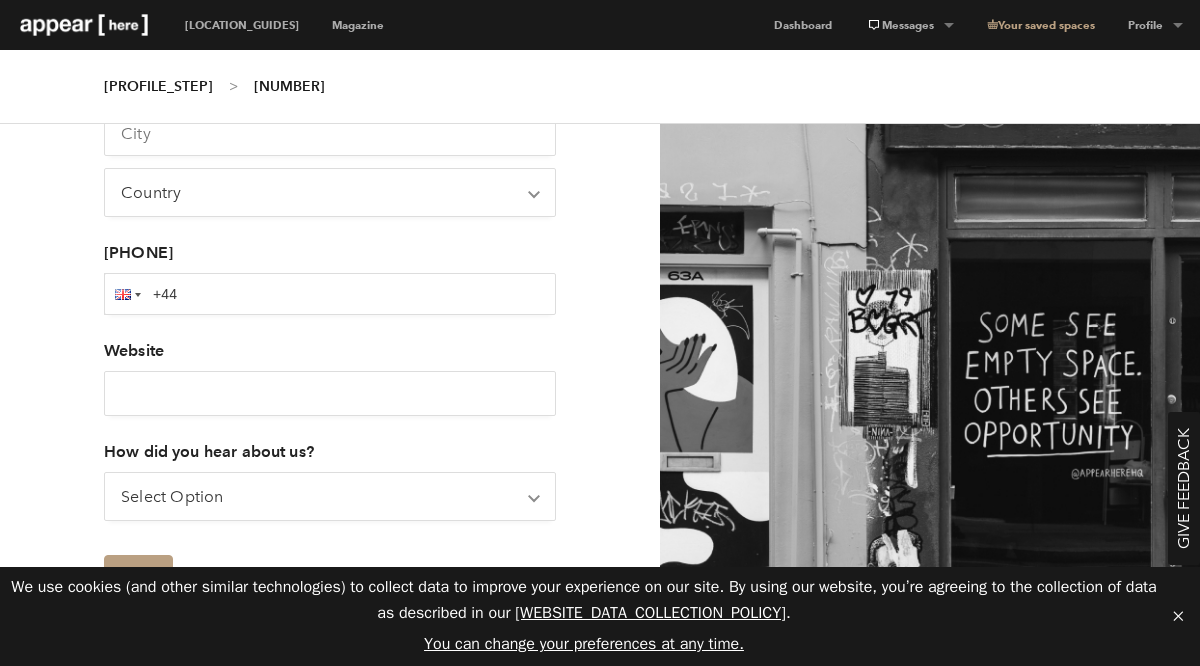 scroll, scrollTop: 484, scrollLeft: 0, axis: vertical 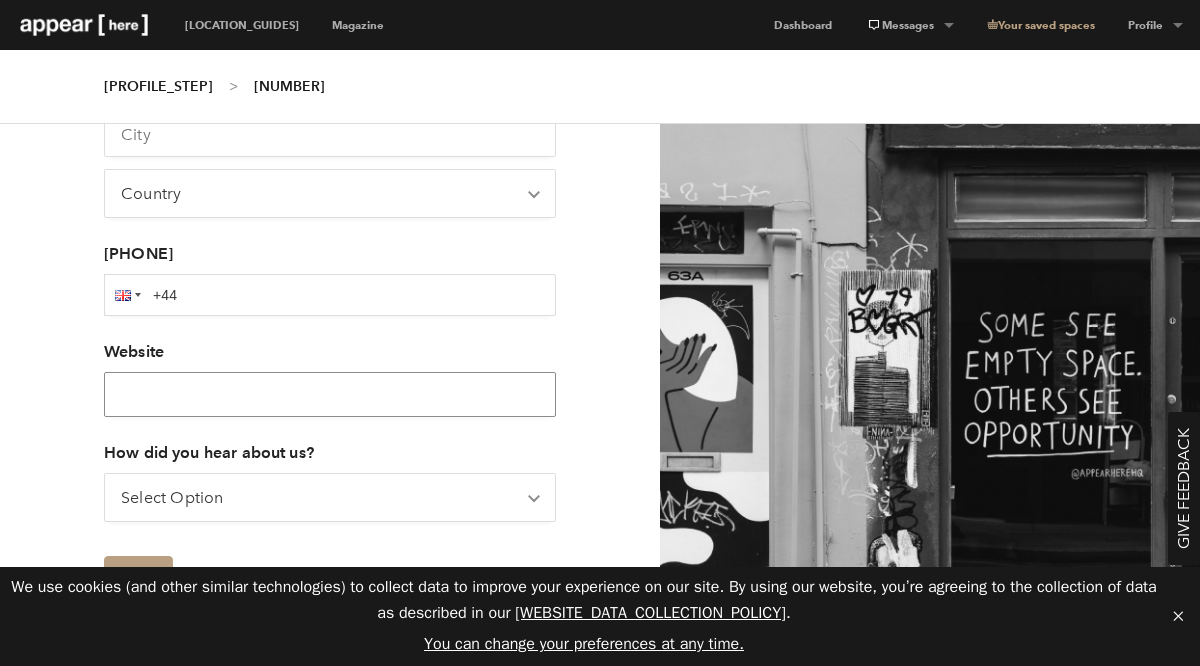 click on "Website" at bounding box center (330, 394) 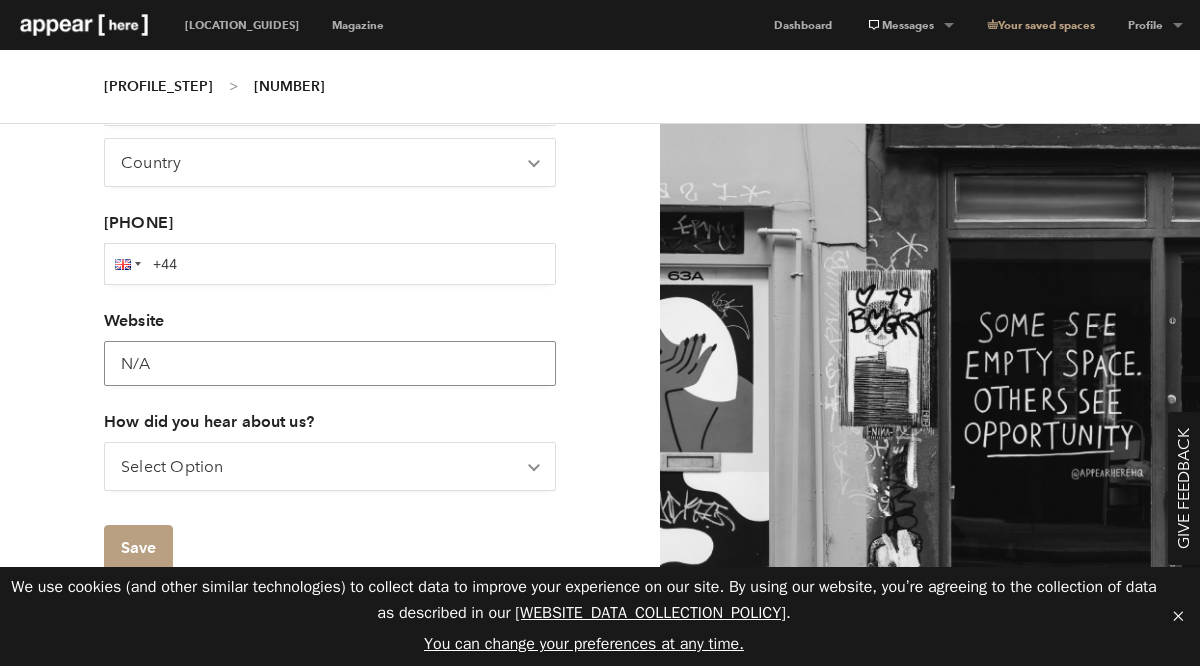 type on "N/A" 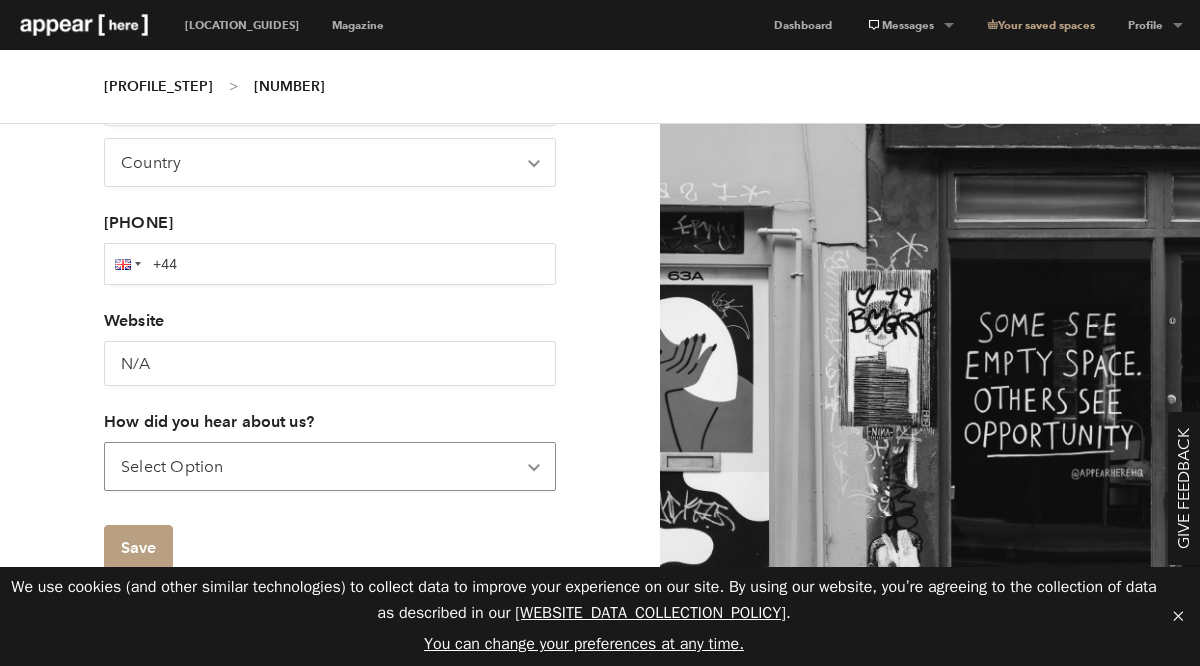 click on "Select Option [BRAND_NAME] events [BRAND_NAME] team [BRAND_NAME] vinyls [EMAIL] [BRAND_NAME] [BRAND_NAME] [BRAND_NAME] [BRAND_NAME] [BRAND_NAME] [BRAND_NAME] Other" at bounding box center (330, 466) 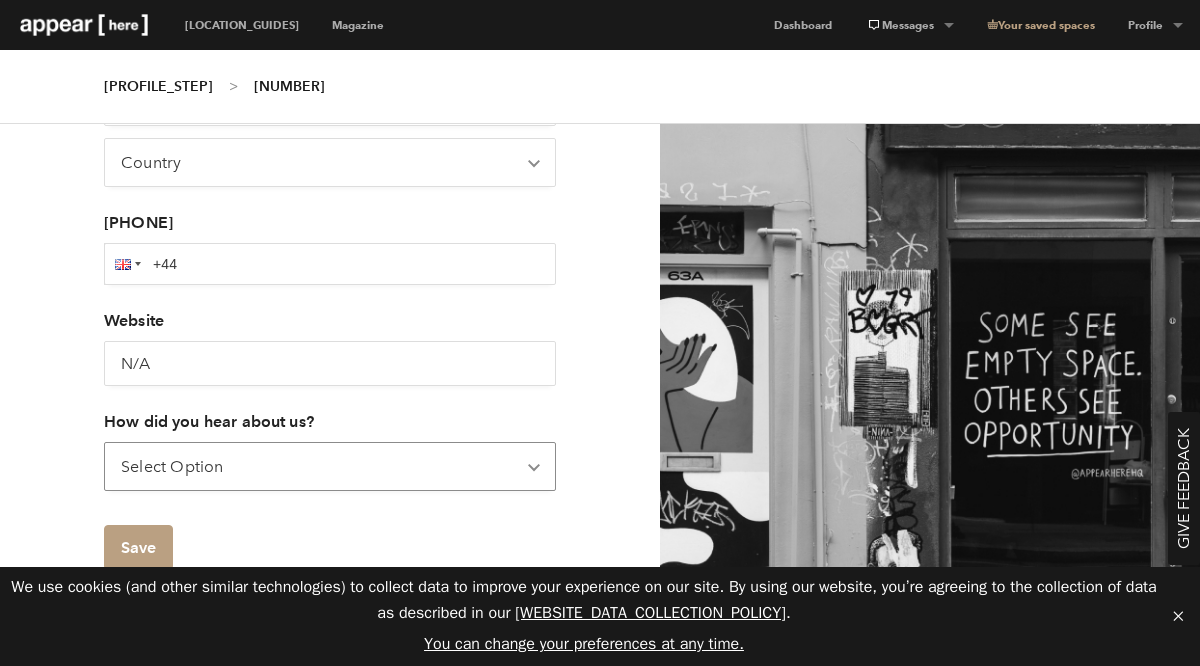 select on "google" 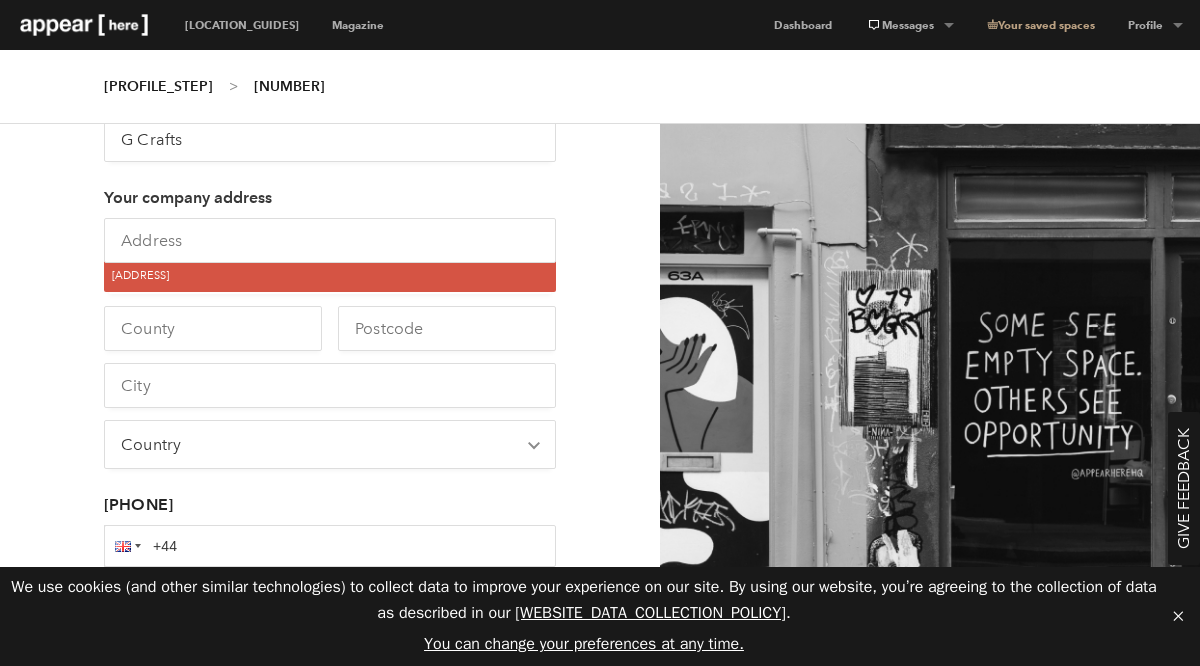 scroll, scrollTop: 235, scrollLeft: 0, axis: vertical 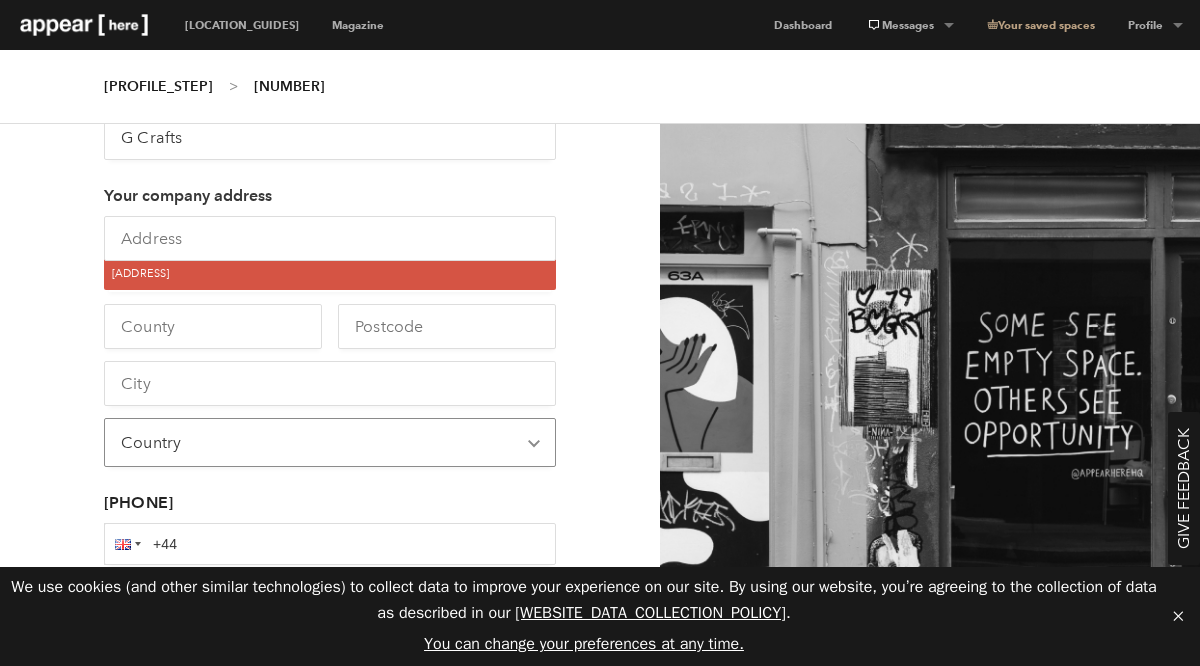 click on "[COUNTRY]" at bounding box center (330, 442) 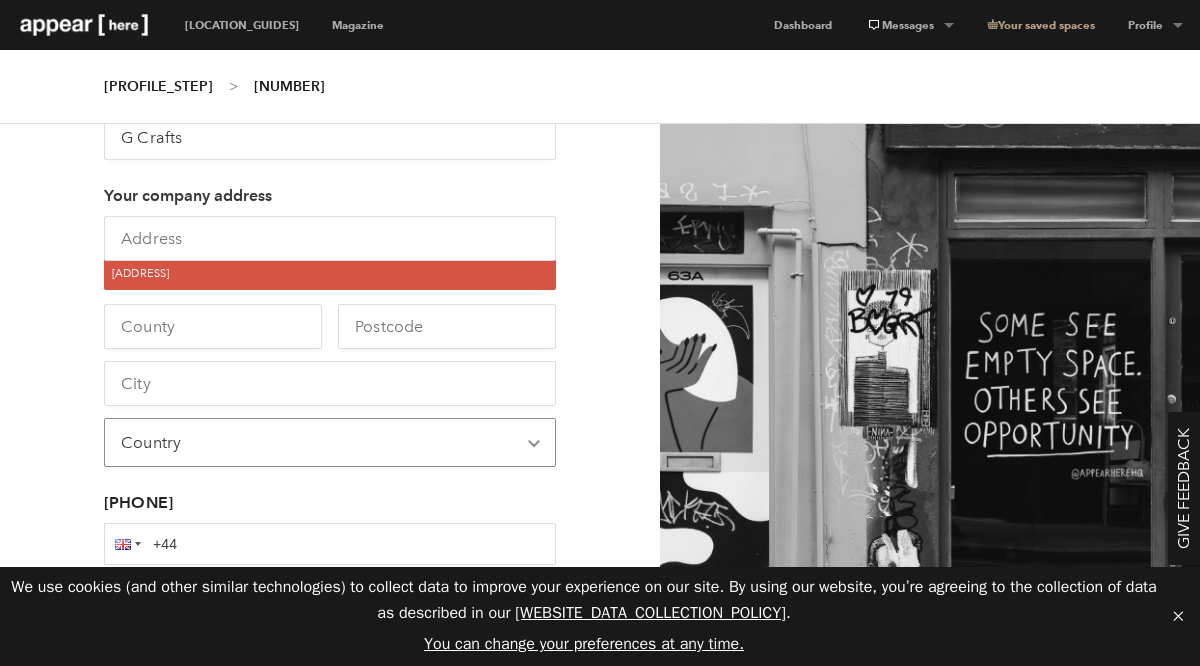 select on "[COUNTRY_CODE]" 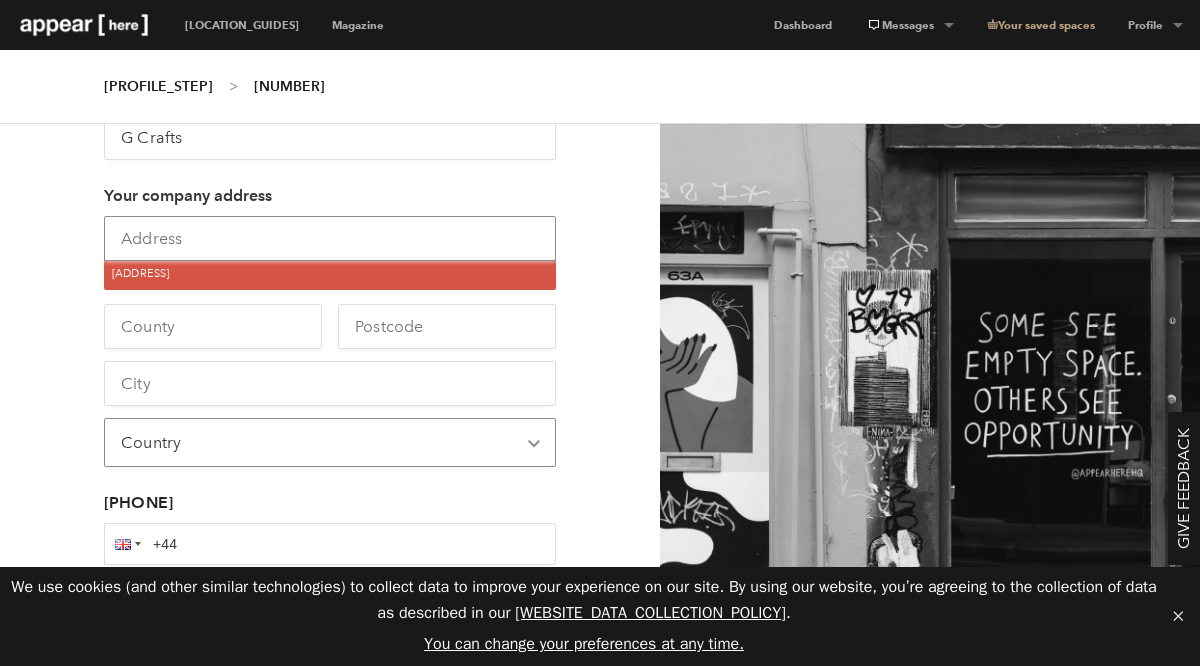 click at bounding box center (330, 238) 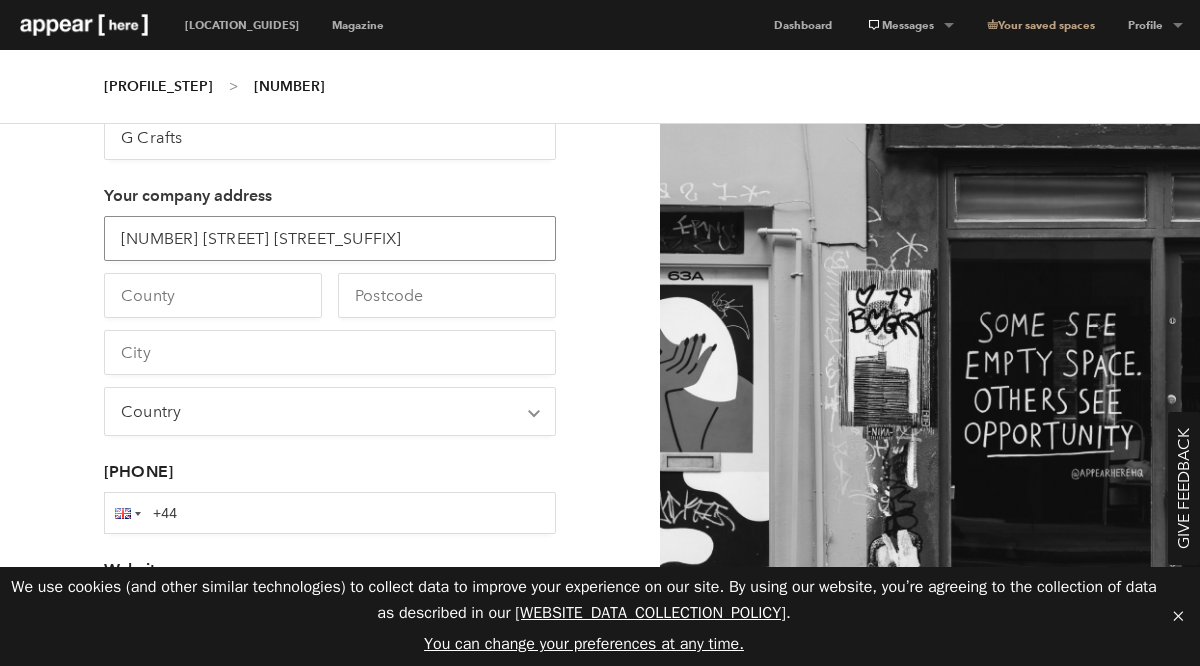 type on "[NUMBER] [STREET] [STREET_SUFFIX]" 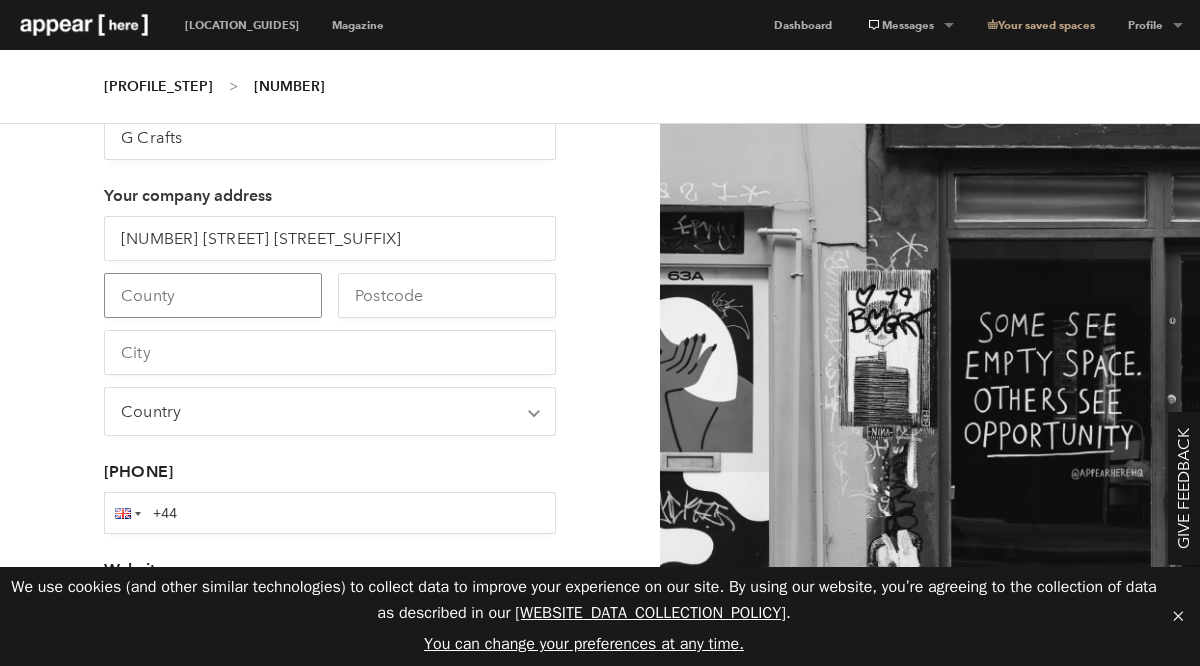 click at bounding box center (213, 295) 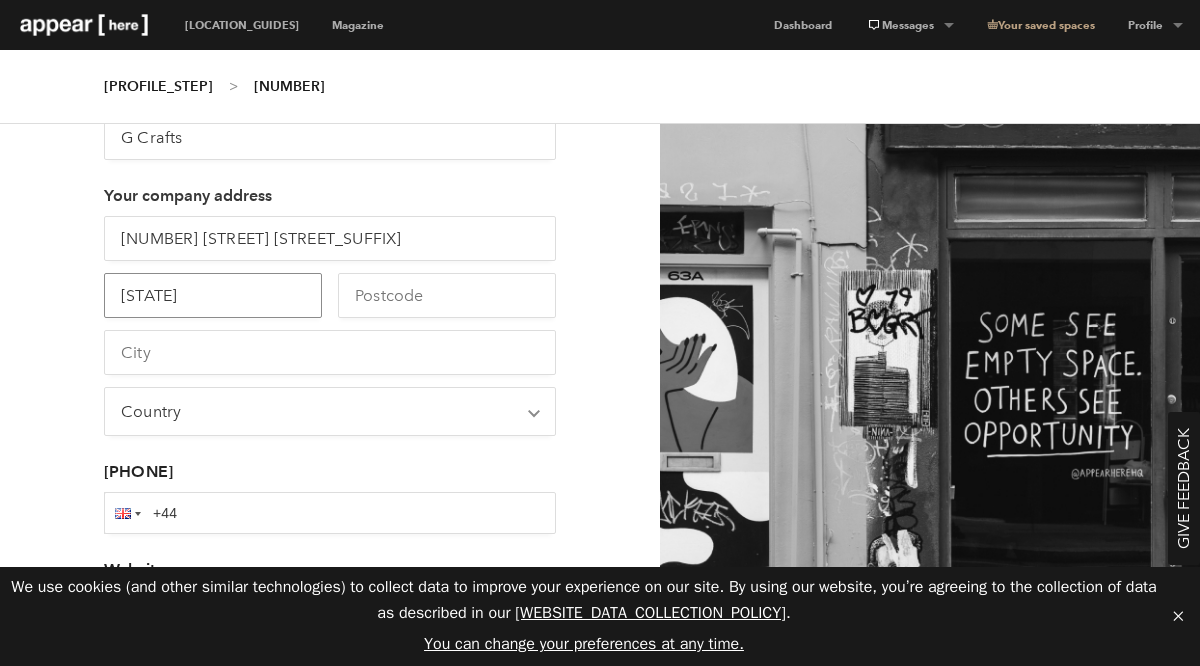 type on "[STATE]" 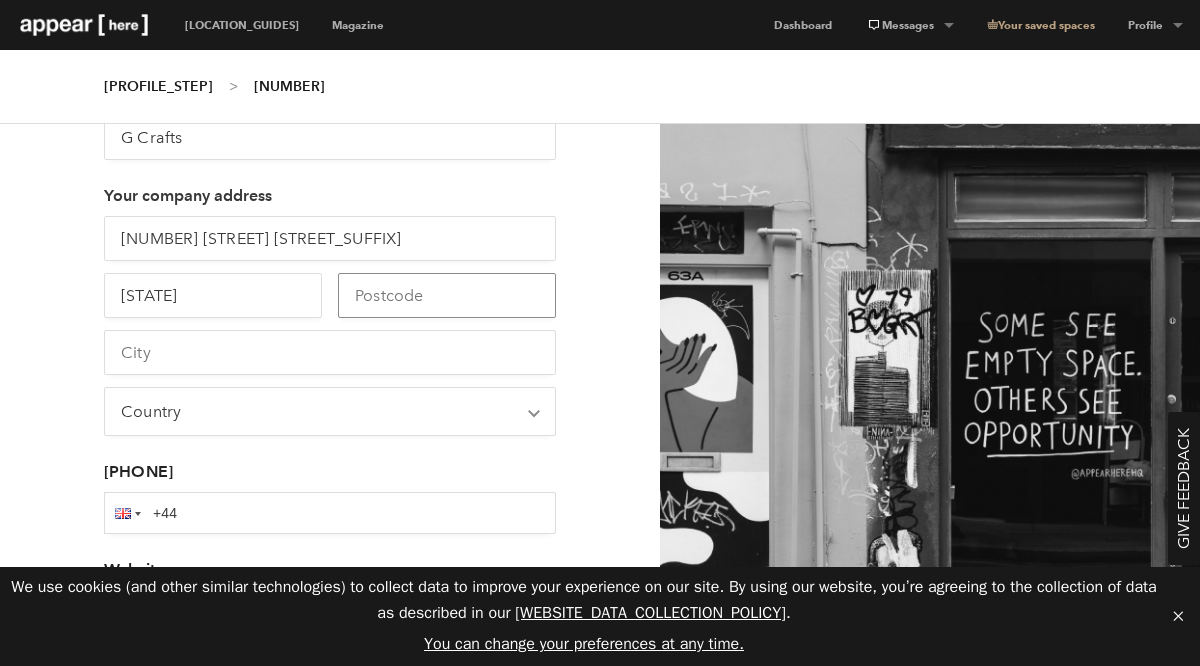click at bounding box center [447, 295] 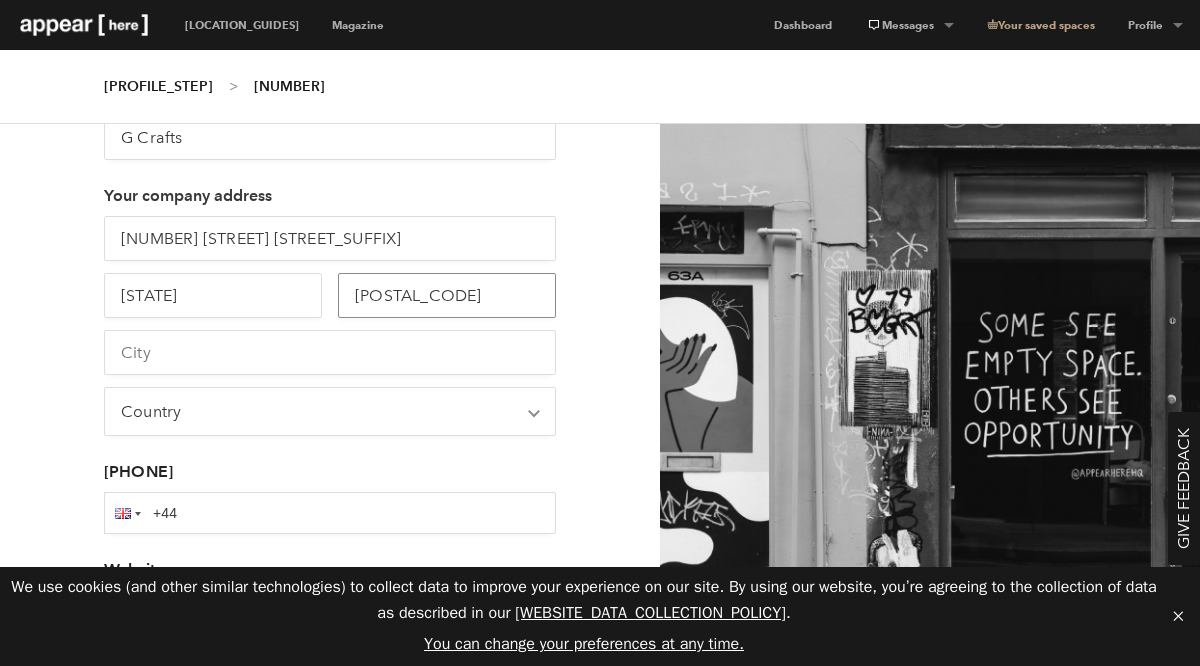type on "[POSTAL_CODE]" 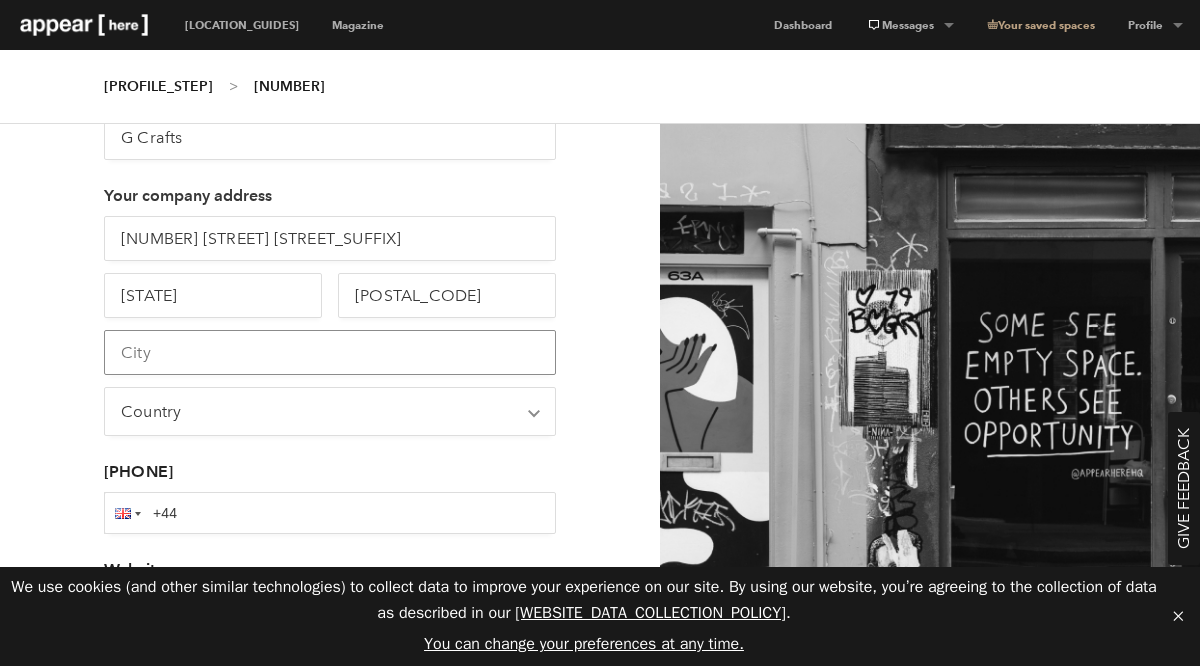 click at bounding box center [330, 352] 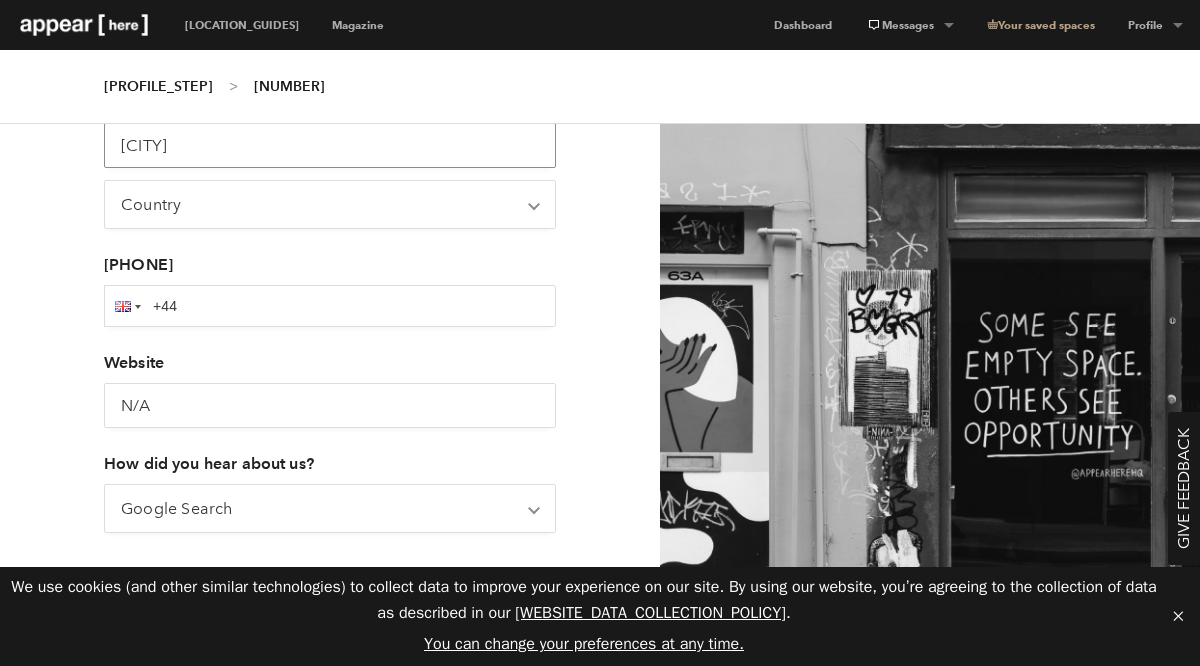 scroll, scrollTop: 484, scrollLeft: 0, axis: vertical 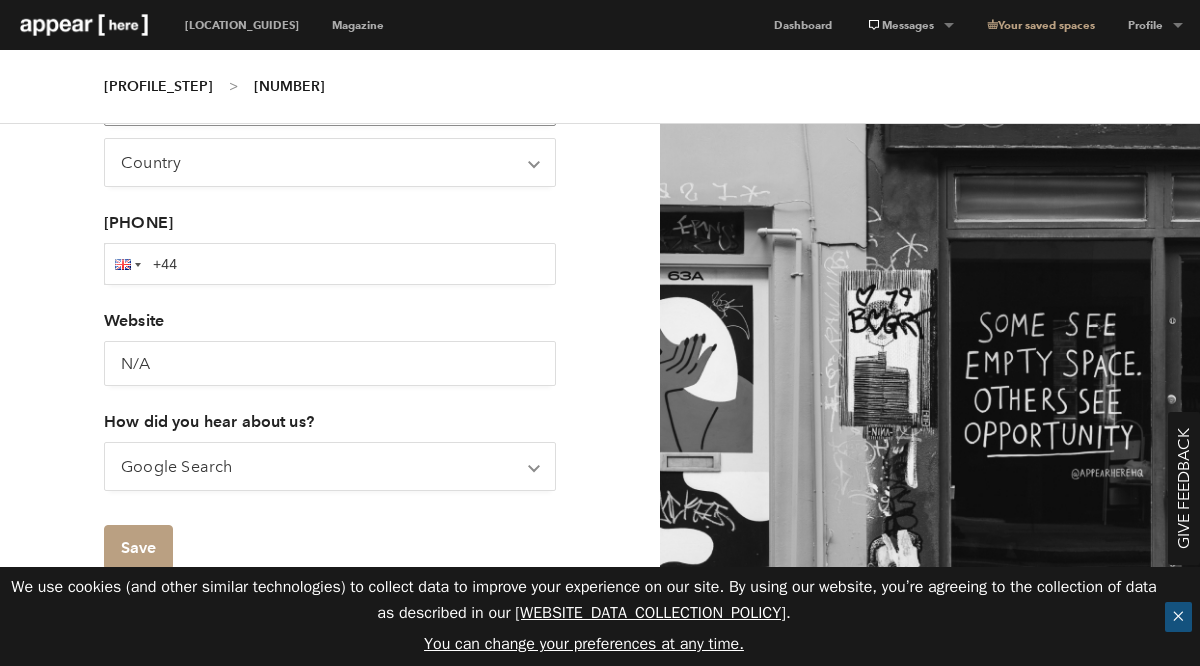 type on "[CITY]" 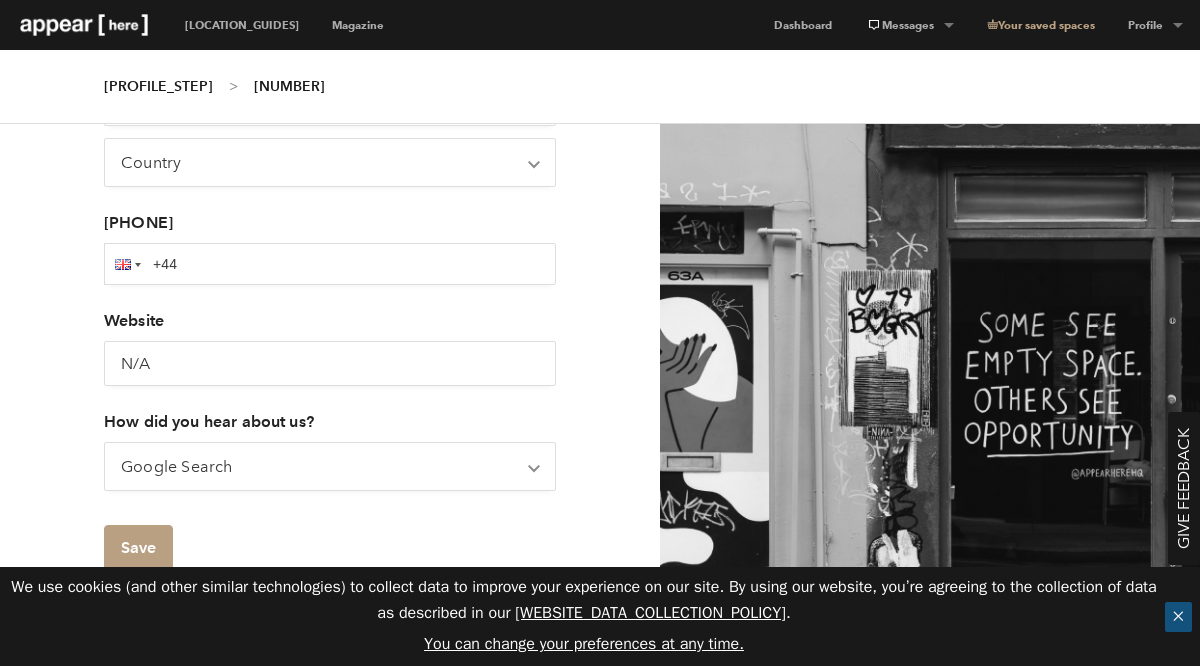 click on "✕" at bounding box center (1178, 617) 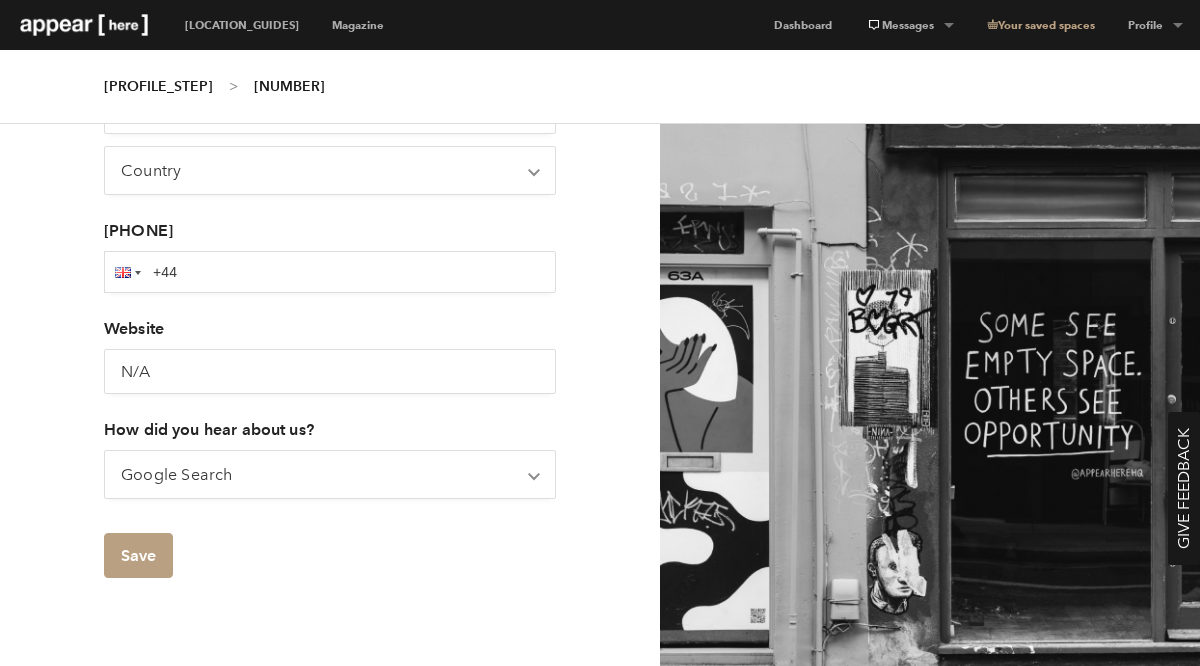 scroll, scrollTop: 484, scrollLeft: 0, axis: vertical 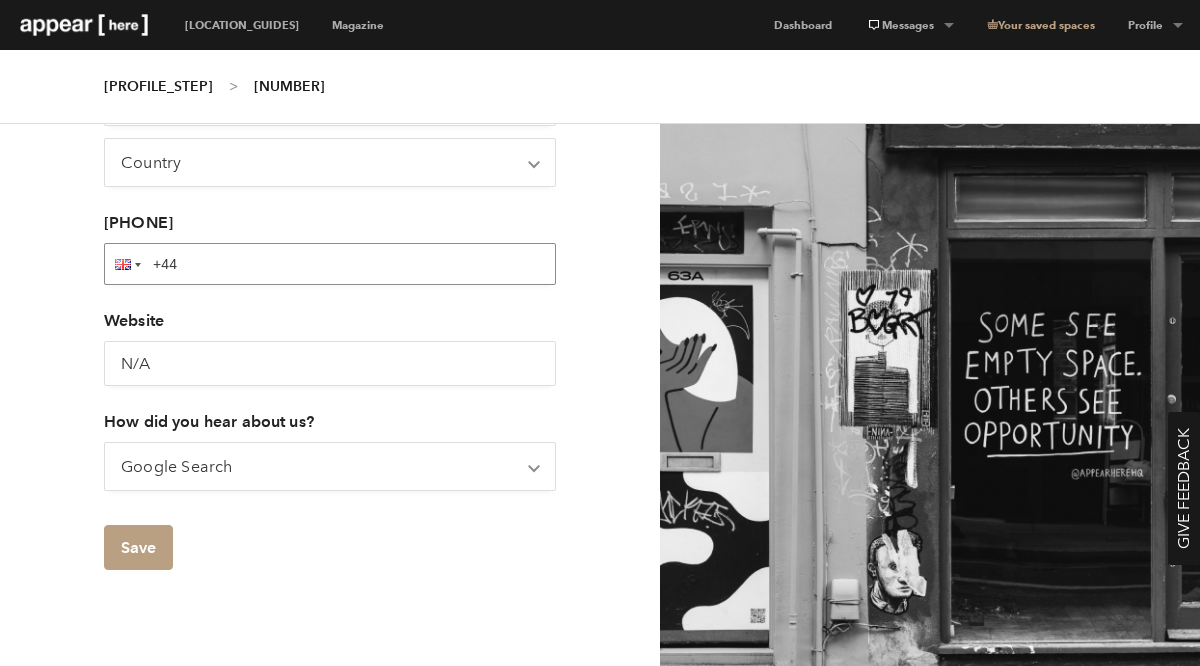 click on "+44" at bounding box center [330, 264] 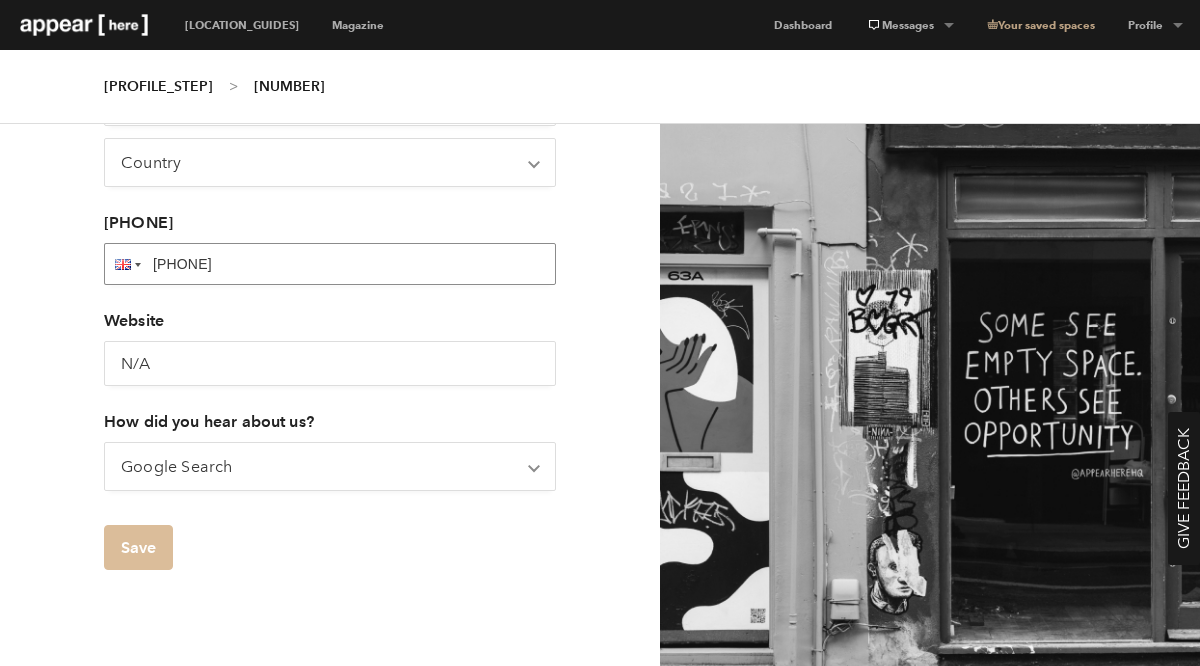 type on "[PHONE]" 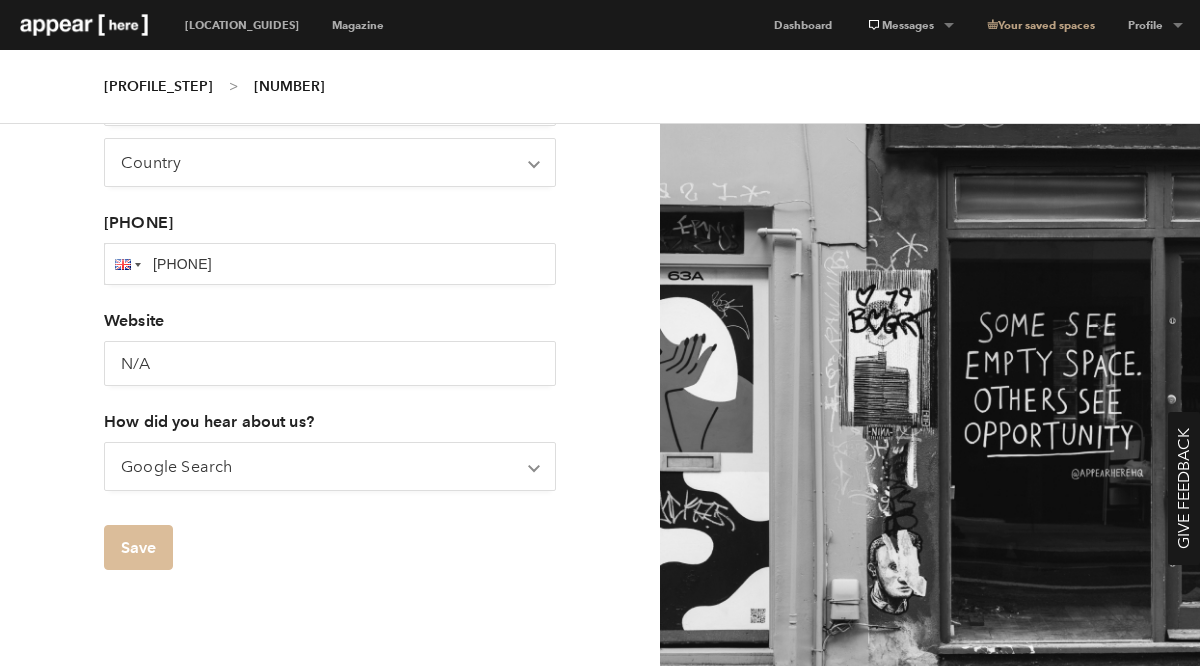 click on "Save" at bounding box center [138, 547] 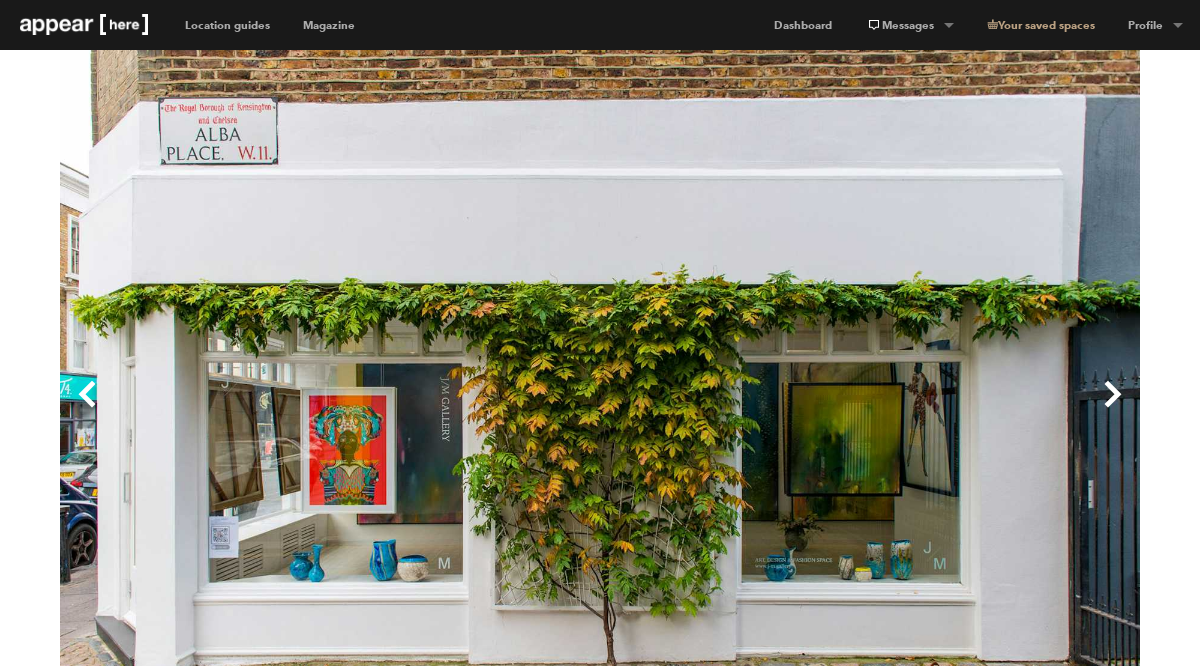 scroll, scrollTop: 0, scrollLeft: 0, axis: both 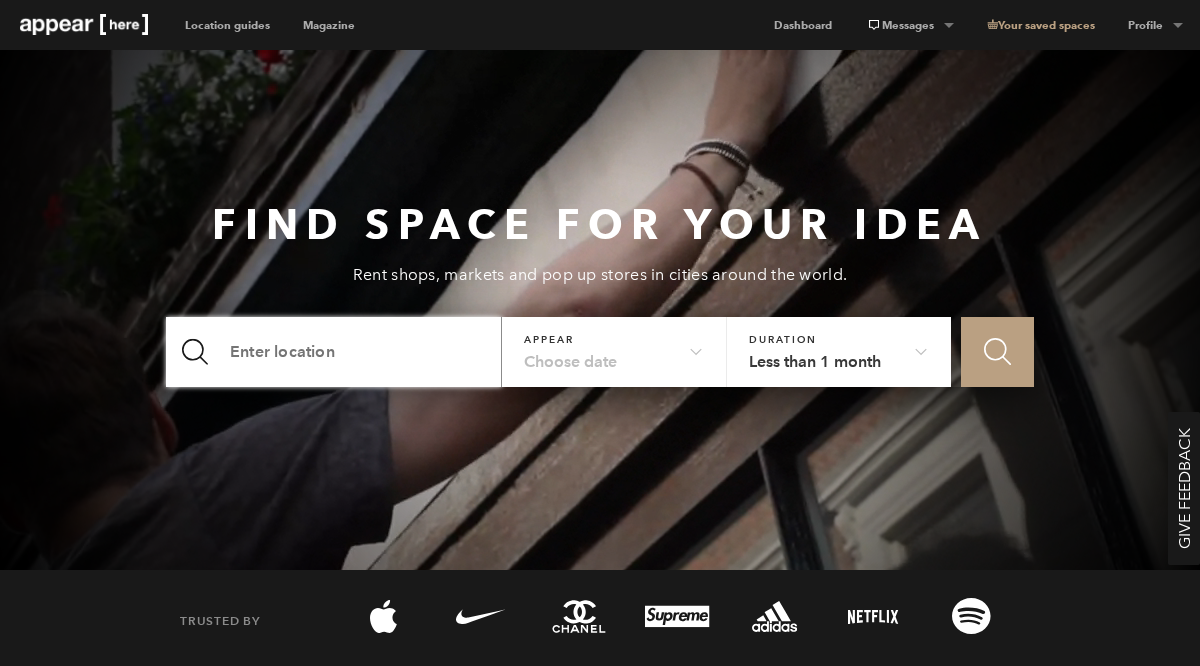 click at bounding box center [334, 352] 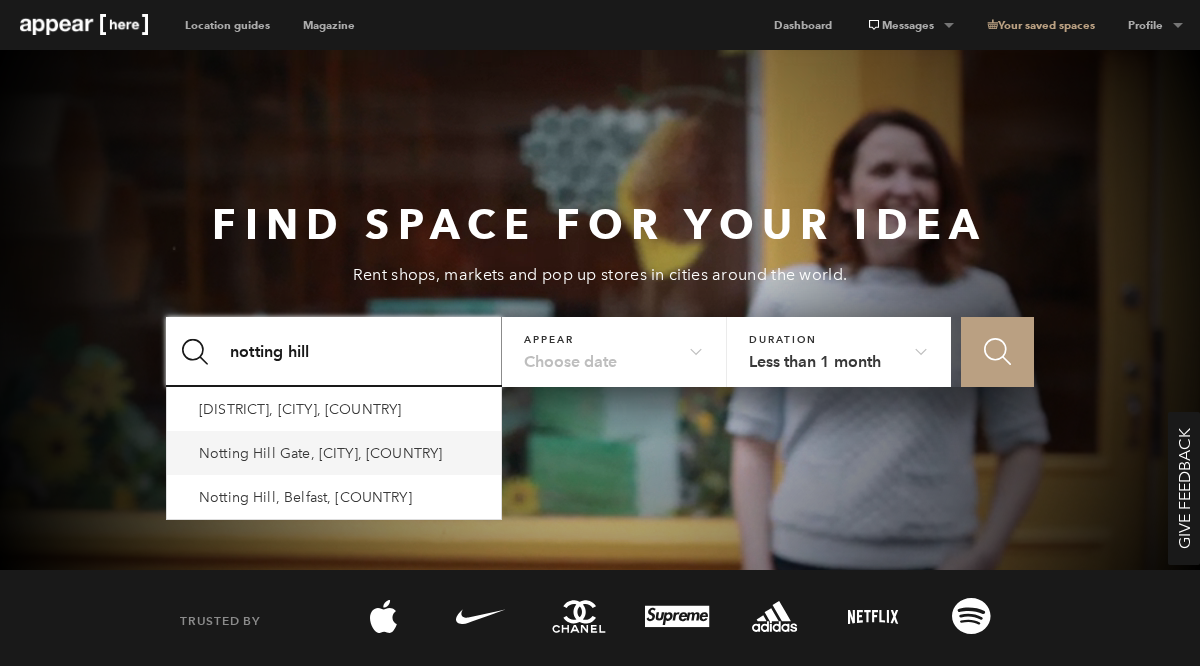 type on "notting hill" 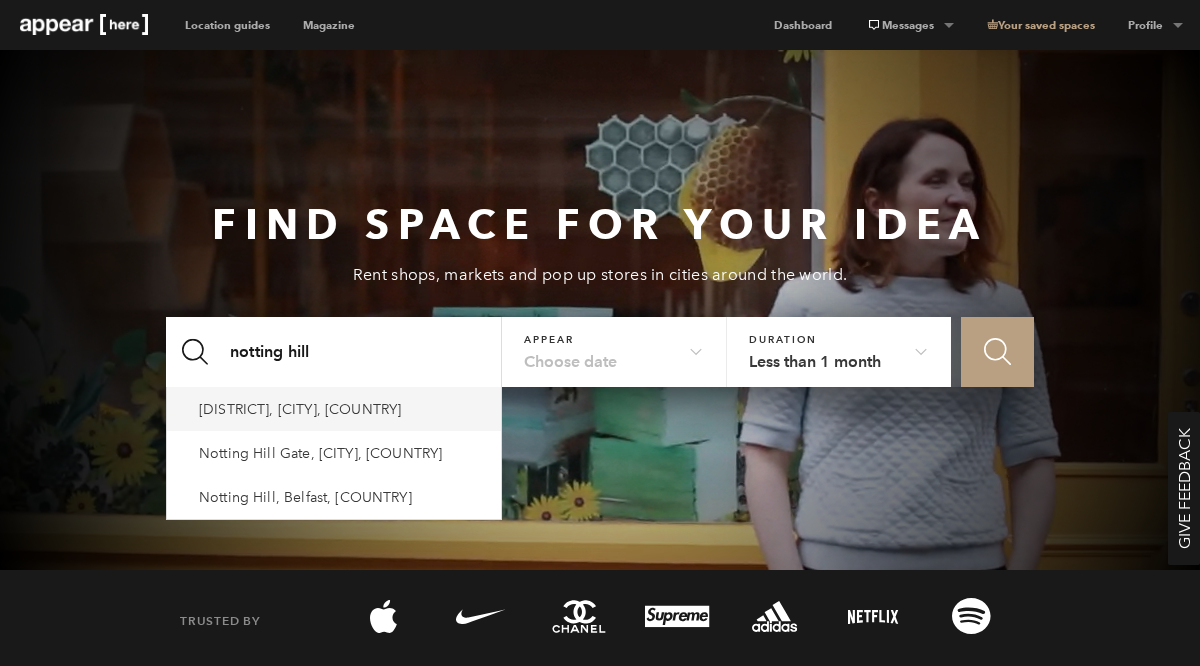 click on "Notting Hill, London, UK" at bounding box center (334, 409) 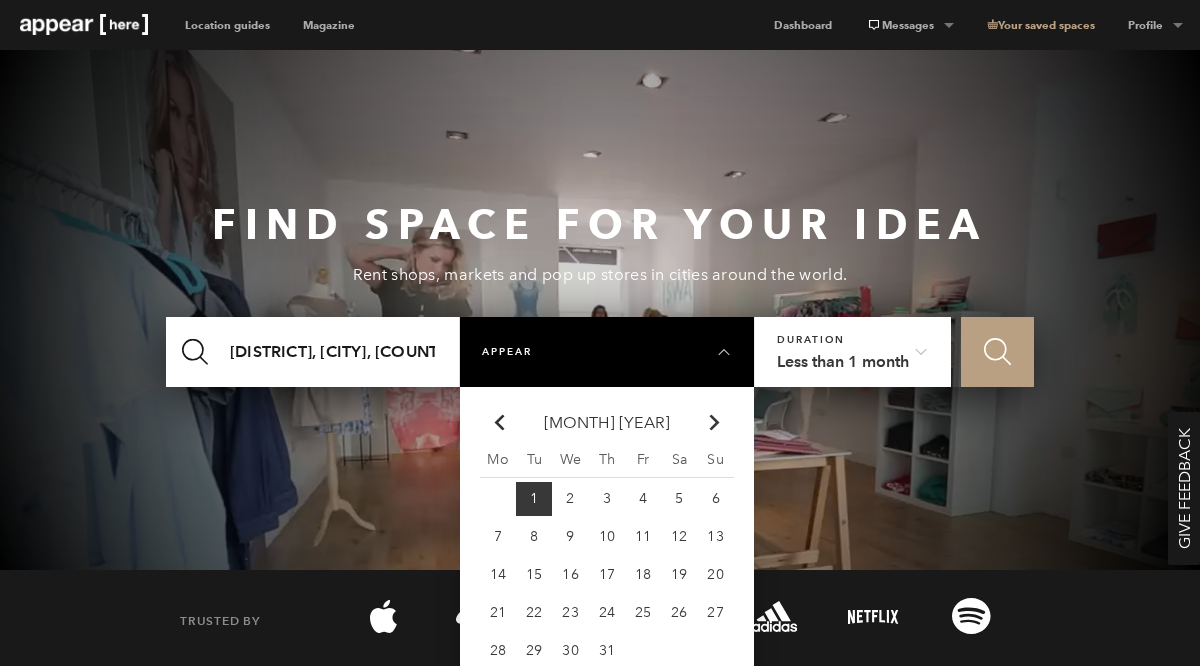 click at bounding box center [714, 422] 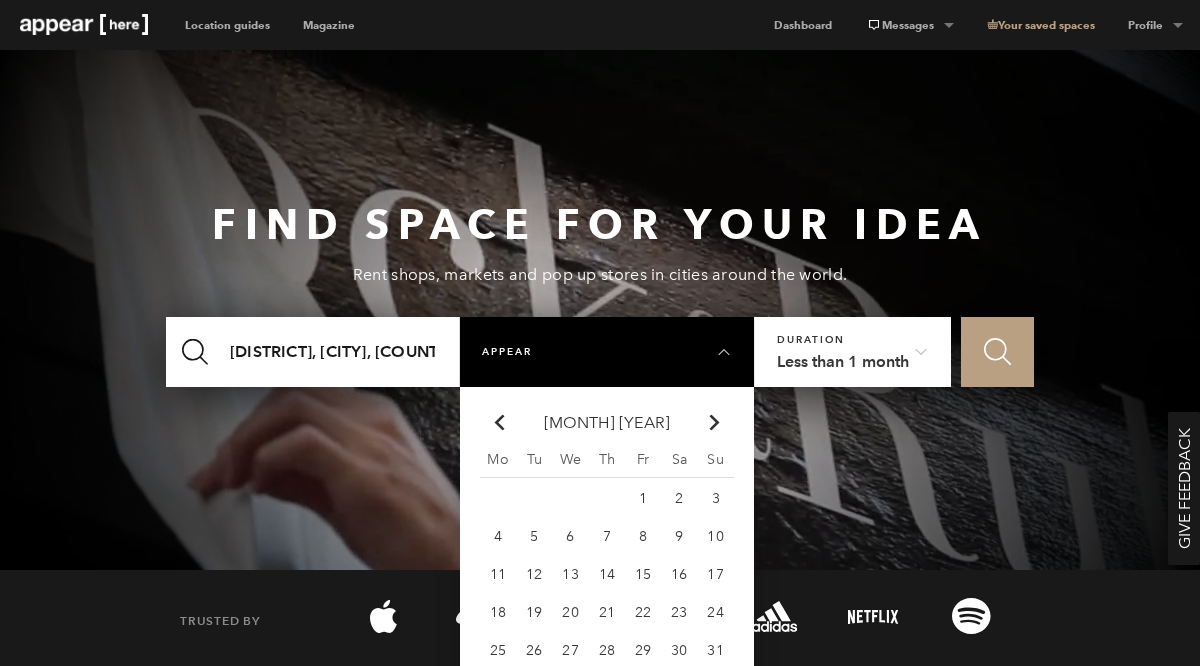 click at bounding box center [714, 422] 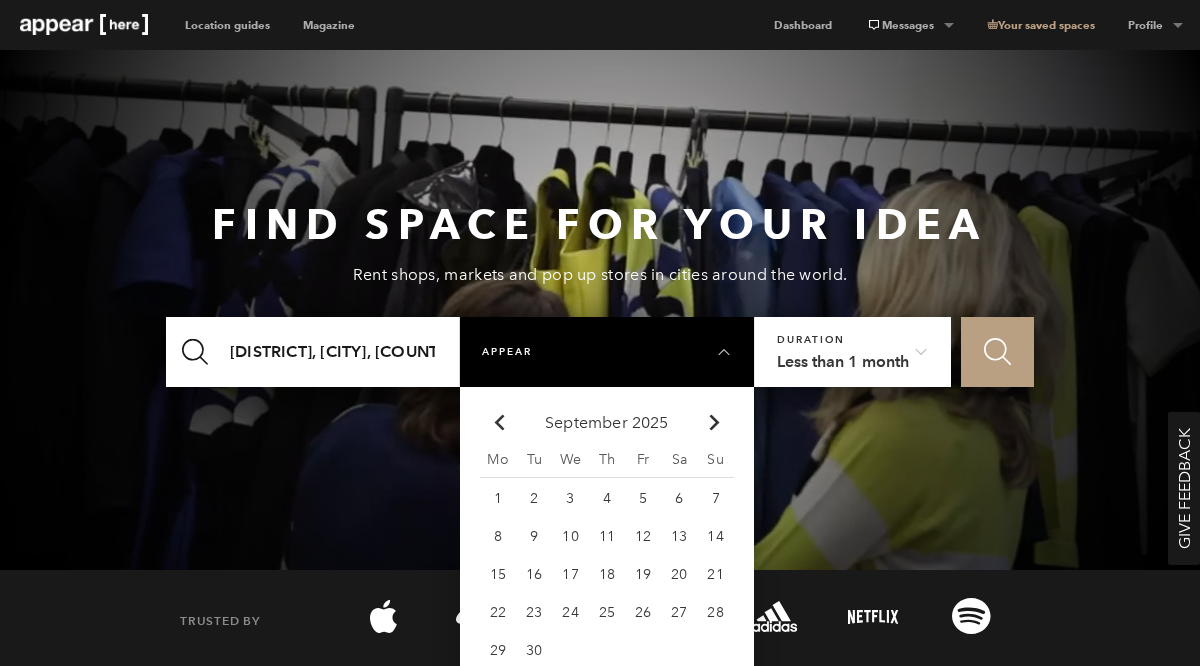 click at bounding box center [500, 422] 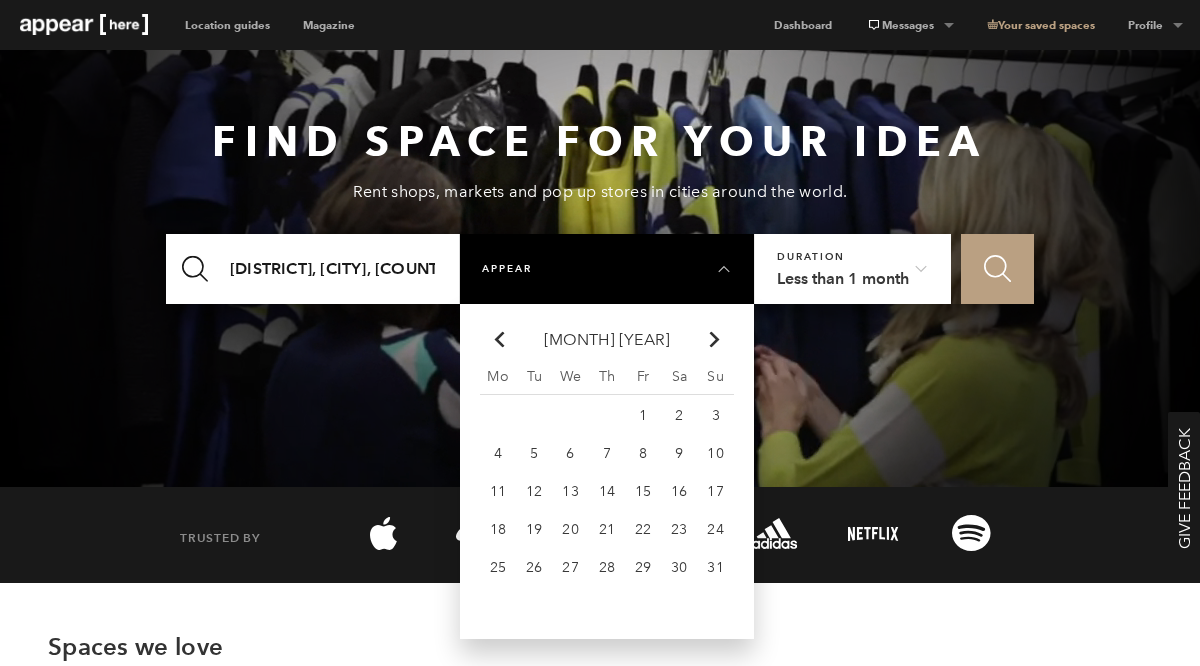 scroll, scrollTop: 85, scrollLeft: 0, axis: vertical 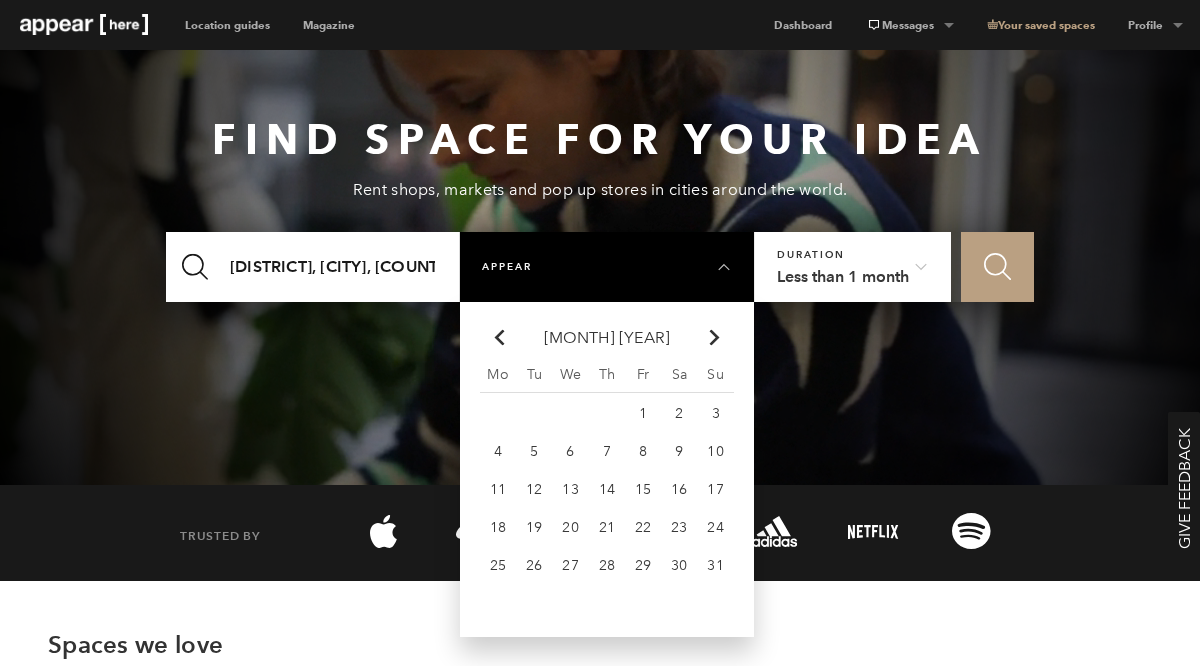 click on "23" at bounding box center (498, 414) 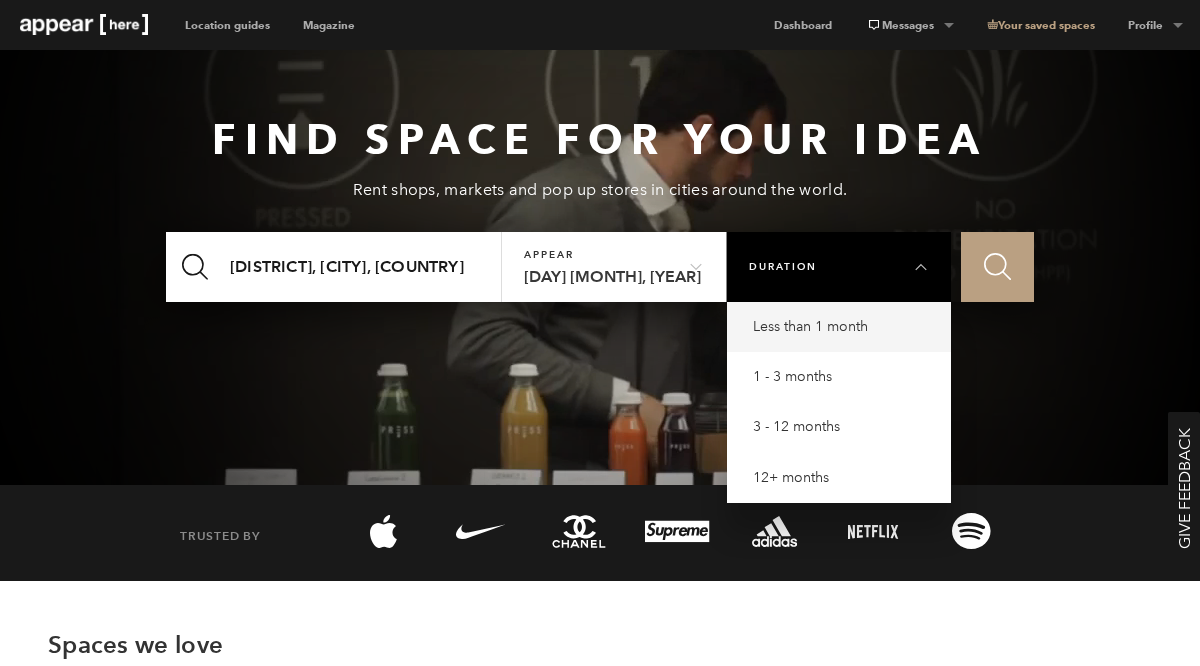 click on "Less than 1 month" at bounding box center (844, 327) 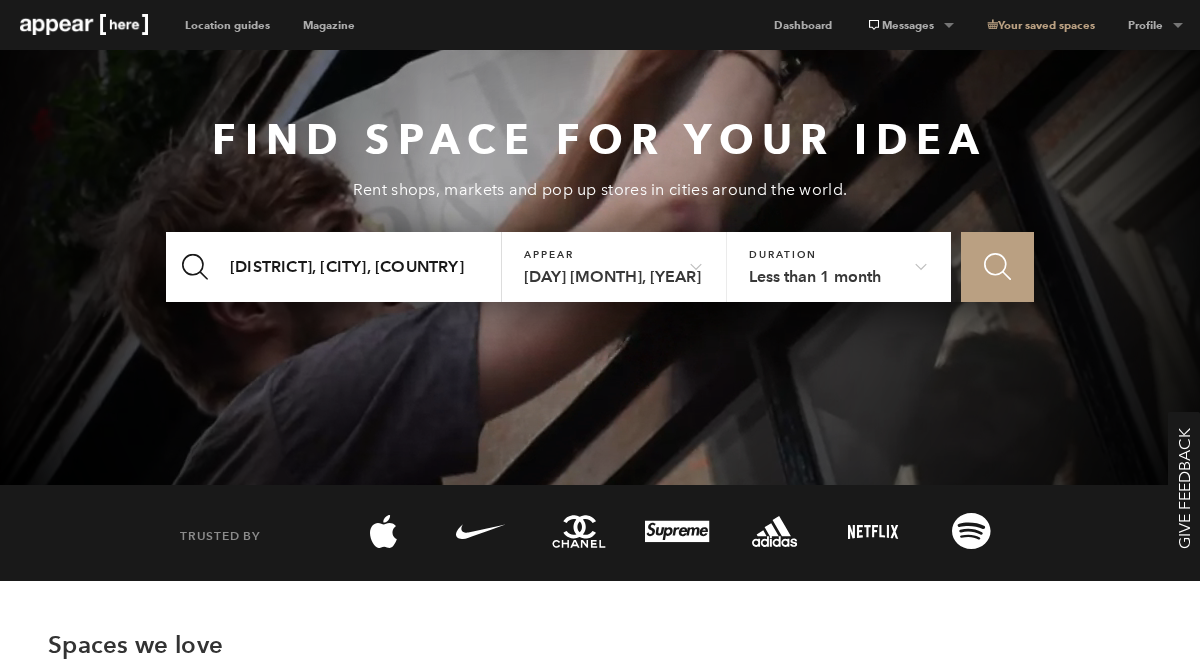 click on "Icon Search" at bounding box center [997, 267] 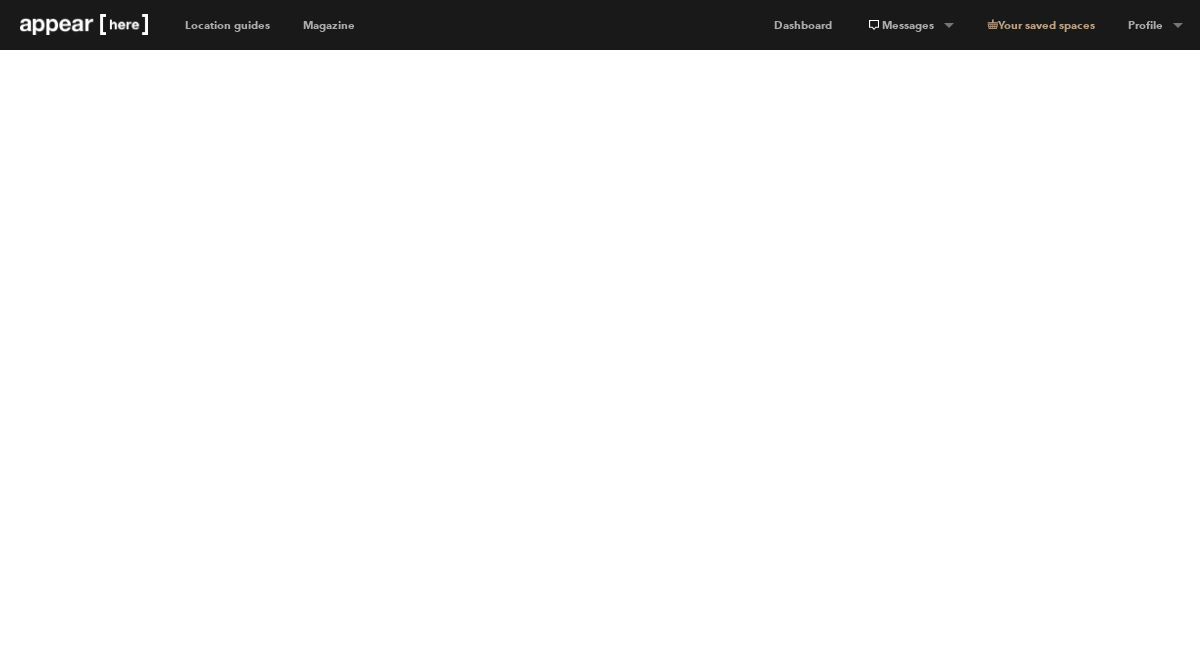scroll, scrollTop: 0, scrollLeft: 0, axis: both 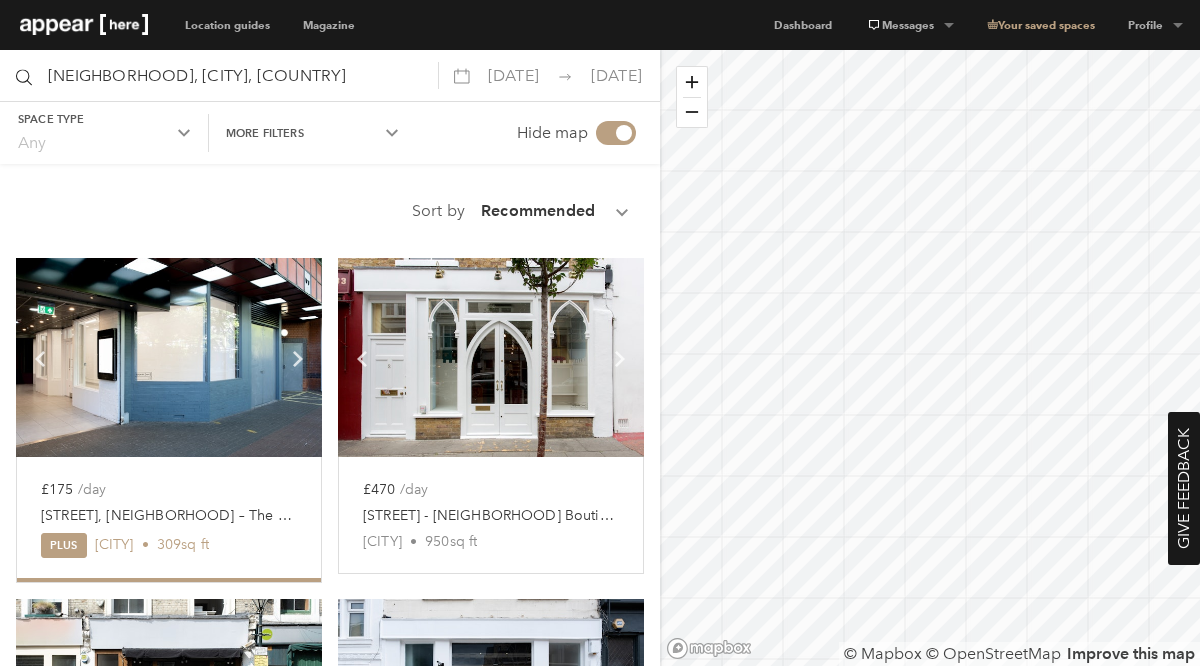 click at bounding box center (169, 357) 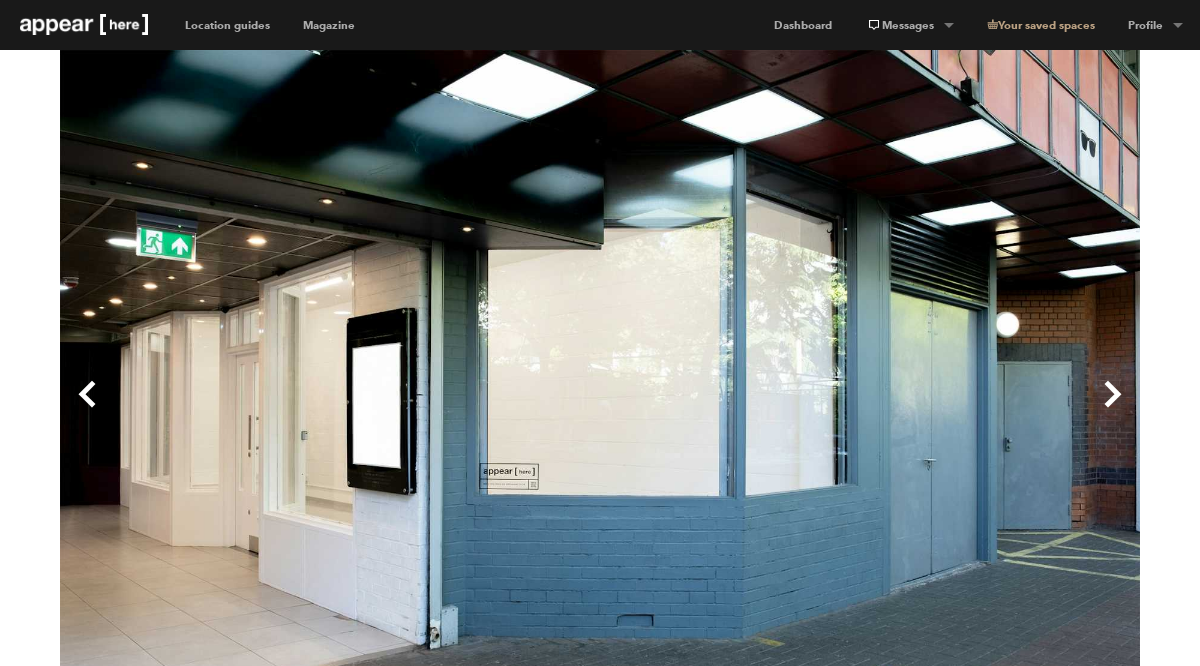 scroll, scrollTop: 0, scrollLeft: 0, axis: both 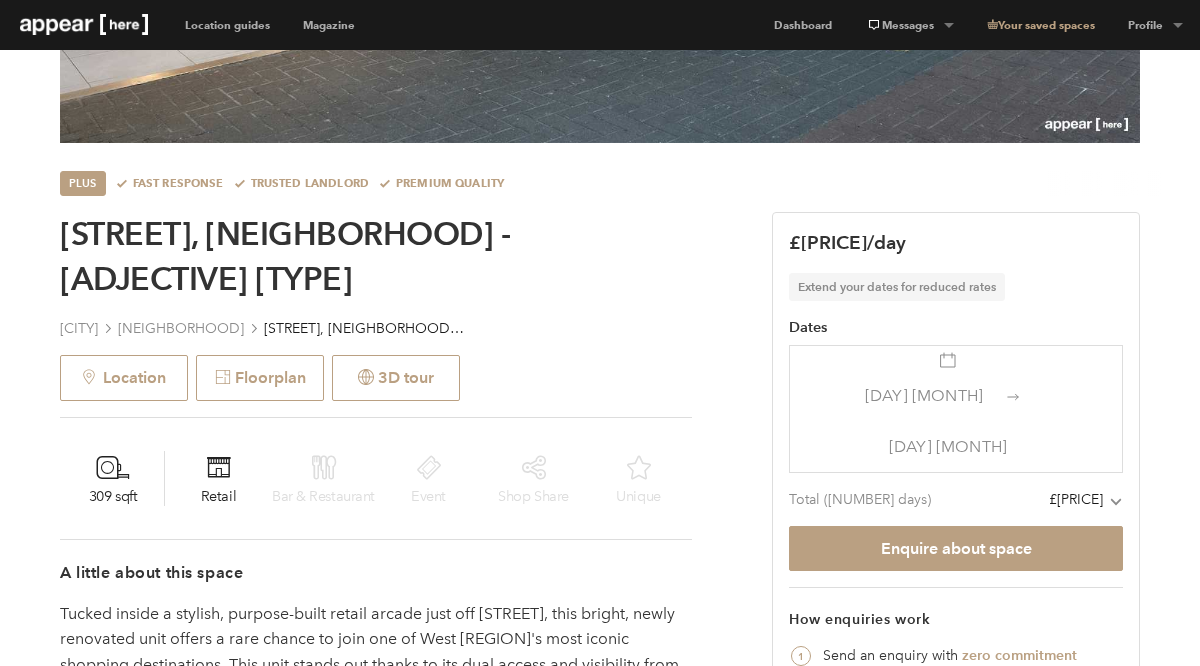 click on "23 Aug" at bounding box center [924, 395] 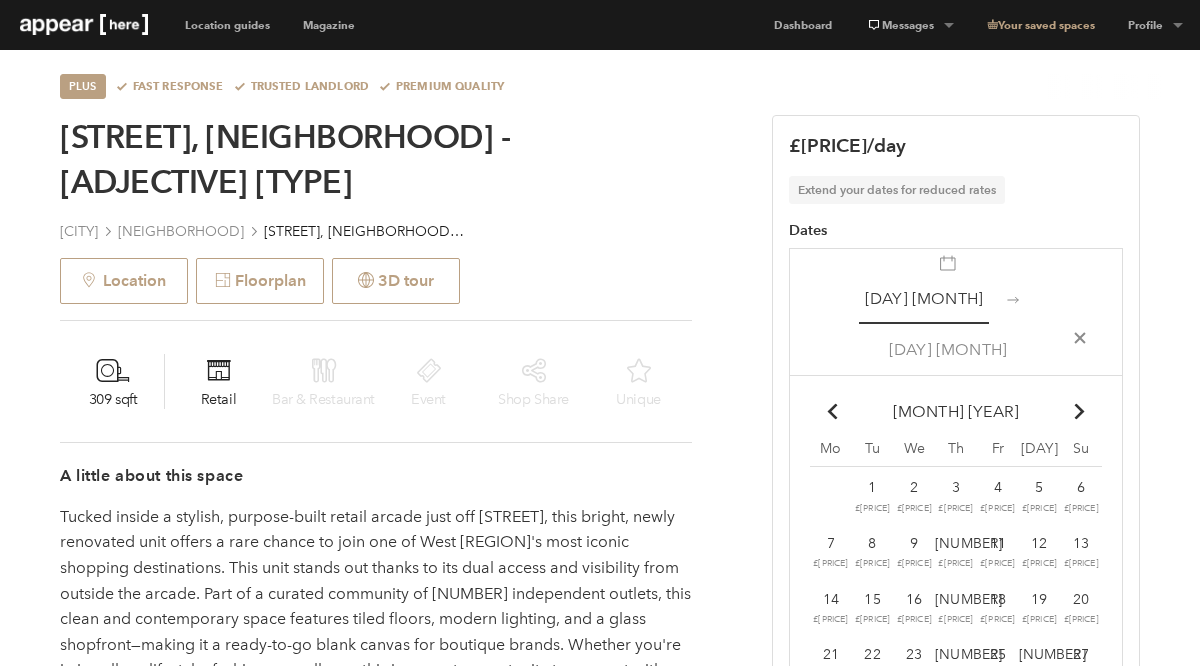 scroll, scrollTop: 766, scrollLeft: 0, axis: vertical 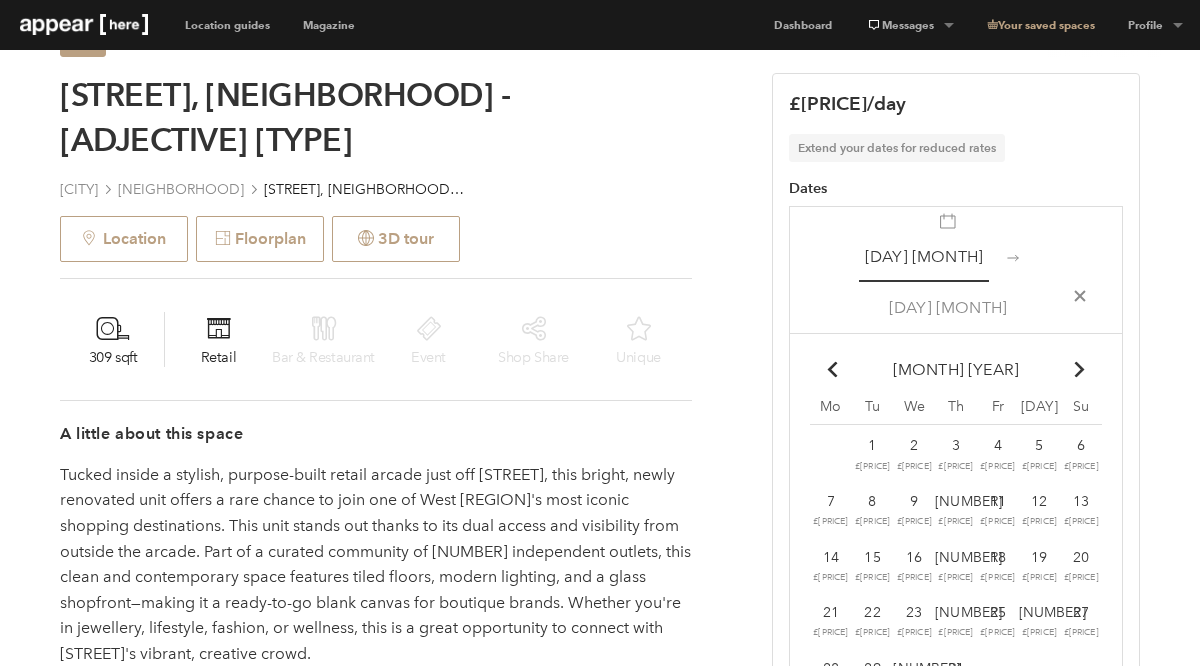 click on "Chevron-up Go to next month" at bounding box center (1081, 370) 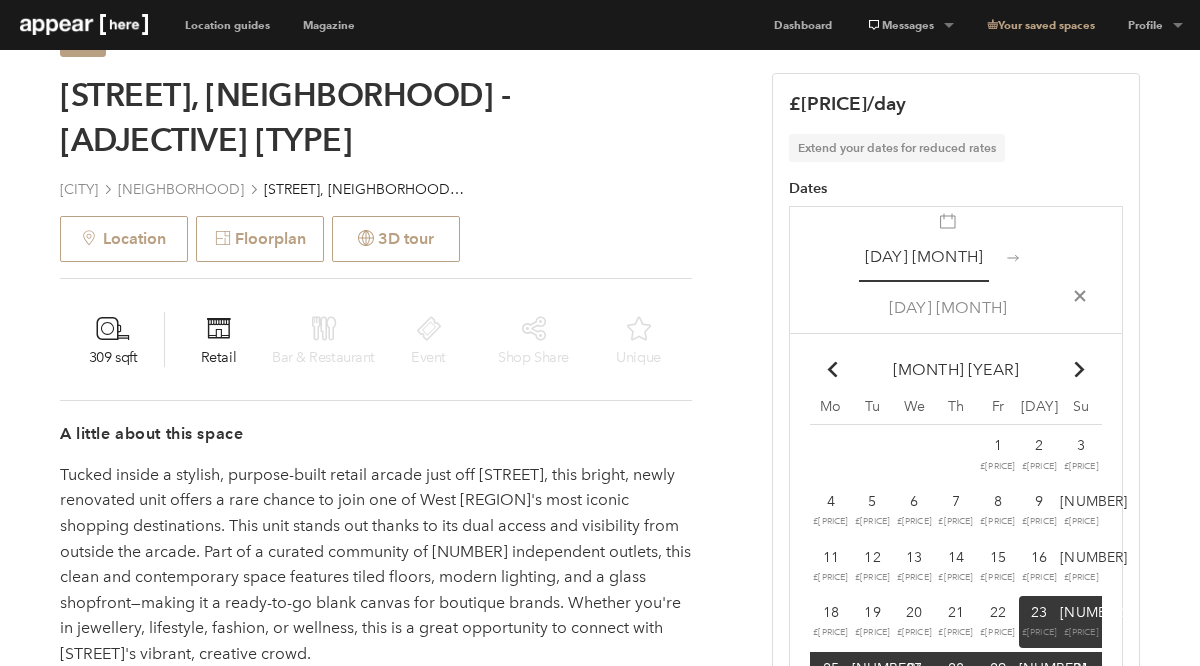 click on "29" at bounding box center (1039, 612) 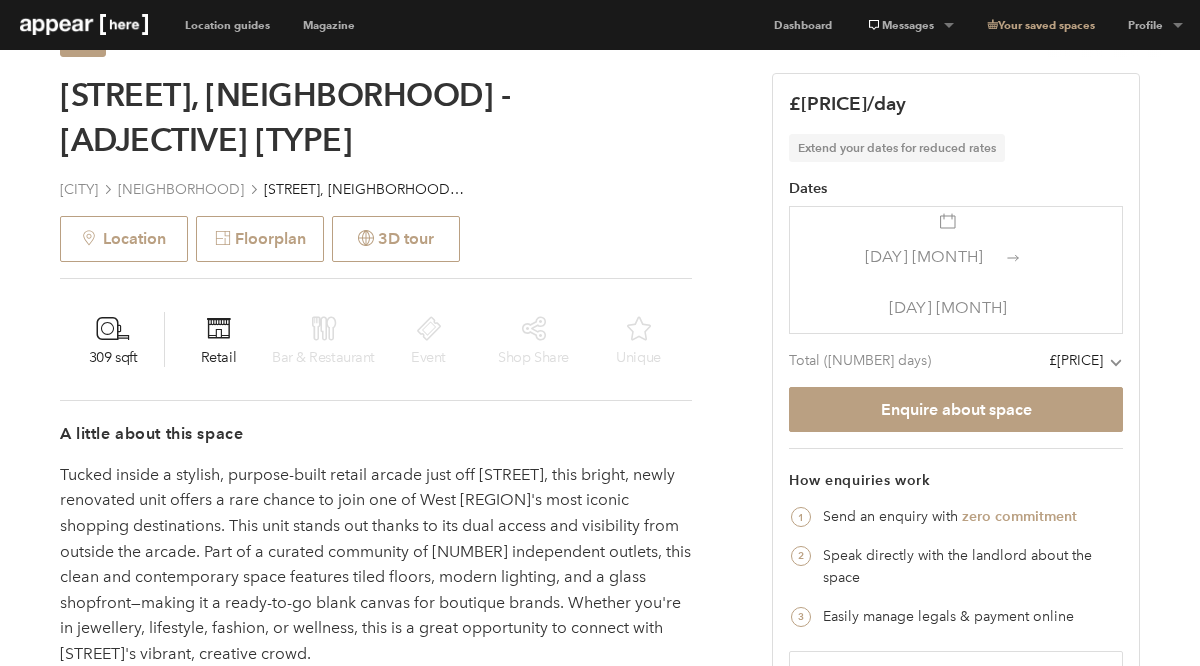 click on "22 Sep" at bounding box center [924, 256] 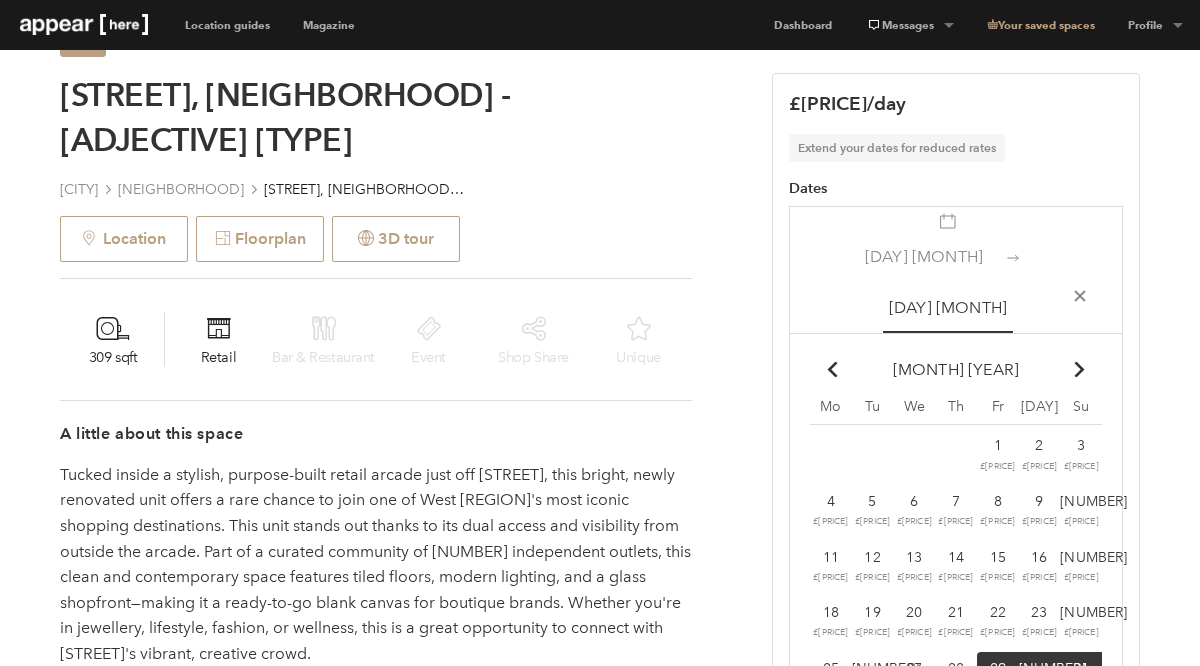 click on "29" at bounding box center [998, 668] 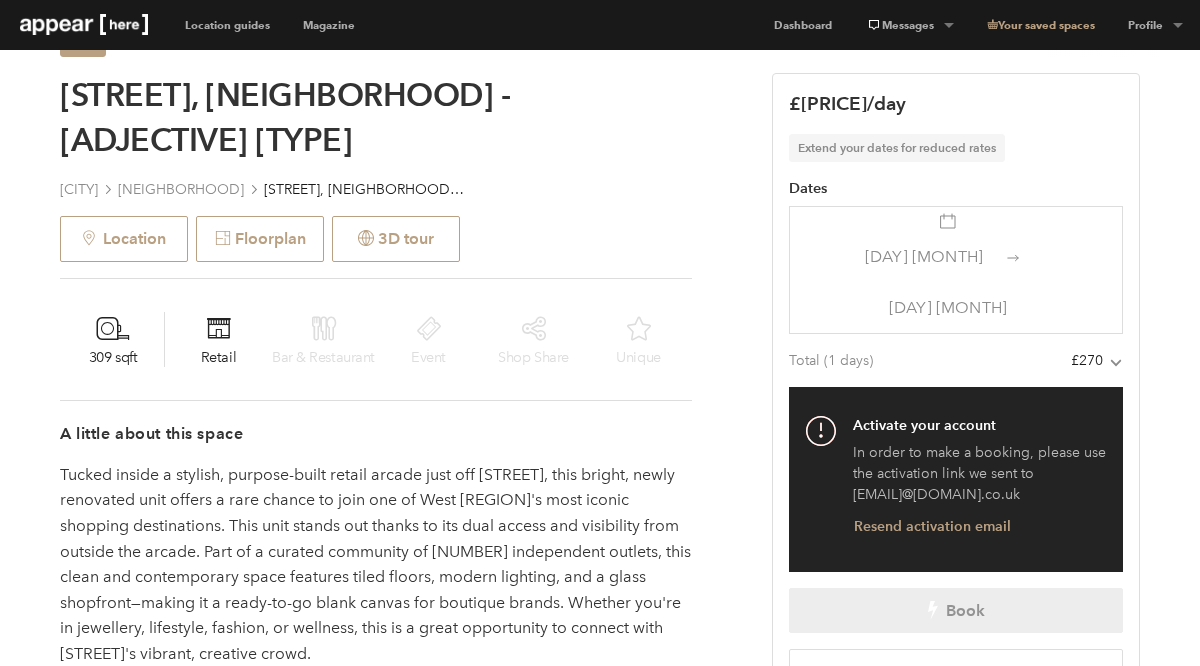 click on "29 Aug" at bounding box center [924, 256] 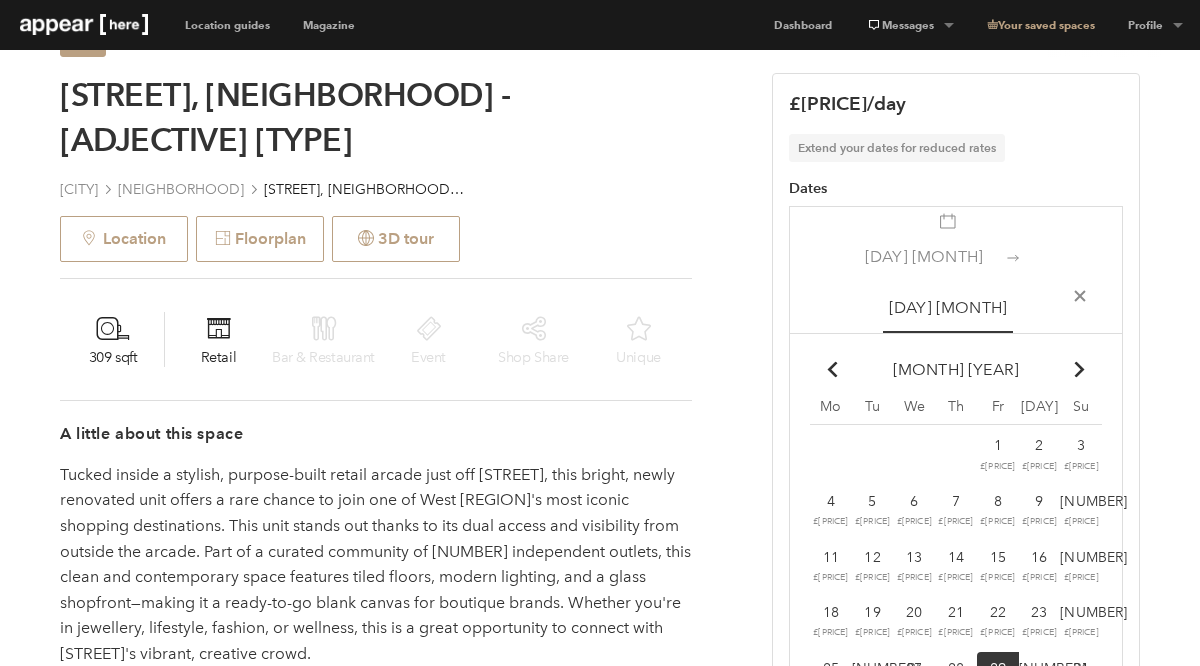 click on "29" at bounding box center (998, 668) 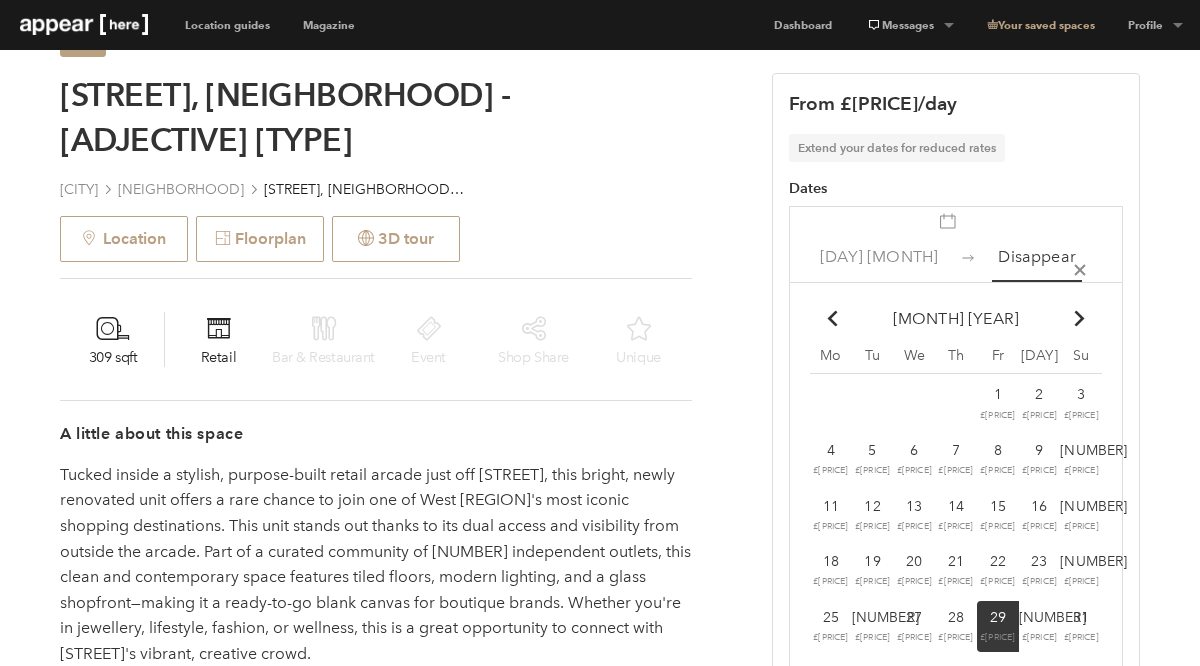 click on "31" at bounding box center [998, 394] 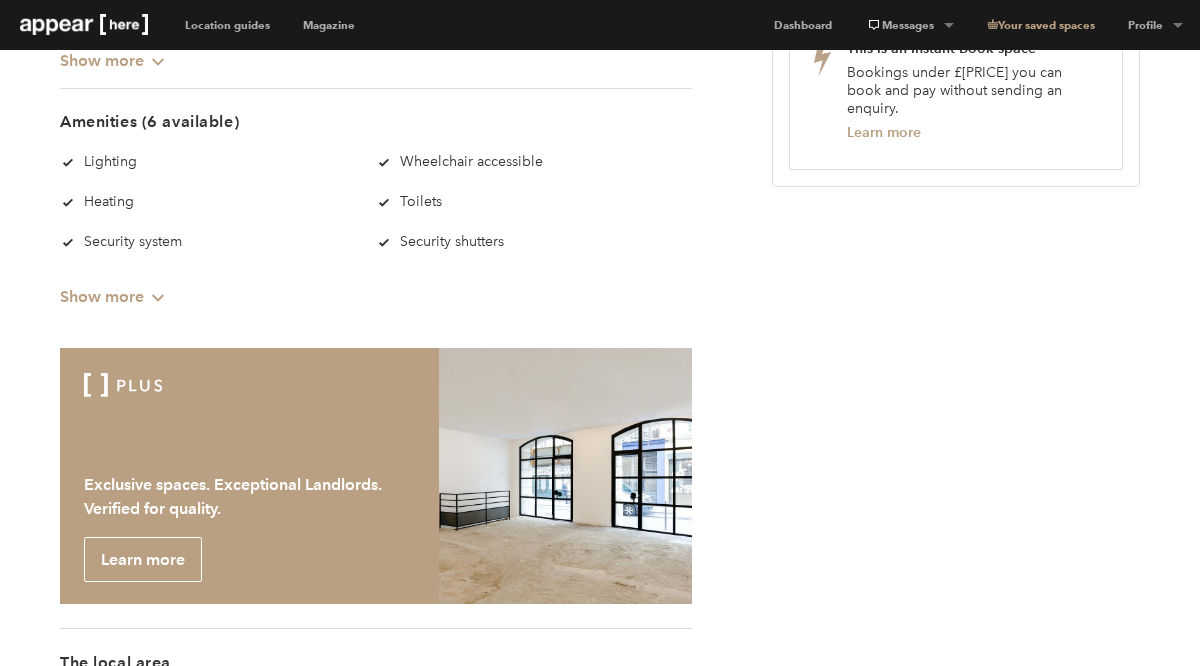 scroll, scrollTop: 1007, scrollLeft: 0, axis: vertical 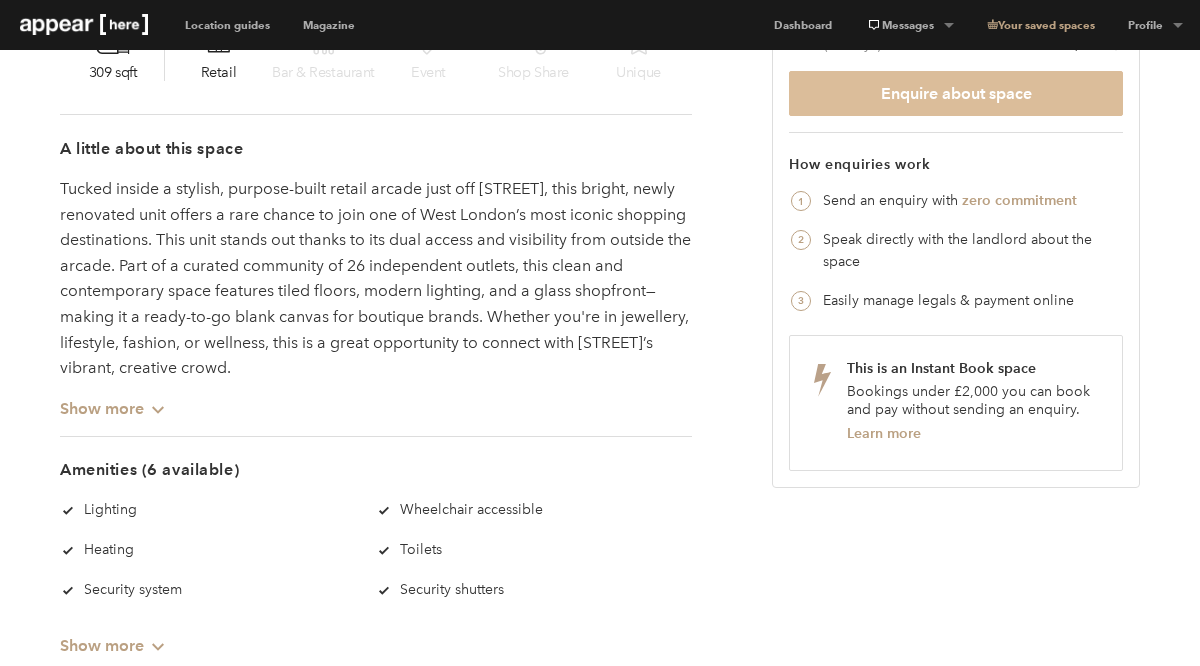 click on "Enquire about space" at bounding box center (956, 93) 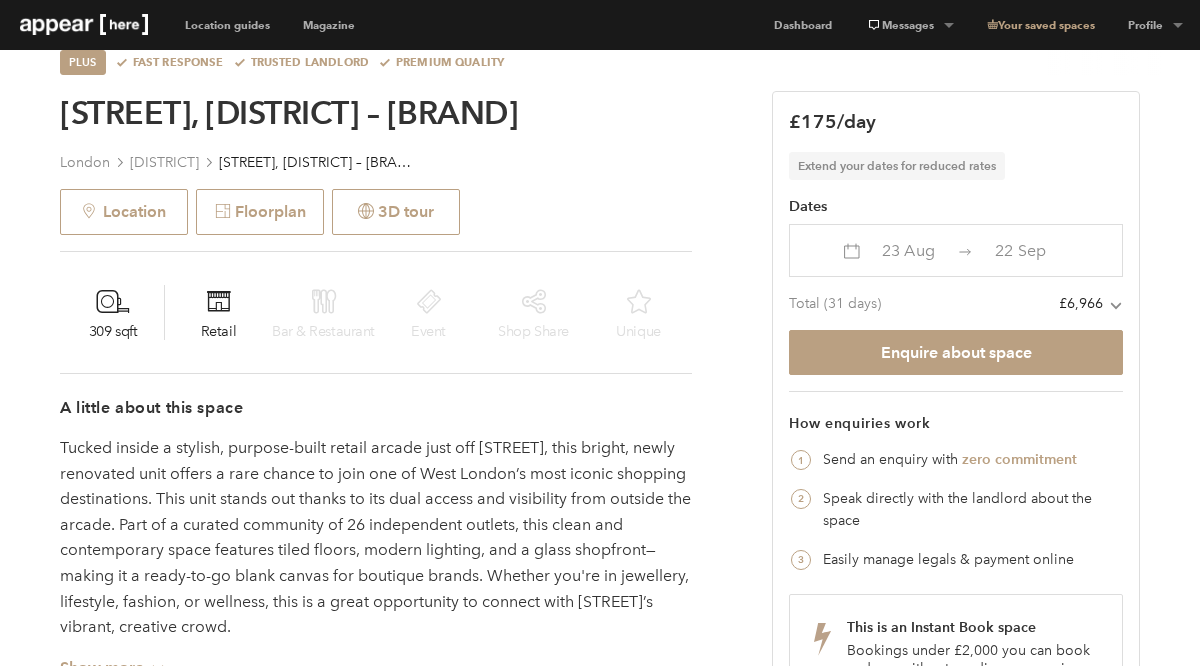 scroll, scrollTop: 533, scrollLeft: 0, axis: vertical 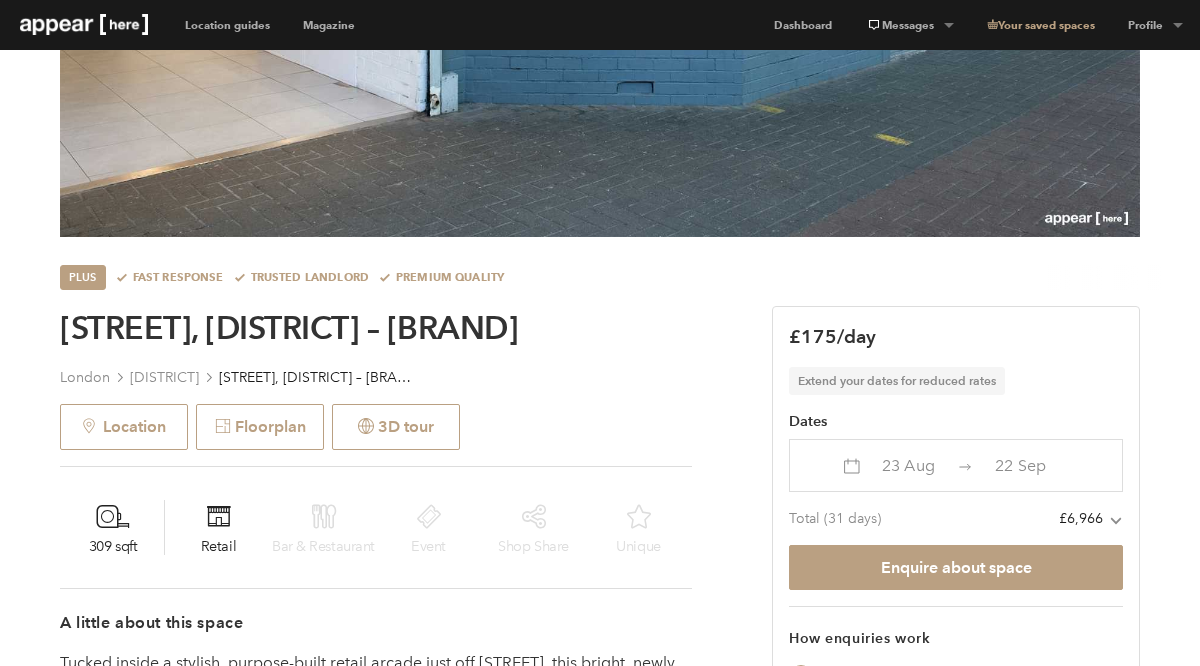 click on "23 Aug 22 Sep" at bounding box center (964, 465) 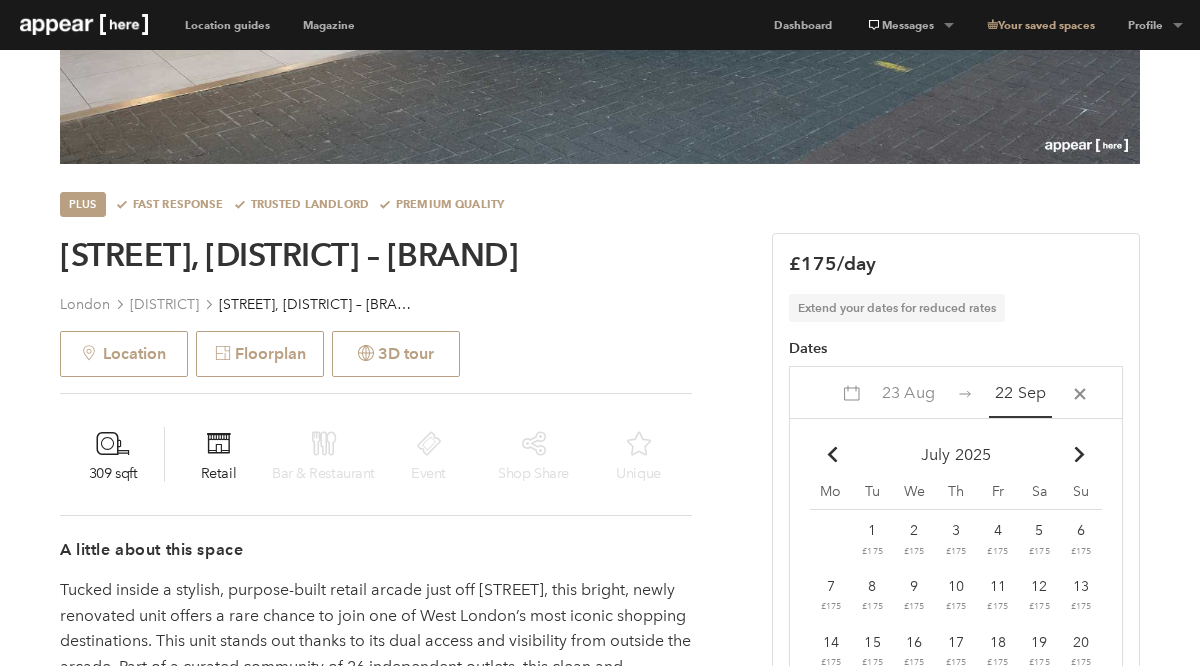 scroll, scrollTop: 681, scrollLeft: 0, axis: vertical 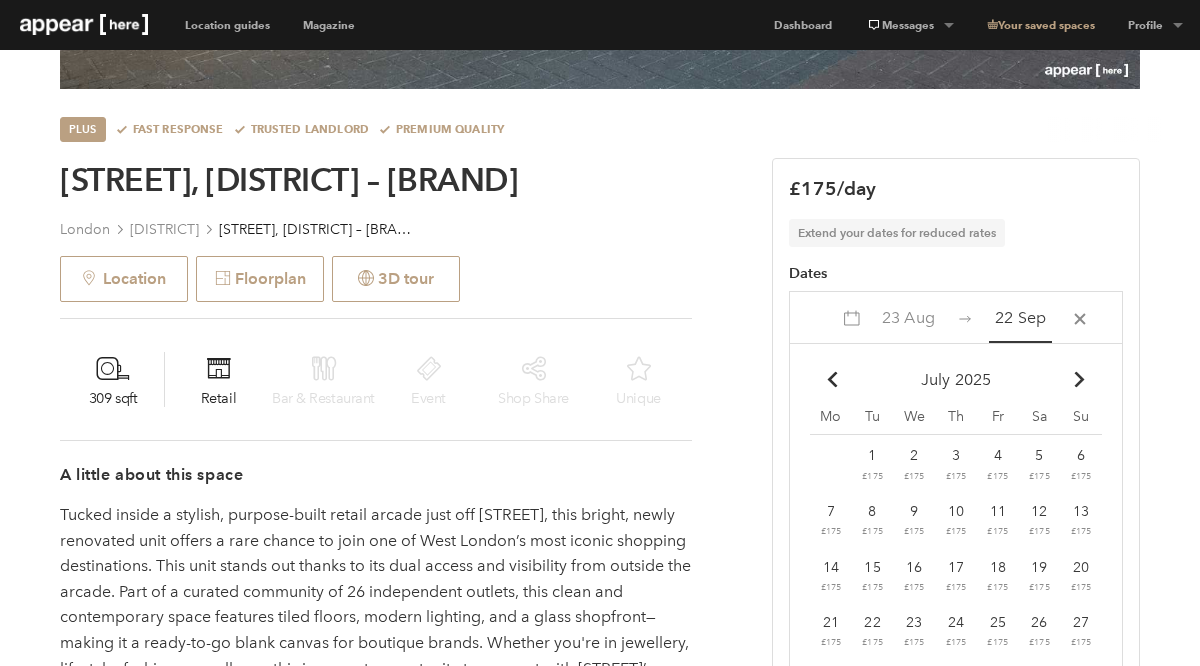 click on "Chevron-up Go to next month" at bounding box center [831, 379] 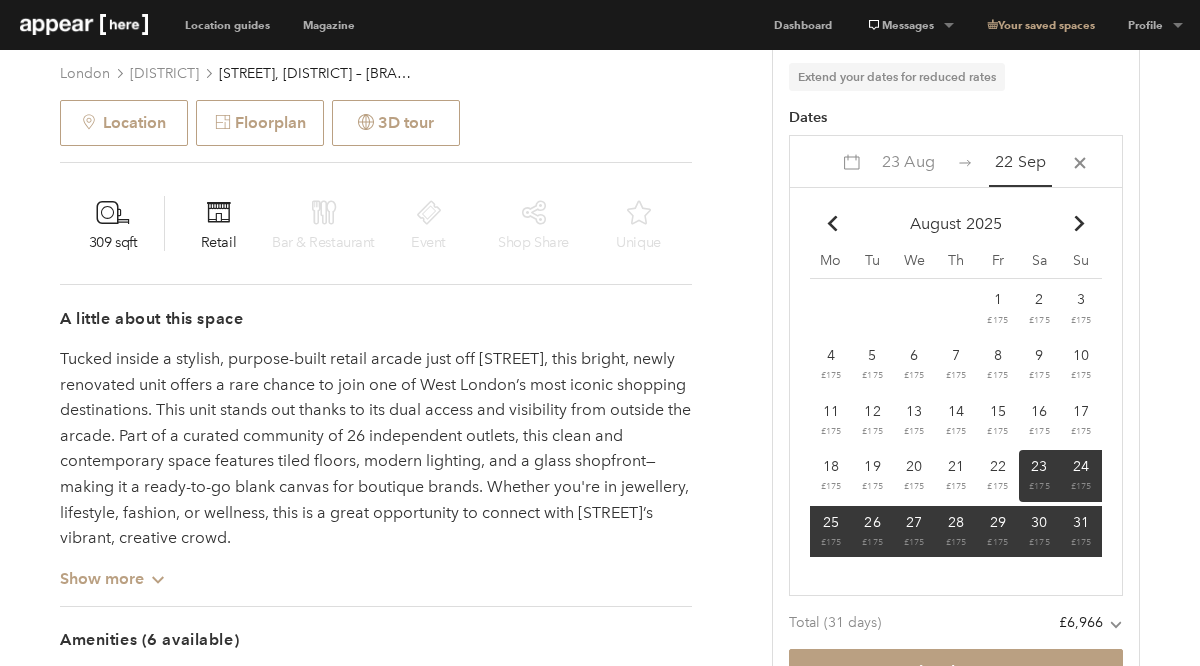 scroll, scrollTop: 840, scrollLeft: 0, axis: vertical 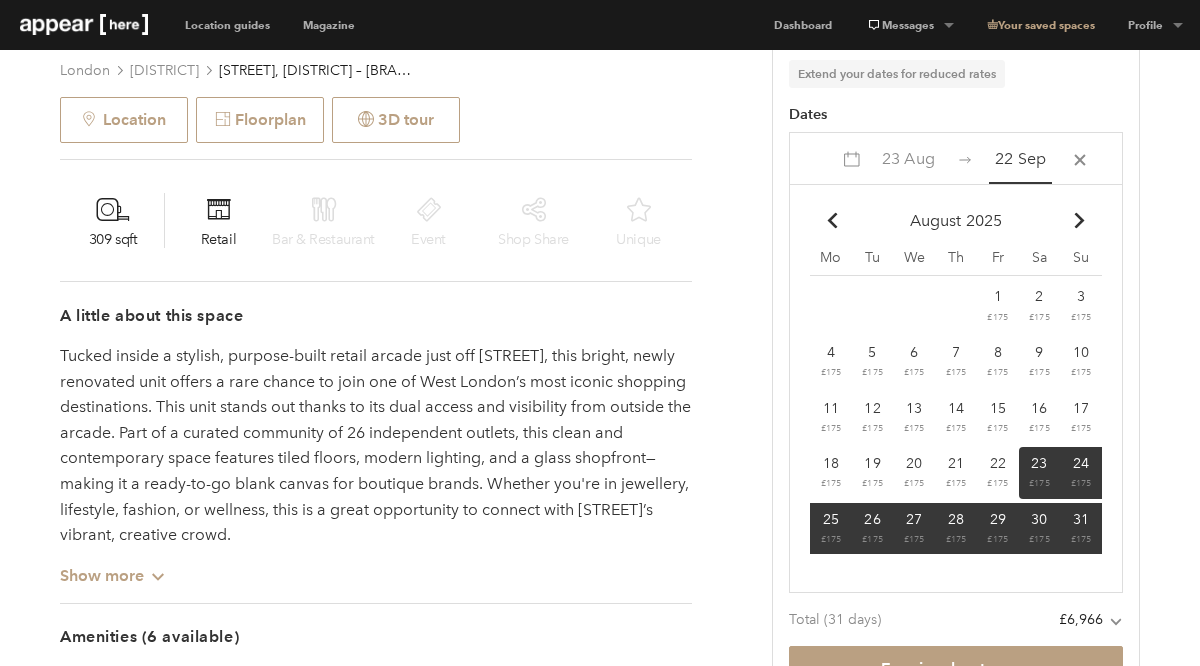 click on "29" at bounding box center [1039, 463] 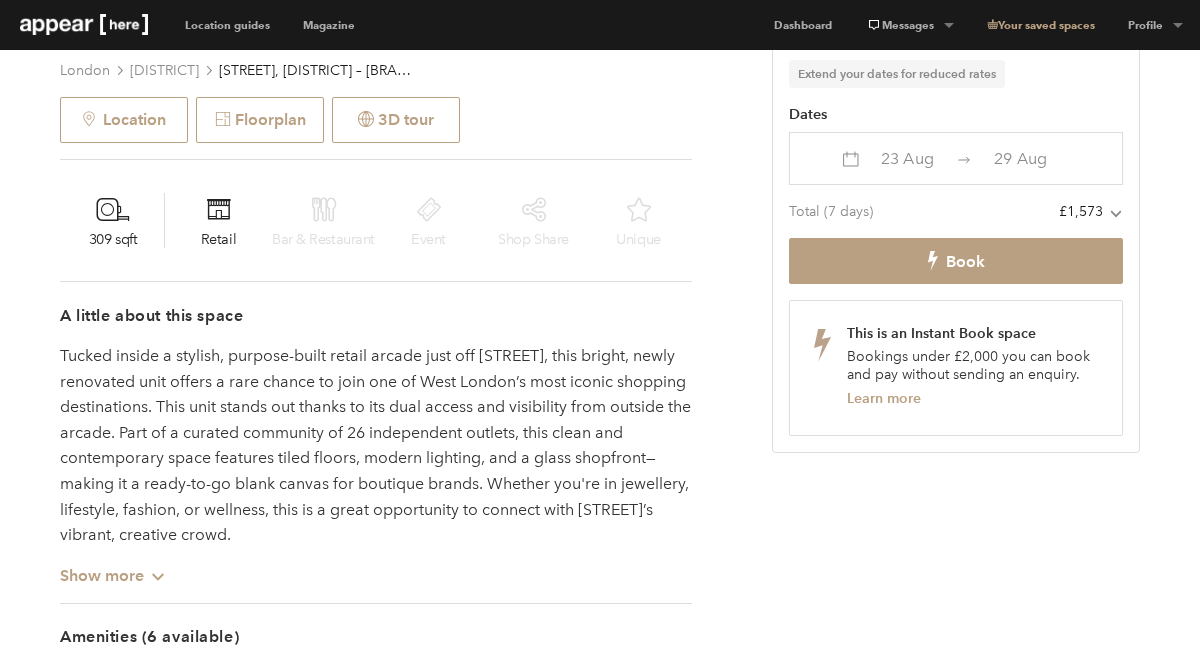 click on "23 Aug" at bounding box center (907, 158) 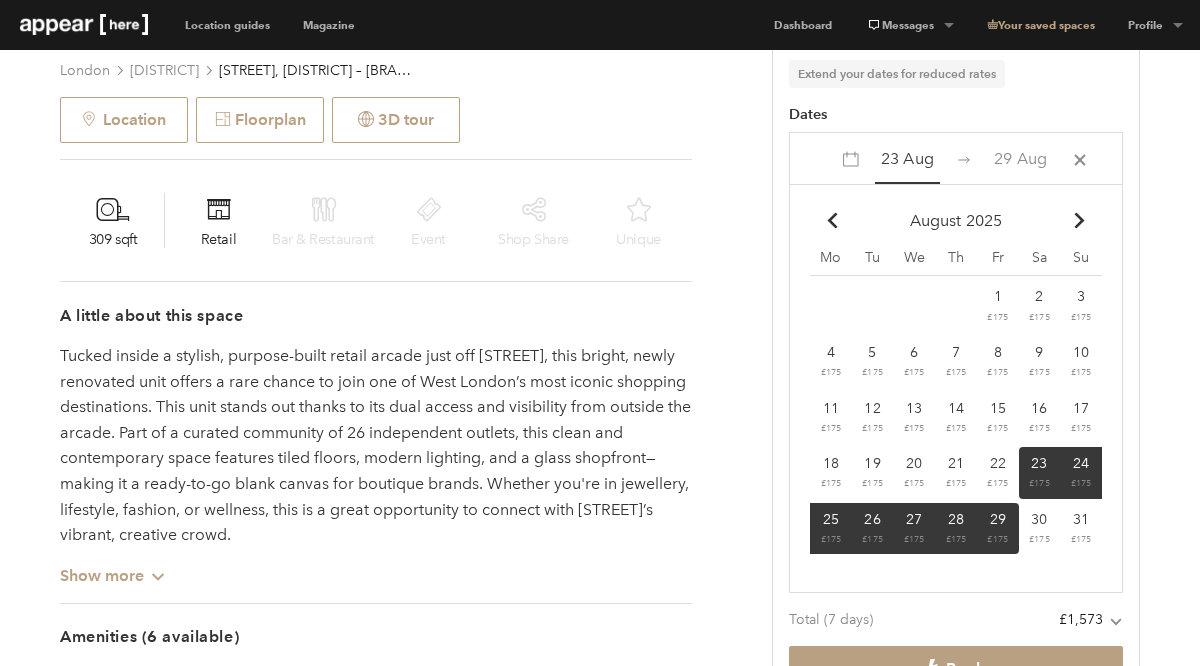 click on "29 £175" at bounding box center [998, 529] 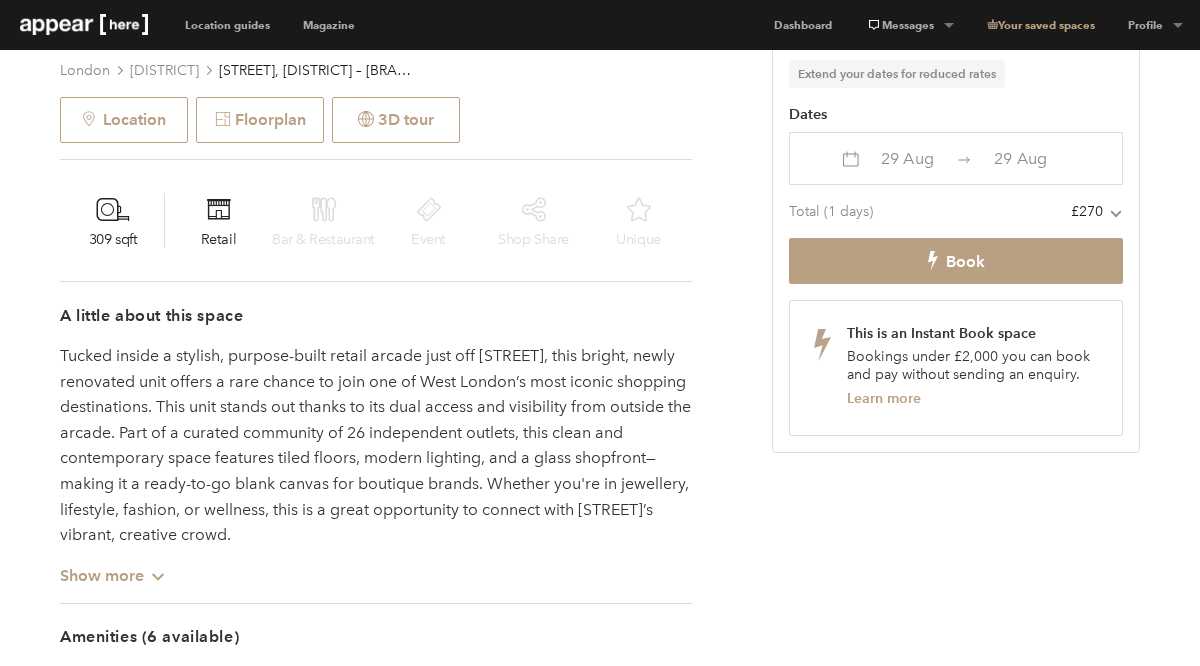 click on "29 Aug" at bounding box center [907, 158] 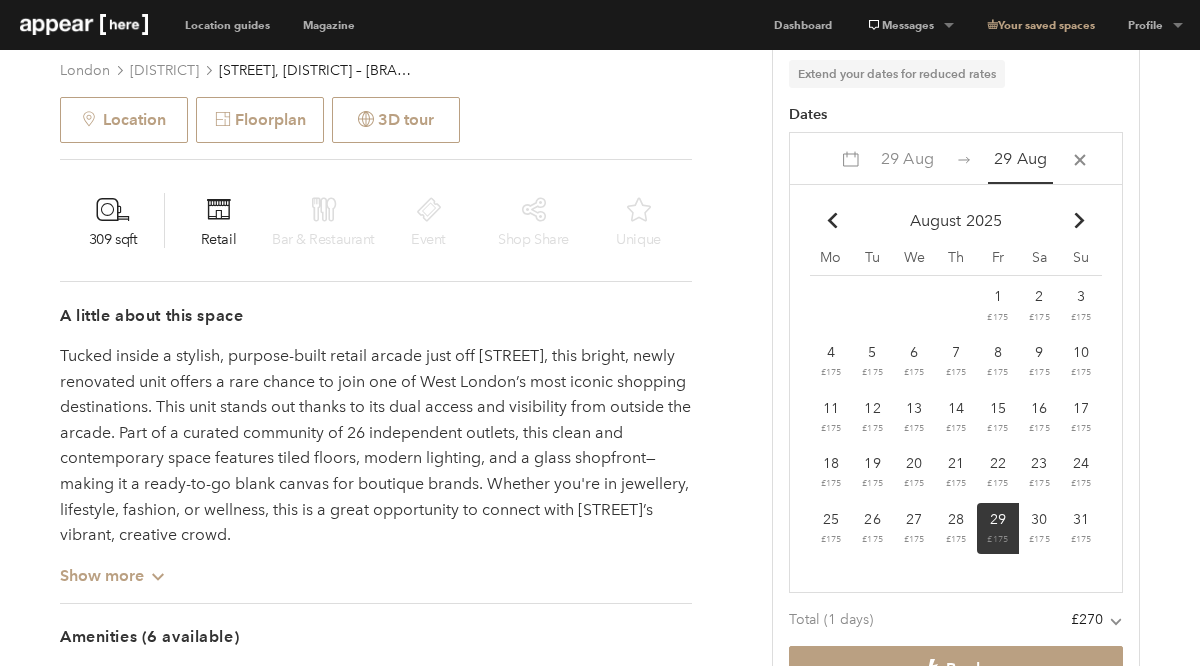 click on "31" at bounding box center (998, 296) 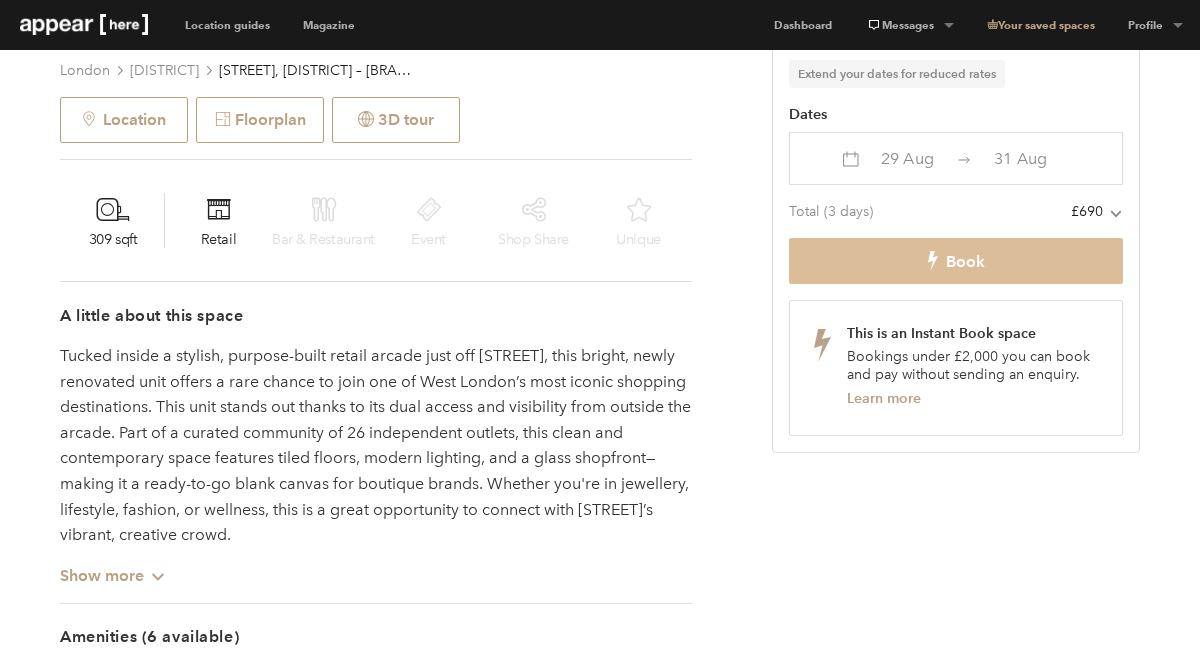 click on "Book" at bounding box center [956, 260] 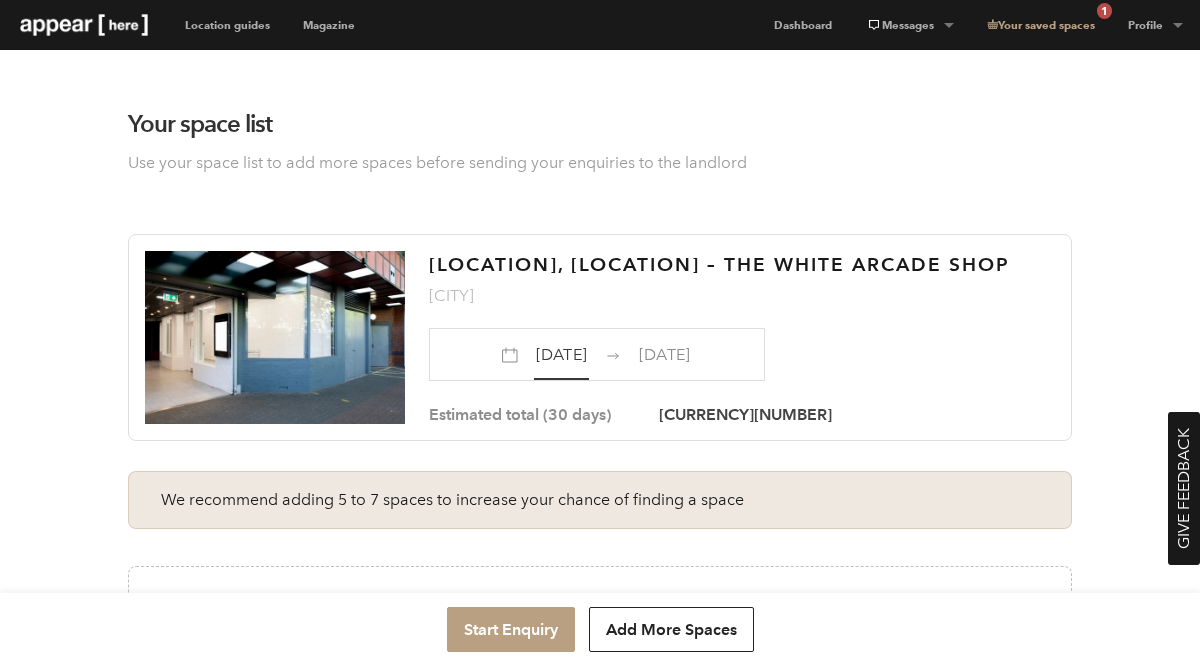 scroll, scrollTop: 0, scrollLeft: 0, axis: both 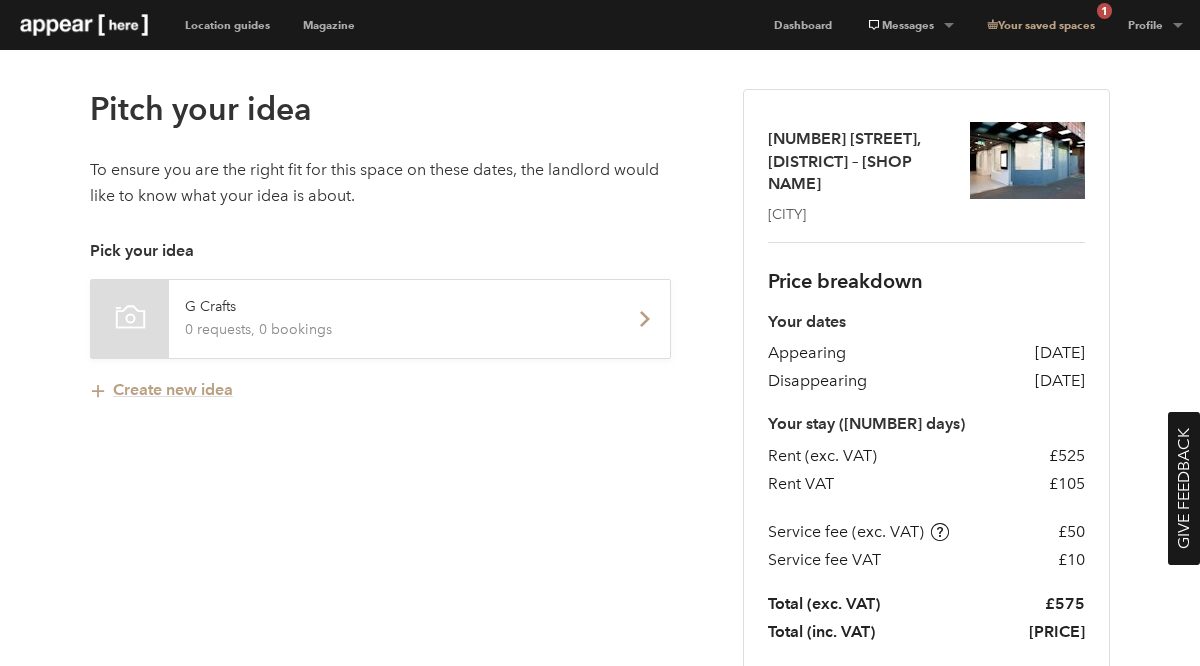 click on "0 requests, 0 bookings" at bounding box center (395, 330) 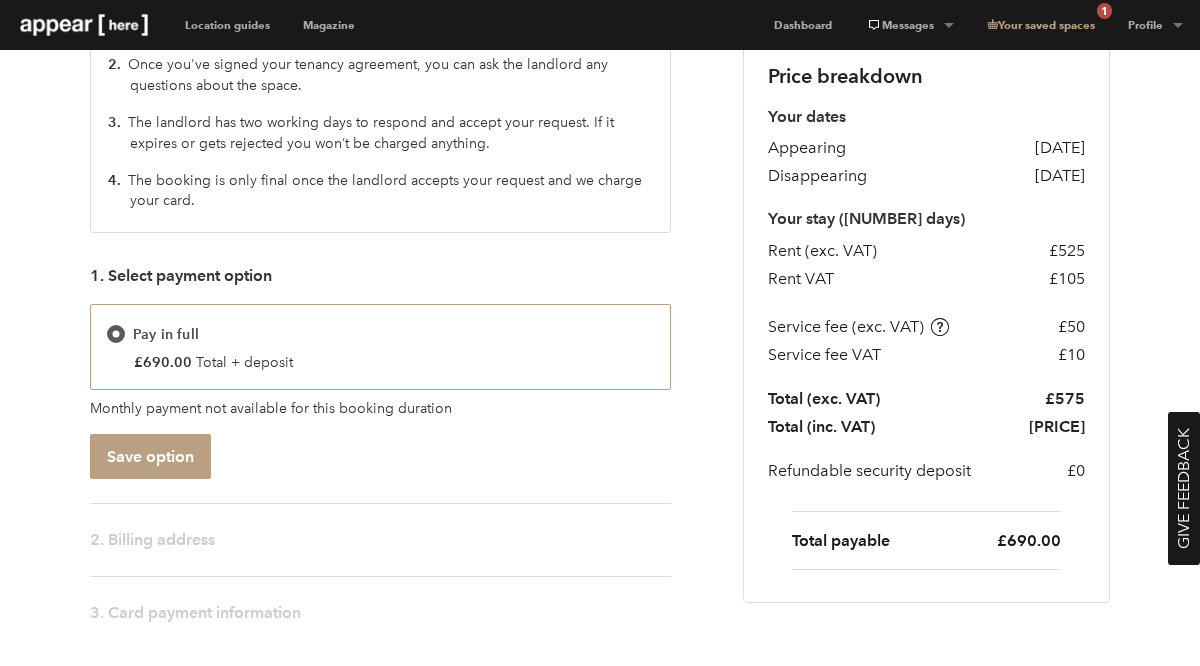 scroll, scrollTop: 270, scrollLeft: 0, axis: vertical 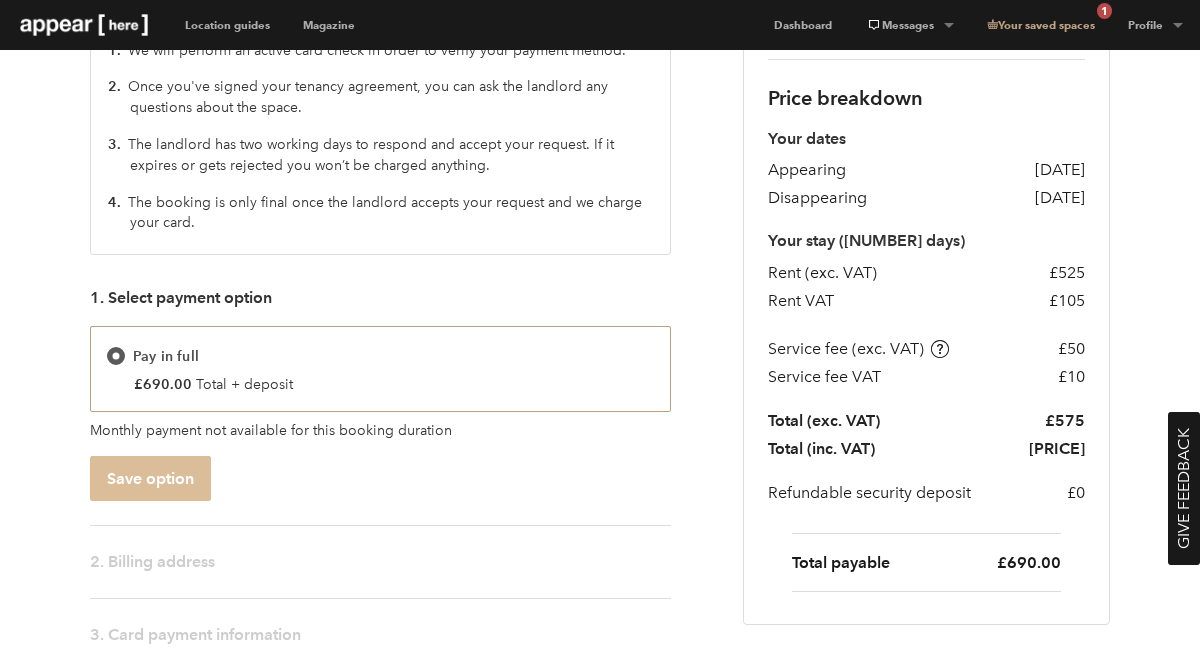 click on "Save option" at bounding box center (150, 478) 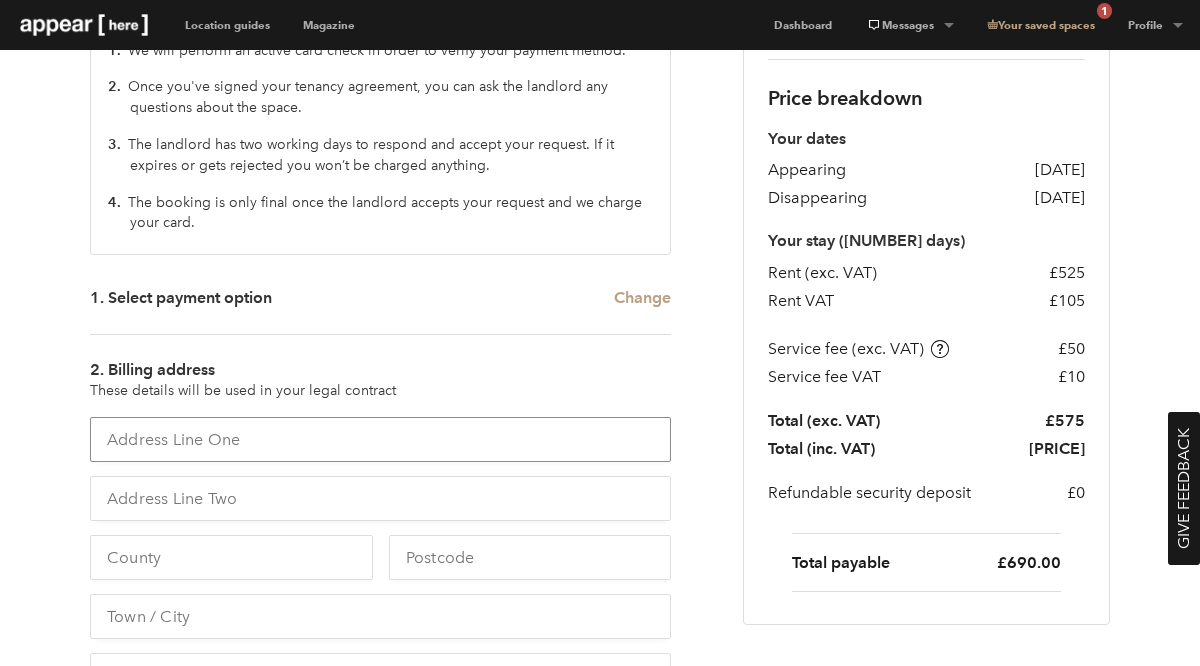 click at bounding box center (380, 439) 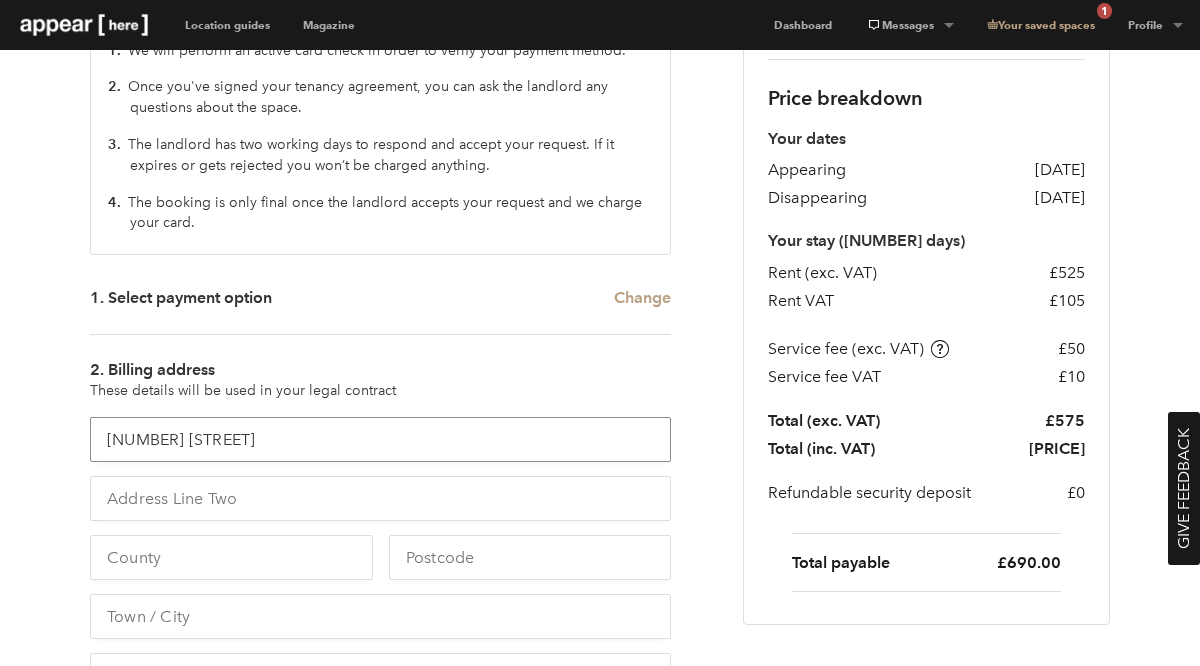 type on "83 Saddler Building" 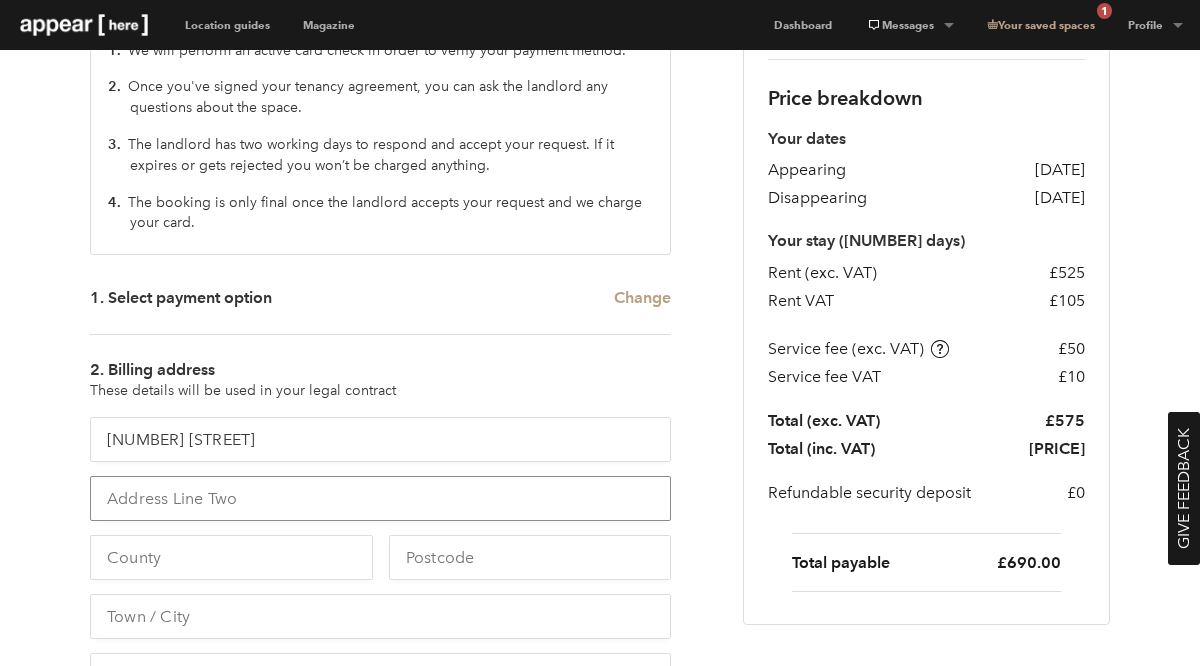 click at bounding box center [380, 498] 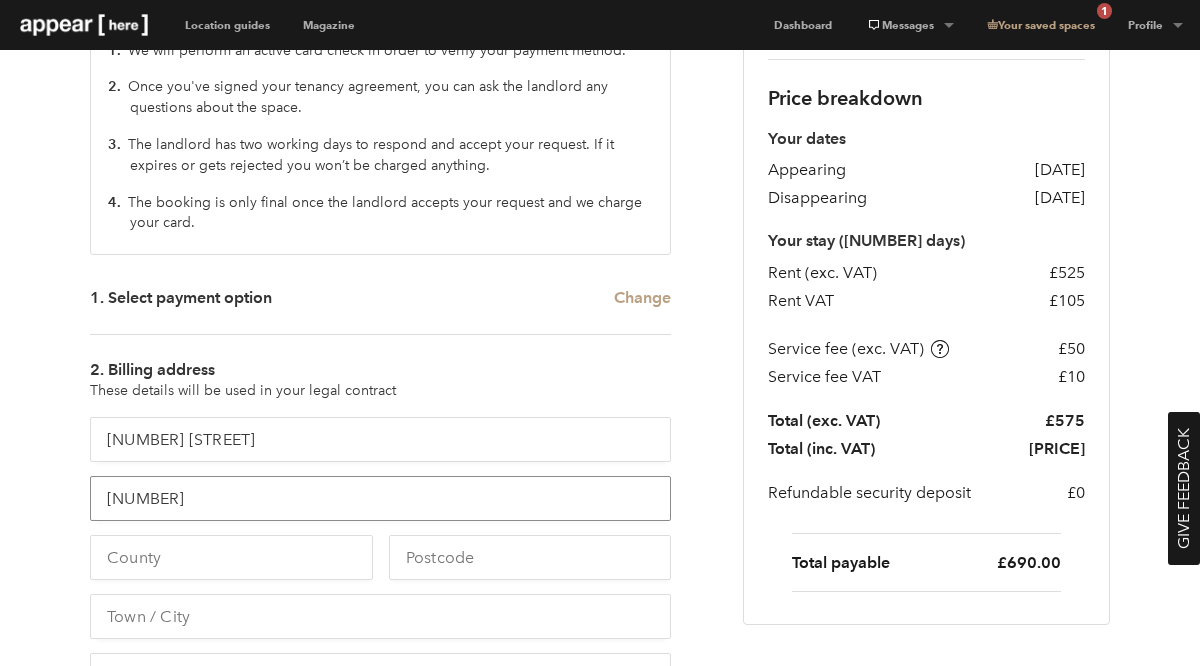 click on "24" at bounding box center [380, 498] 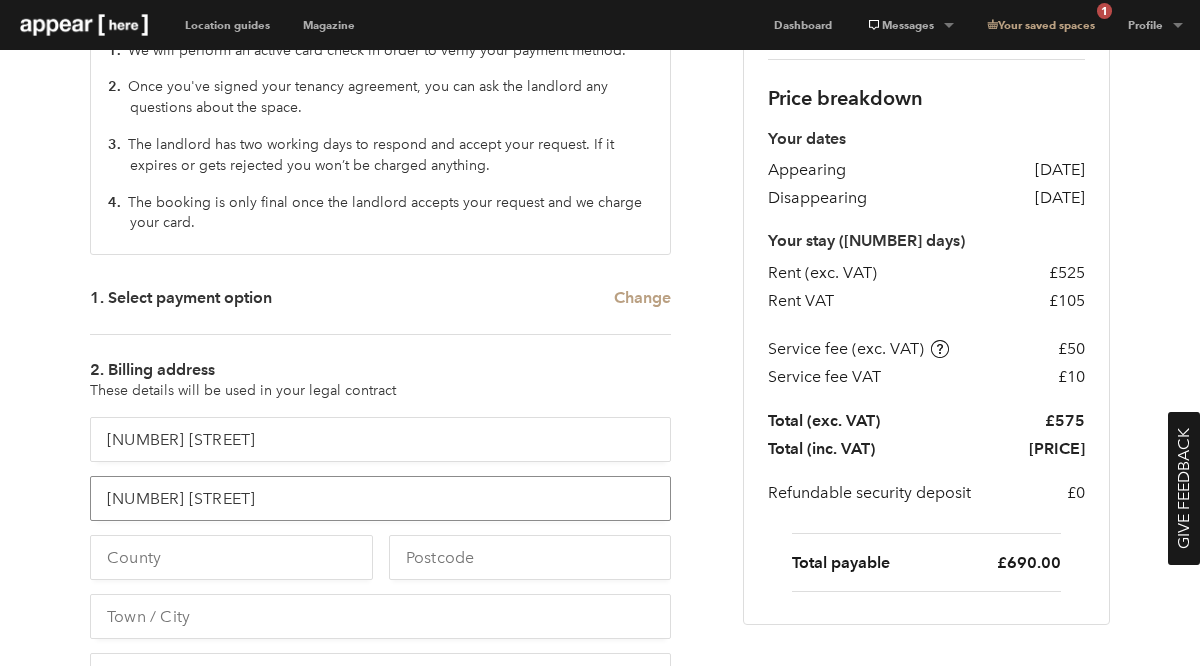 type on "24 Wharf Road" 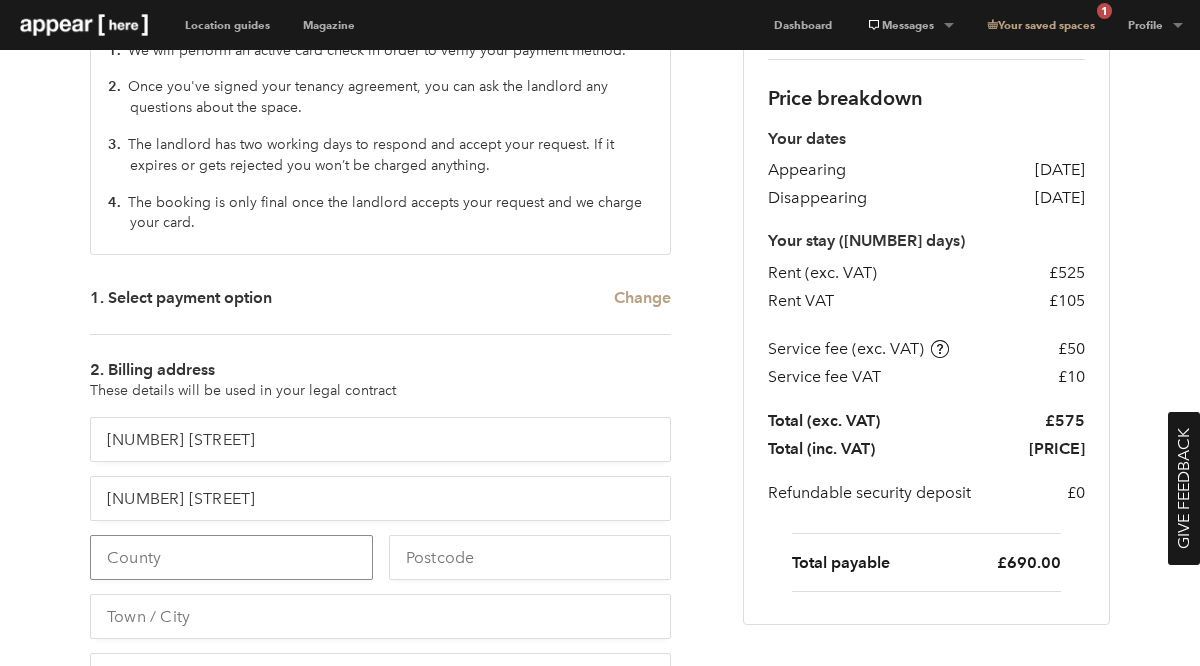 click at bounding box center [231, 557] 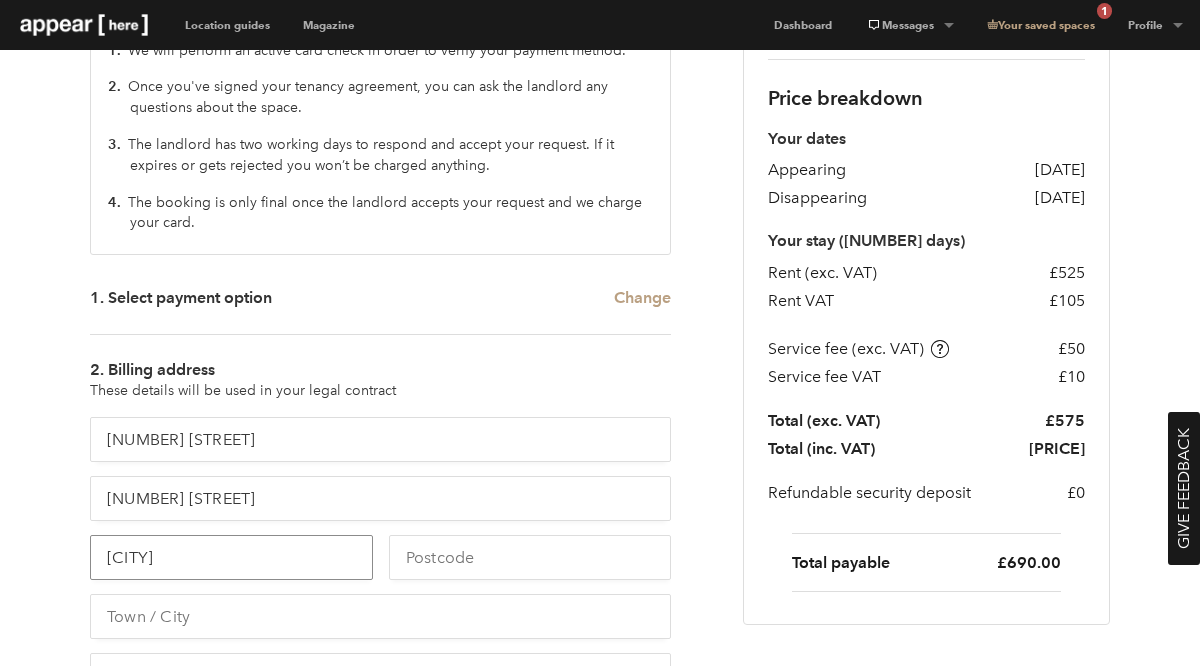 type on "[CITY]" 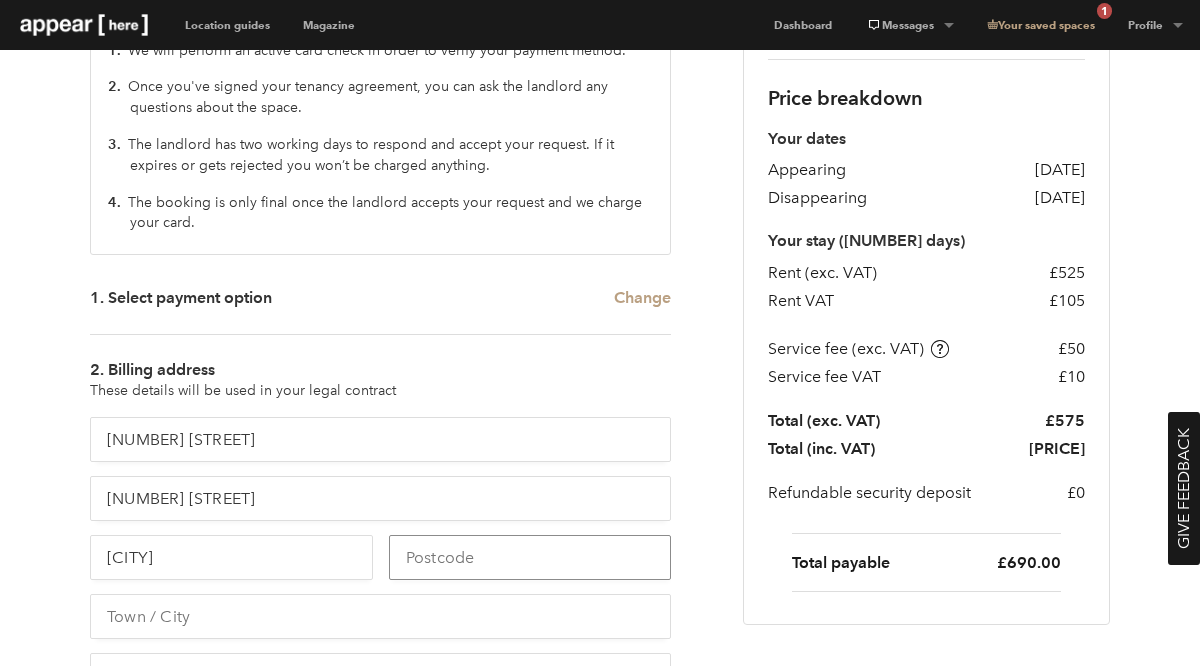 click at bounding box center [530, 557] 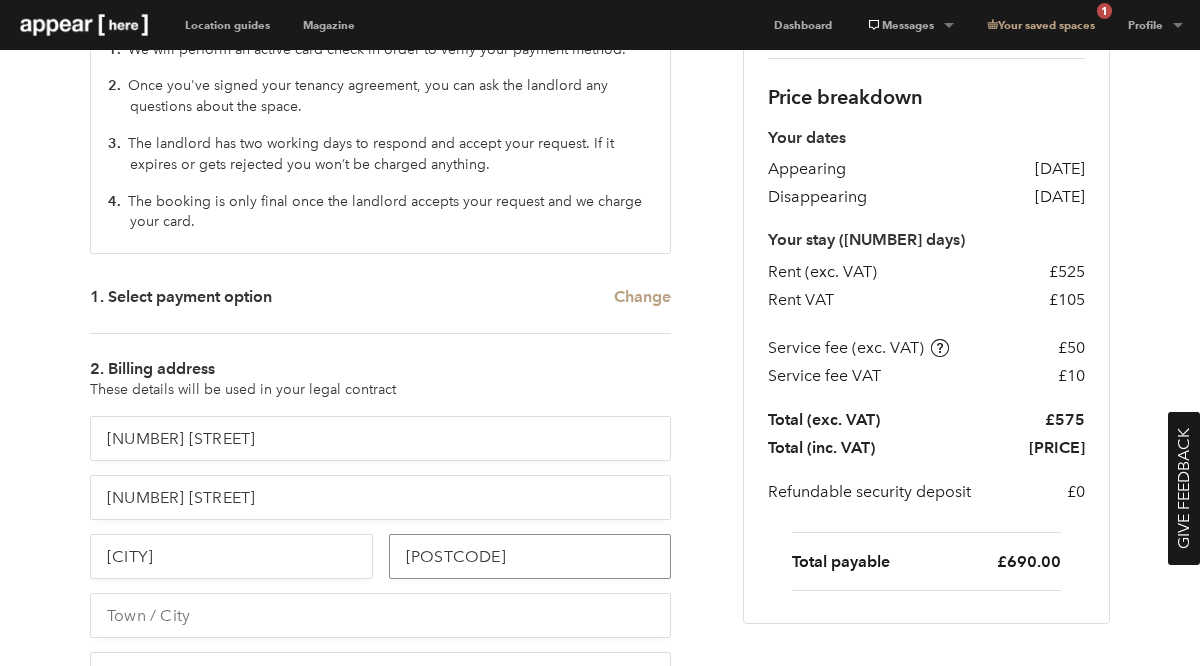 scroll, scrollTop: 480, scrollLeft: 0, axis: vertical 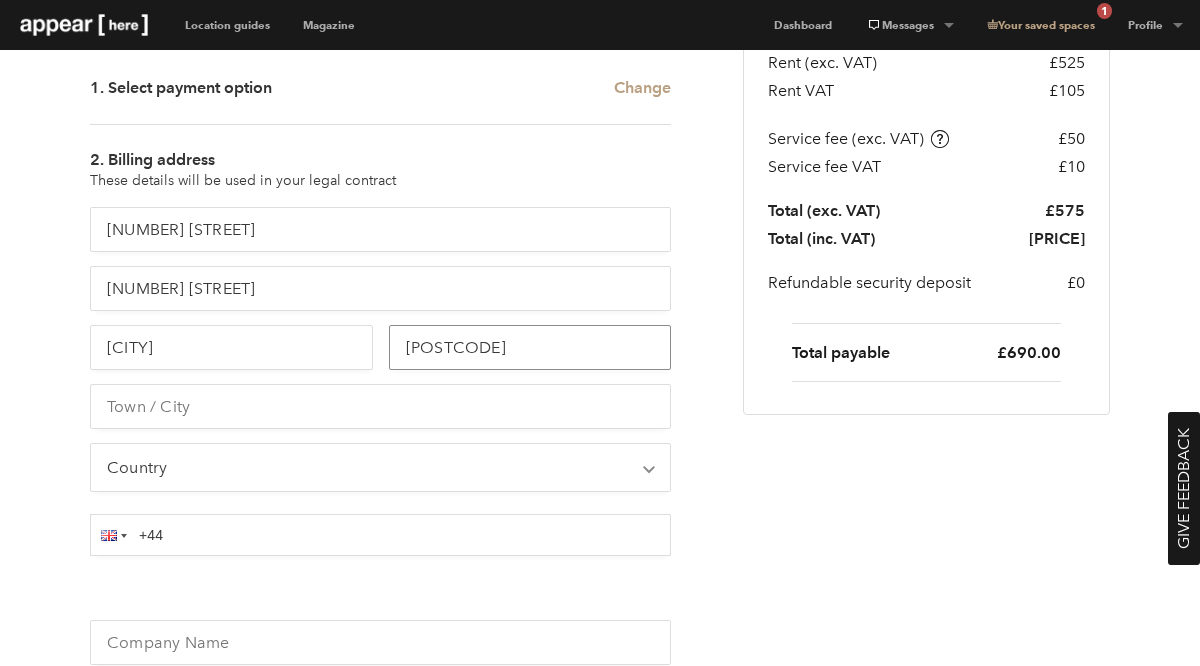 type on "N17GQ" 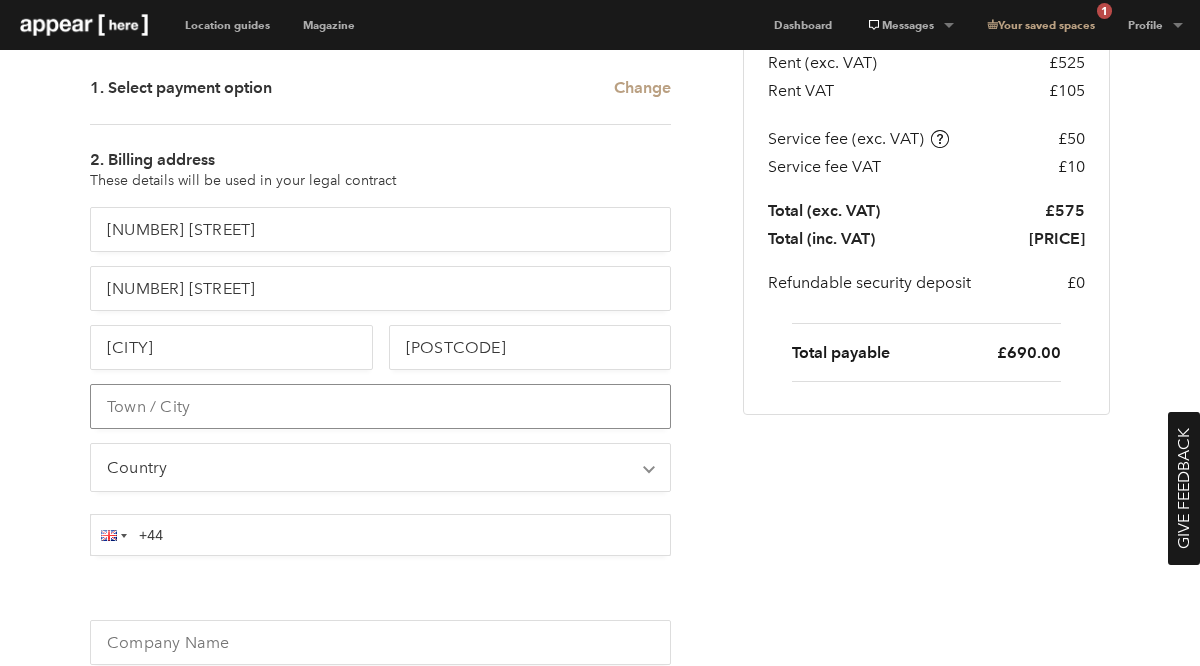 click at bounding box center [380, 406] 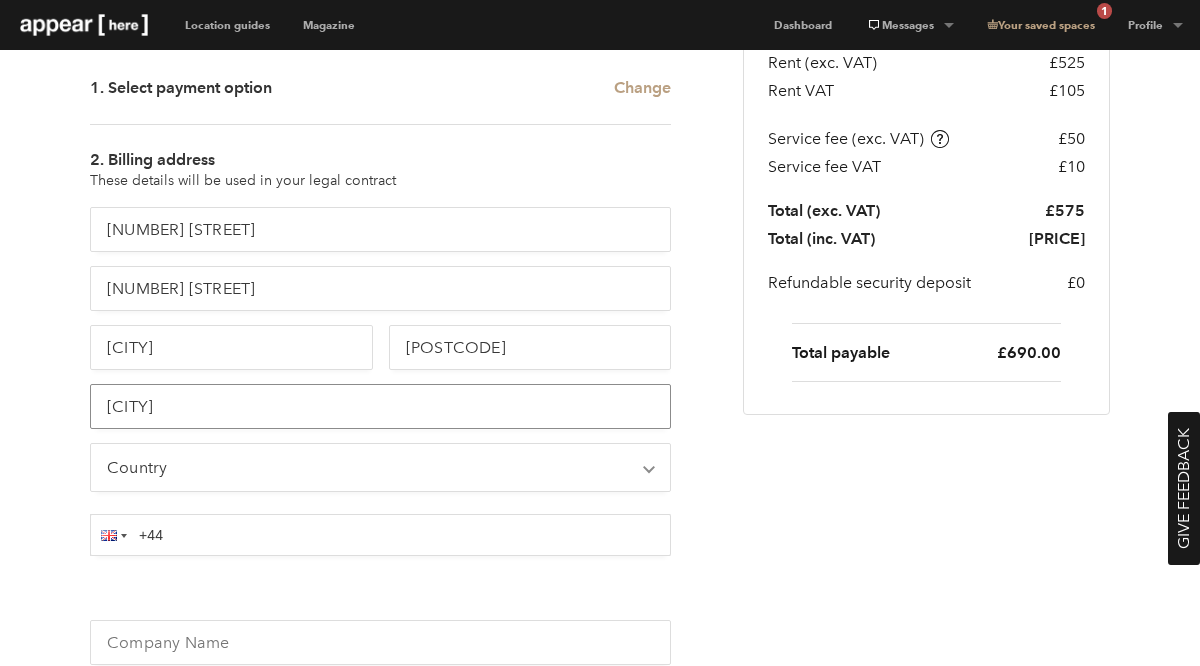 type on "[CITY]" 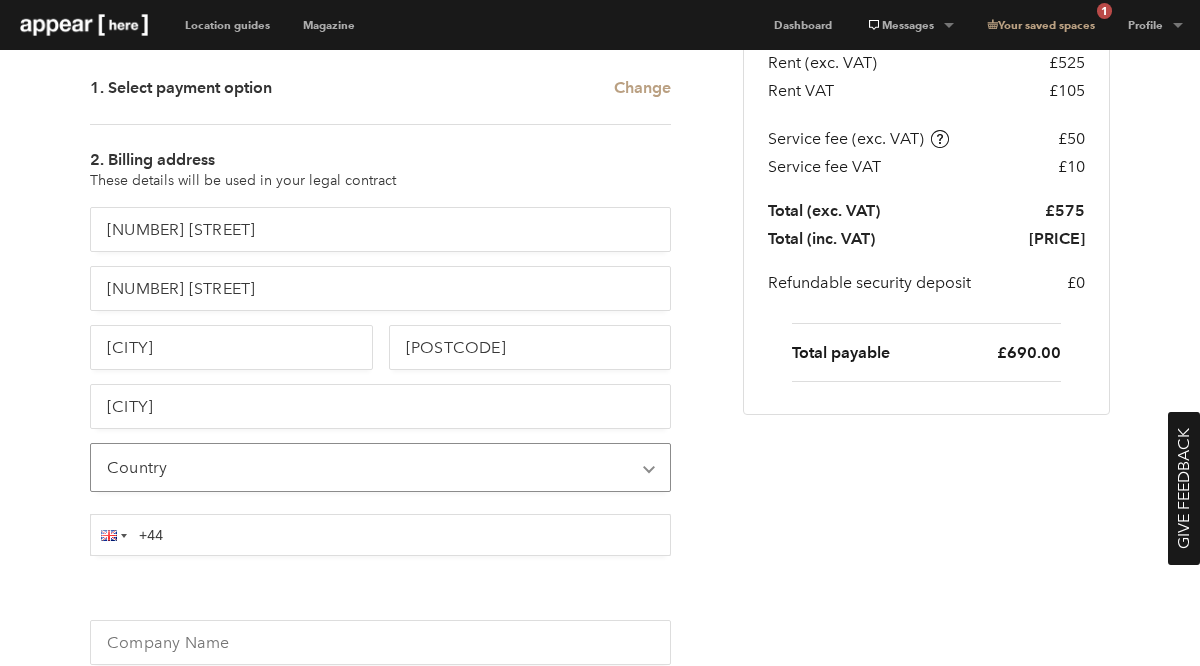 click on "[COUNTRY]" at bounding box center (380, 467) 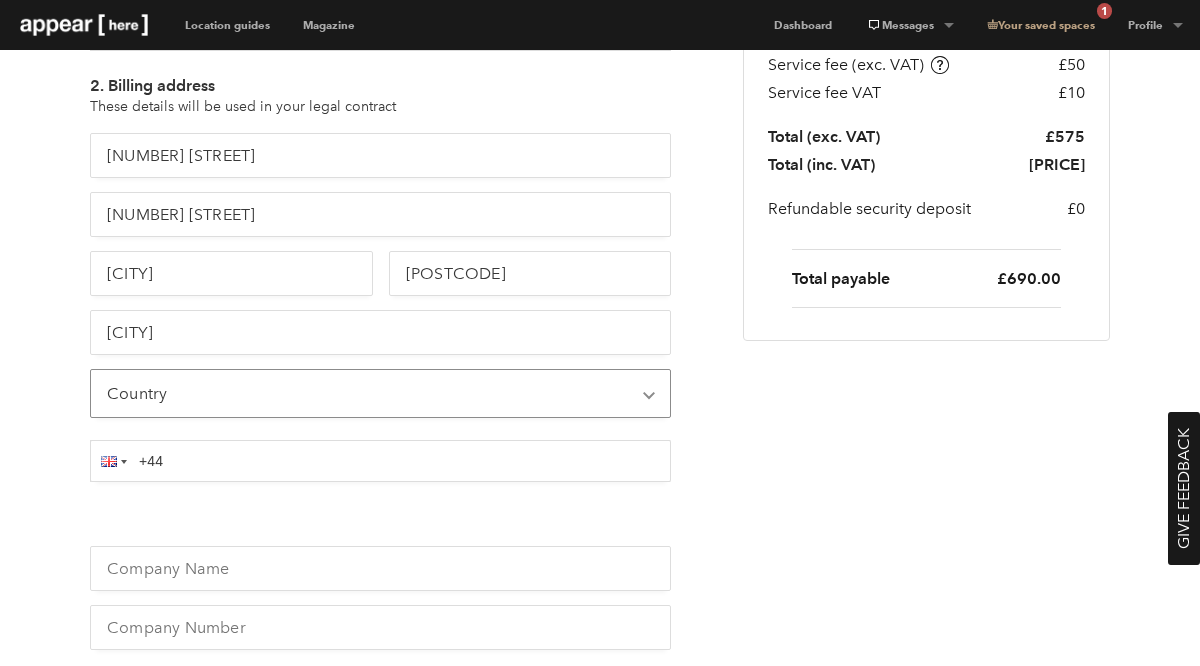 scroll, scrollTop: 597, scrollLeft: 0, axis: vertical 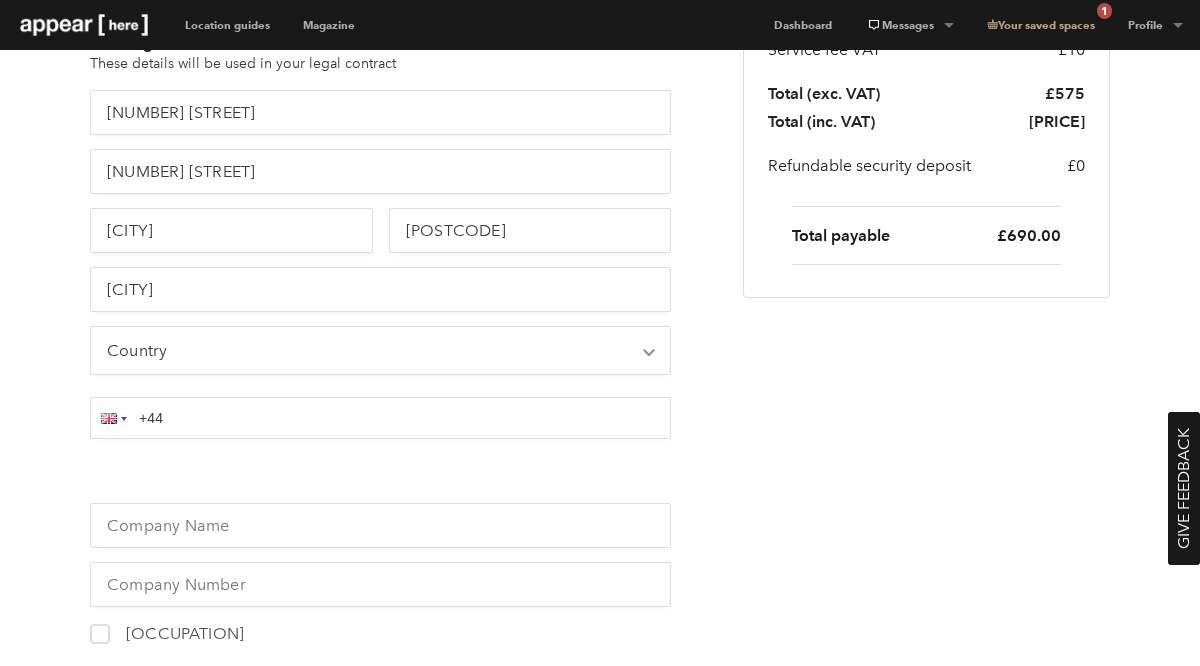 click on "+44" at bounding box center (380, 418) 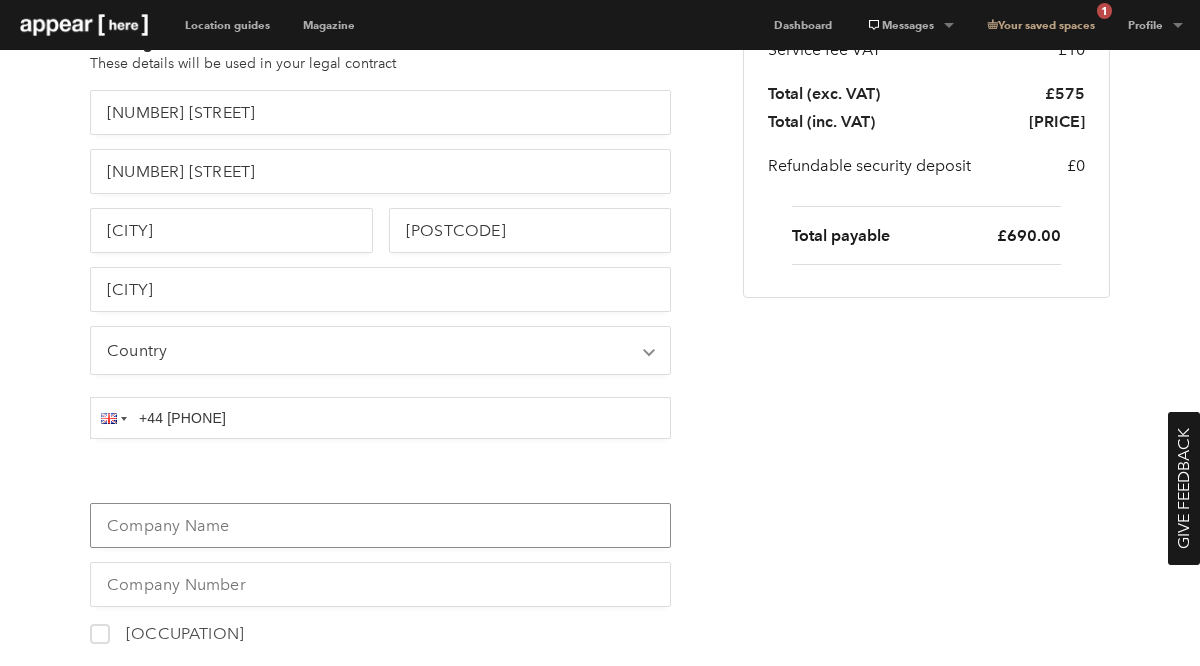 type on "G Crafts" 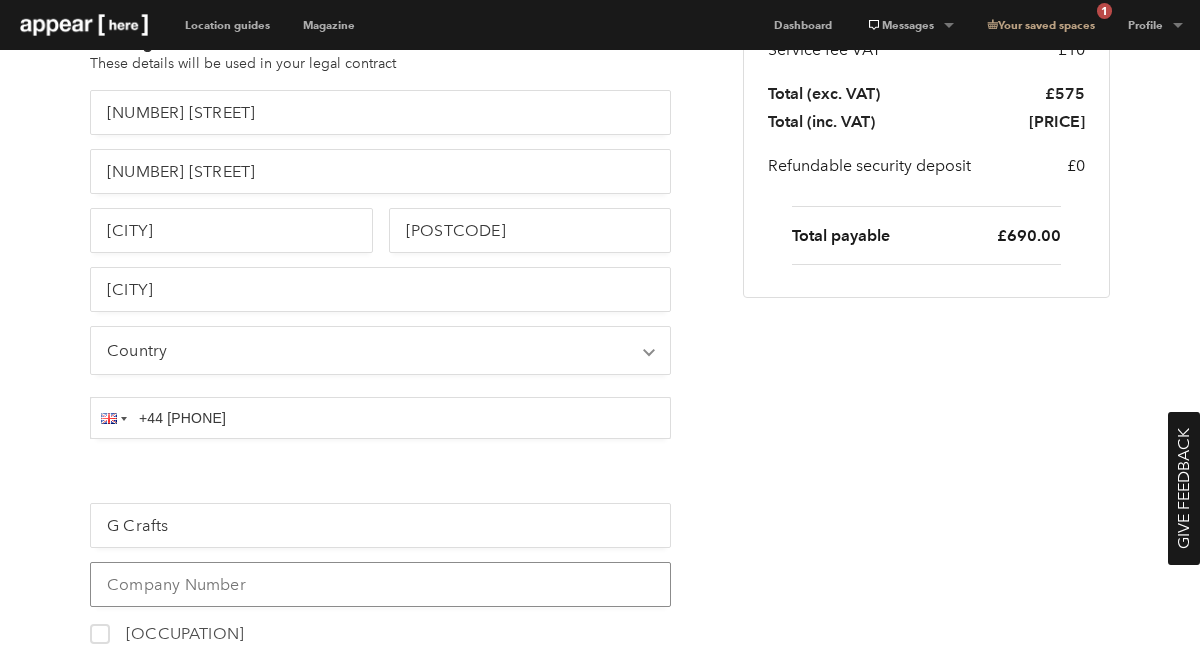 type on "G Crafts" 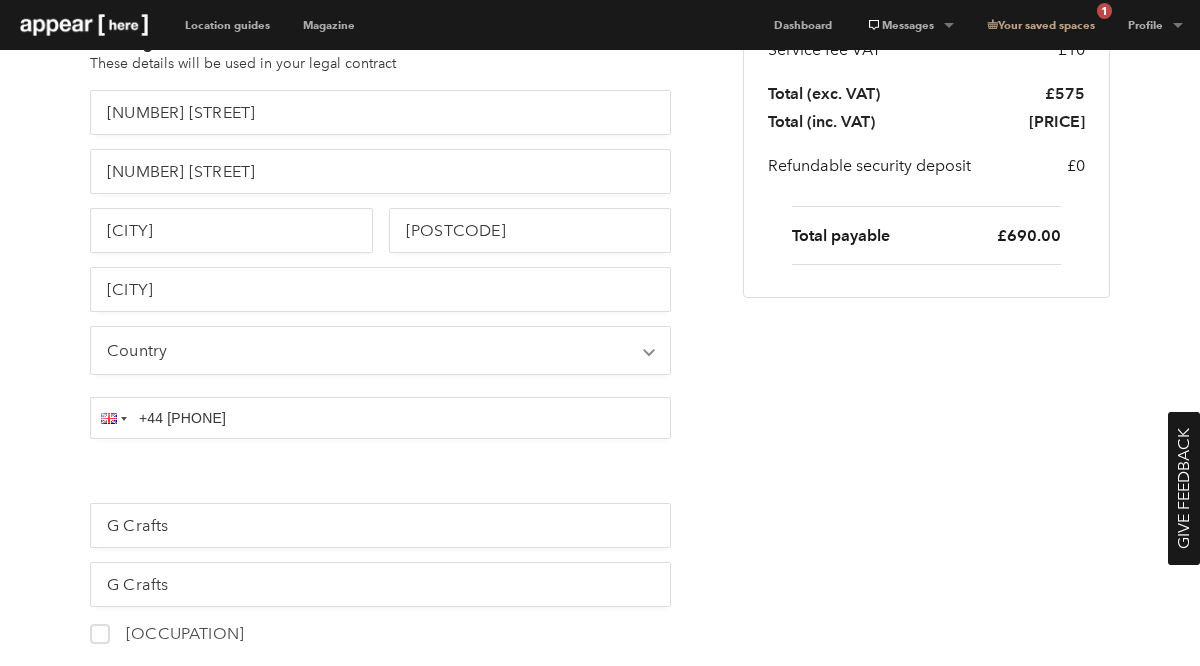 scroll, scrollTop: 683, scrollLeft: 0, axis: vertical 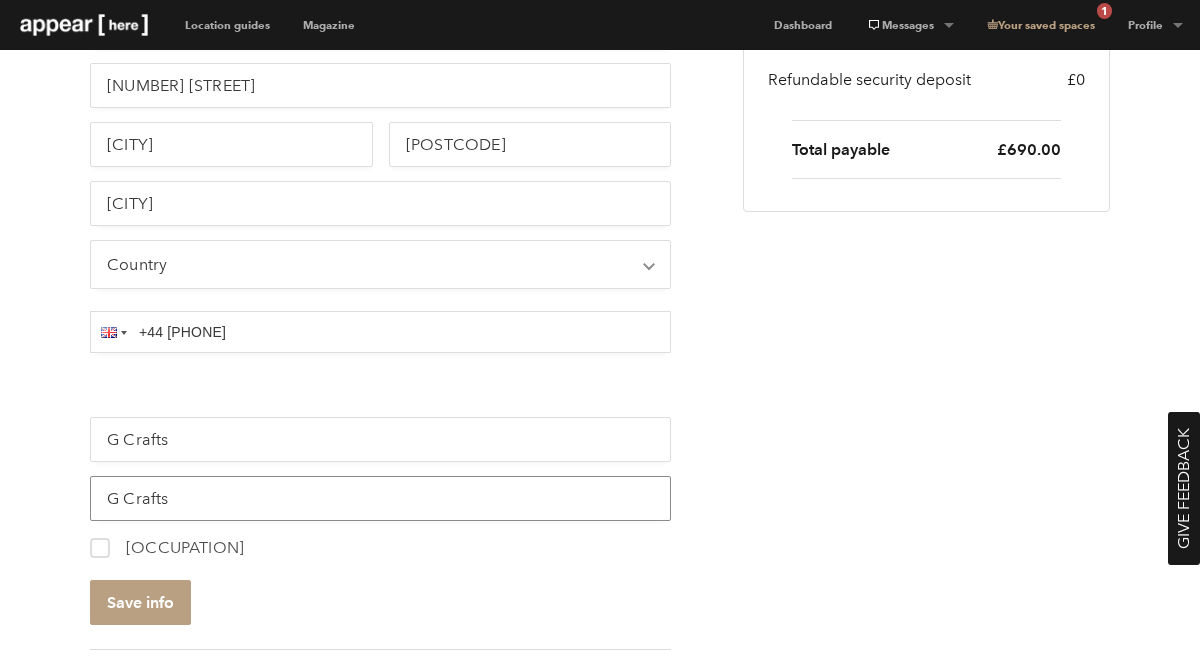 click on "G Crafts" at bounding box center (380, 498) 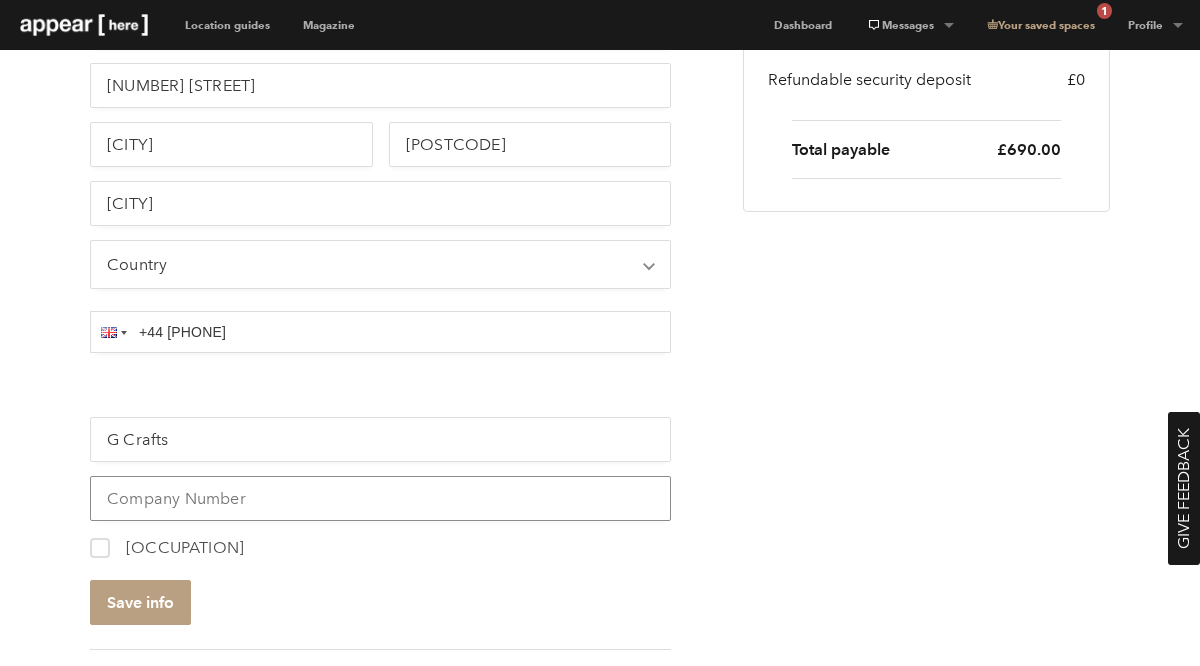 type 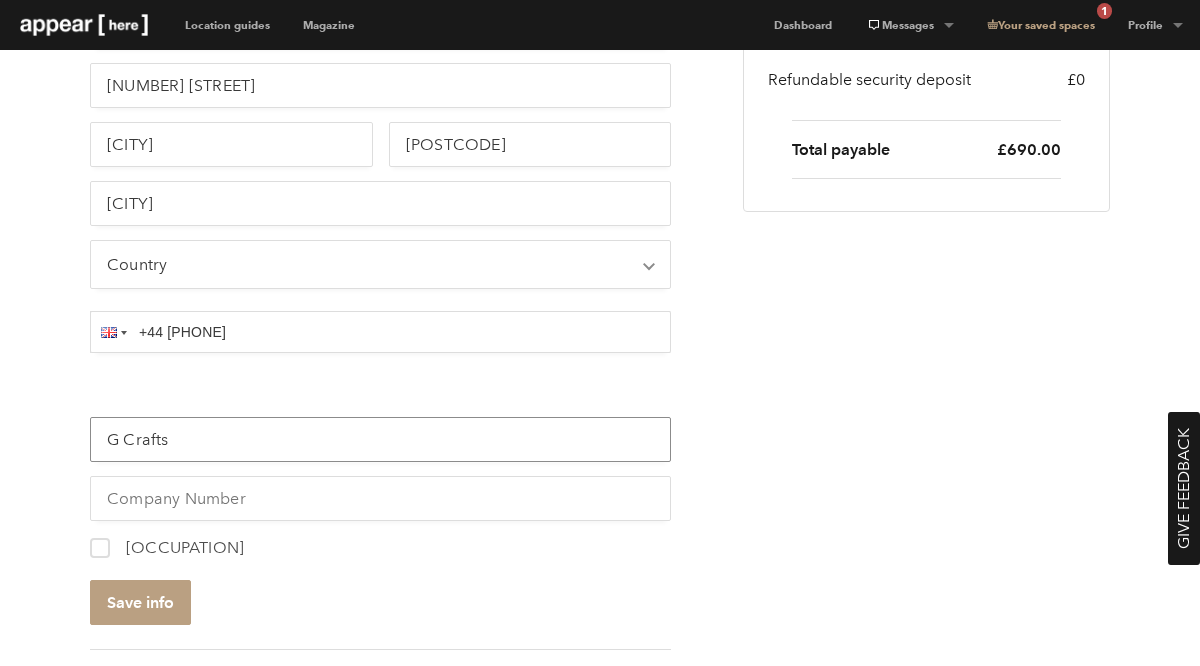 click on "G Crafts" at bounding box center [380, 439] 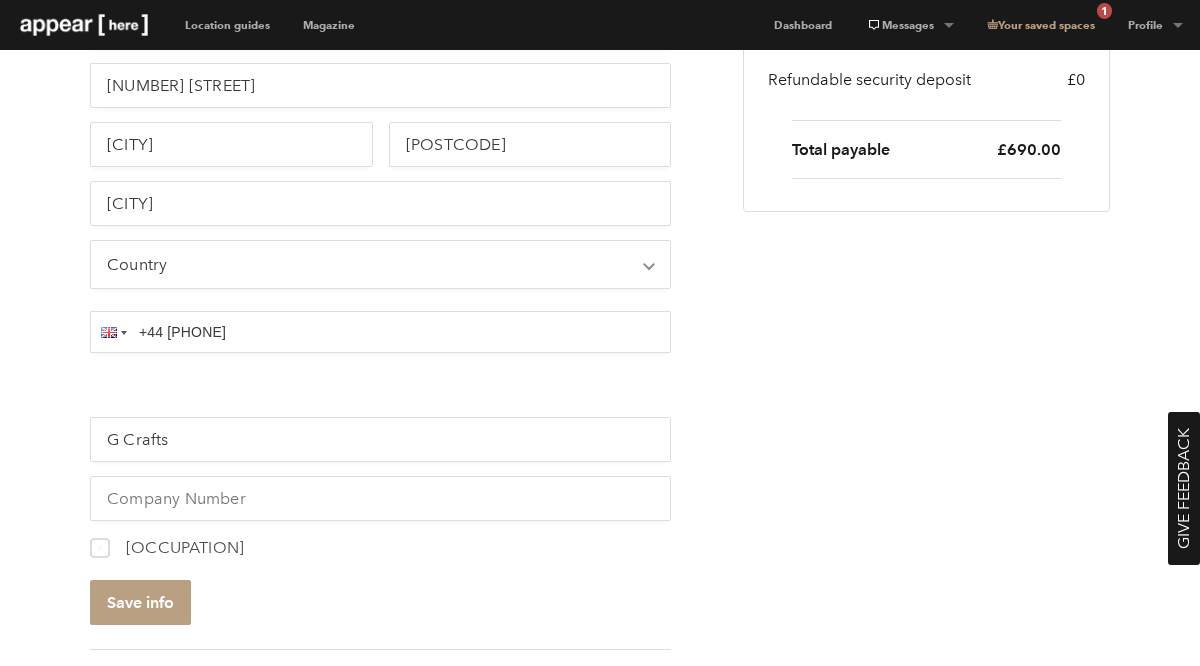 click at bounding box center (100, 548) 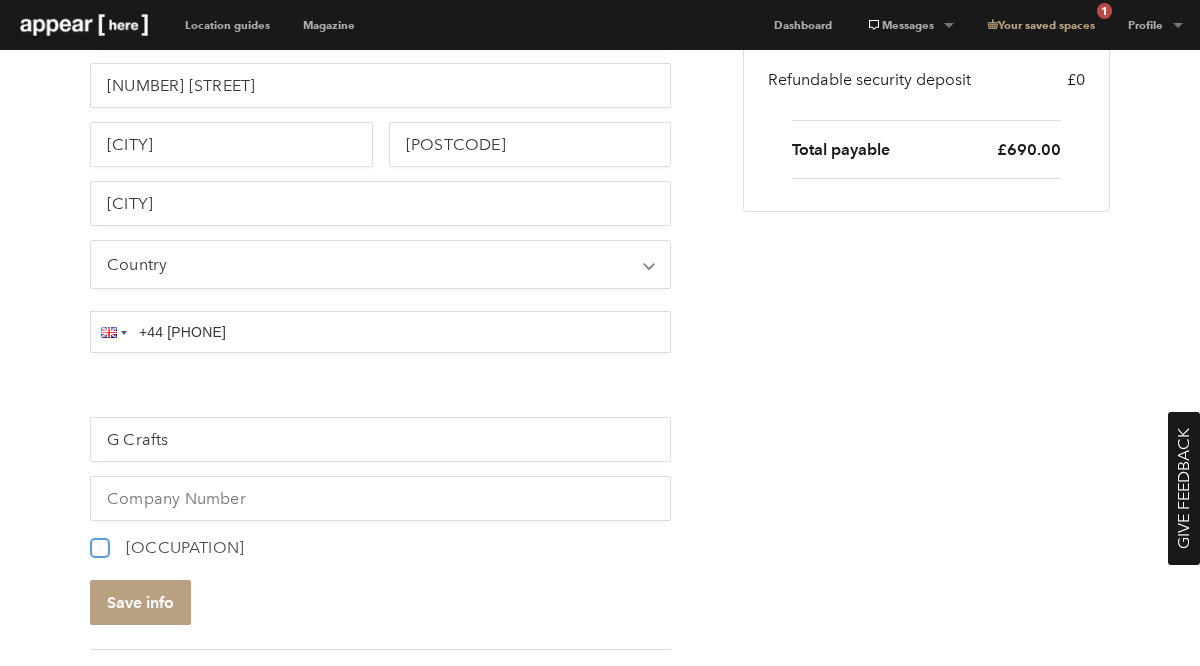 click on "0 Sole Trader" at bounding box center (98, 543) 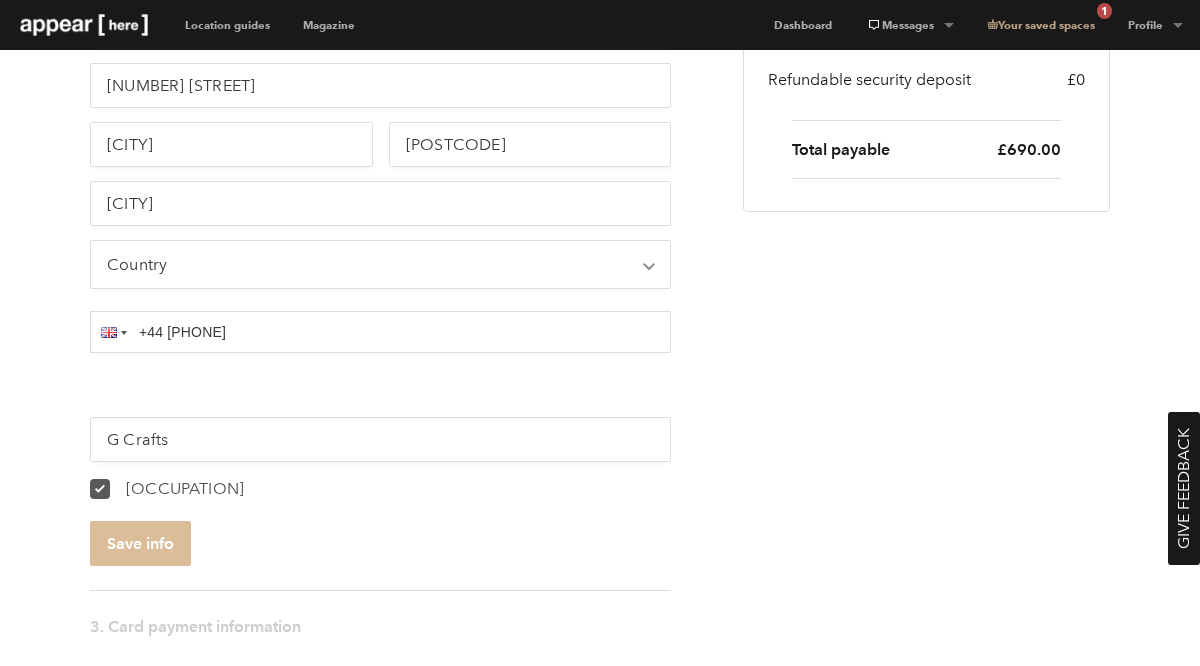 click on "Save info" at bounding box center (140, 543) 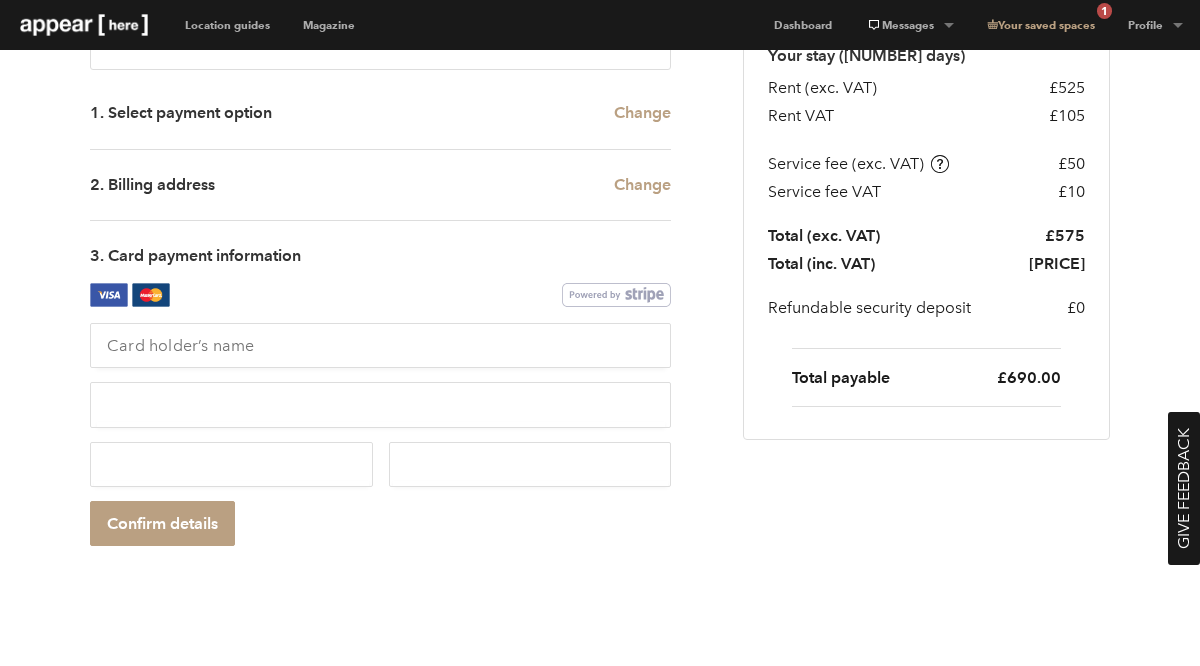 scroll, scrollTop: 454, scrollLeft: 0, axis: vertical 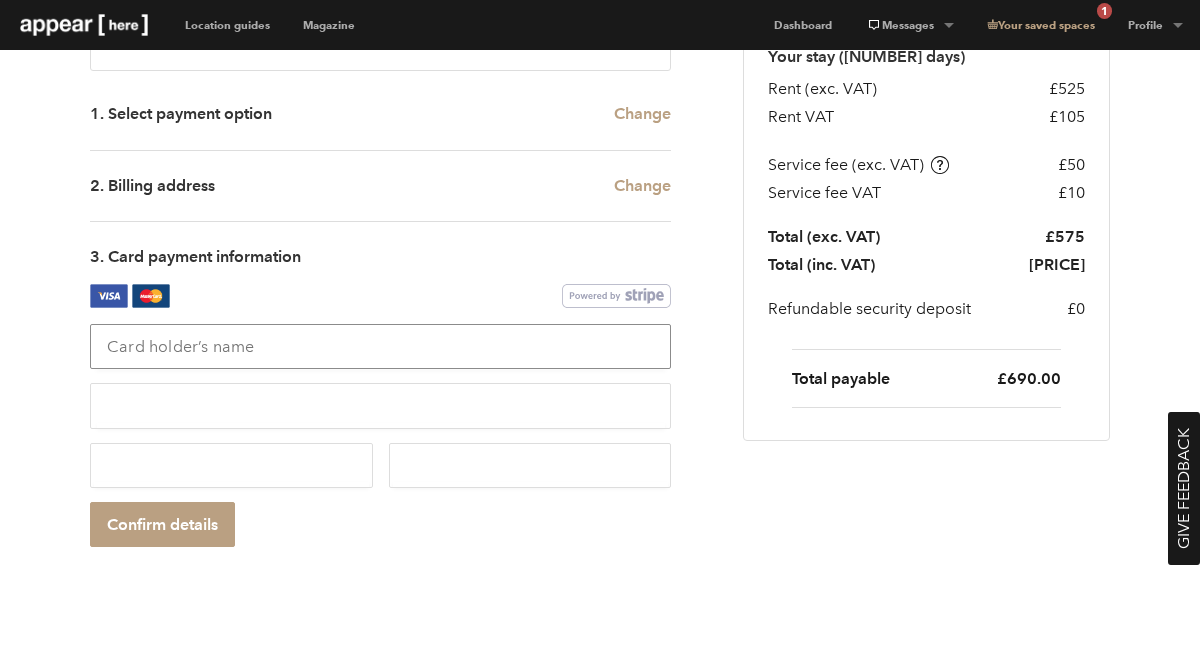 click at bounding box center [380, 346] 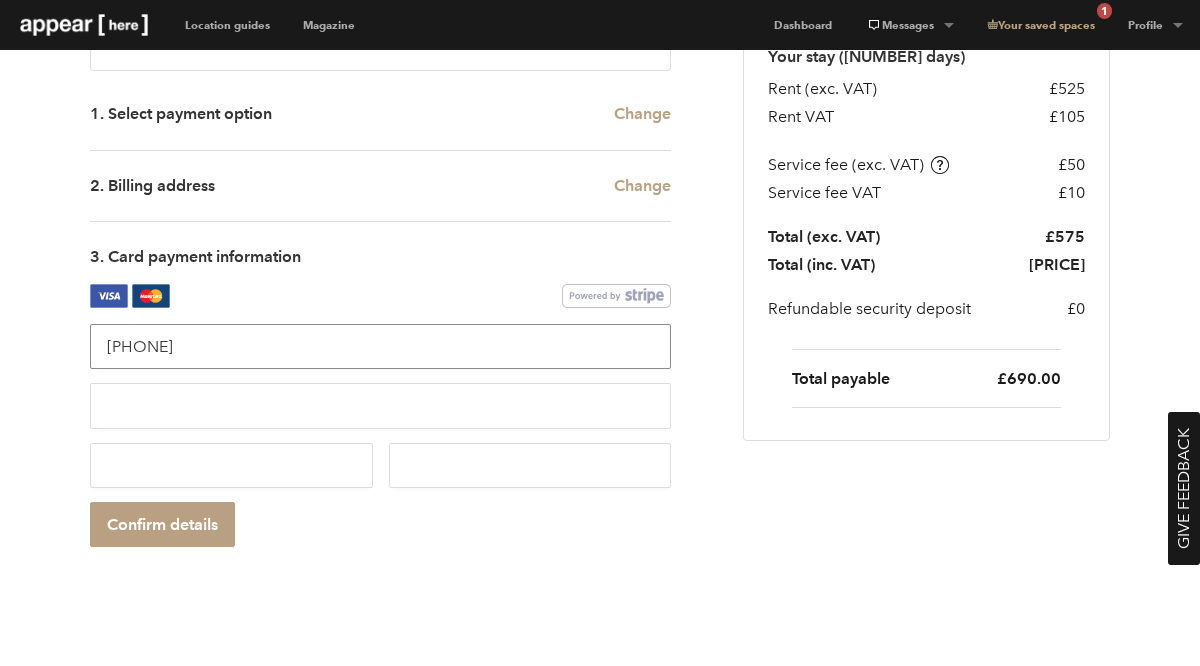 drag, startPoint x: 266, startPoint y: 340, endPoint x: 122, endPoint y: 357, distance: 145 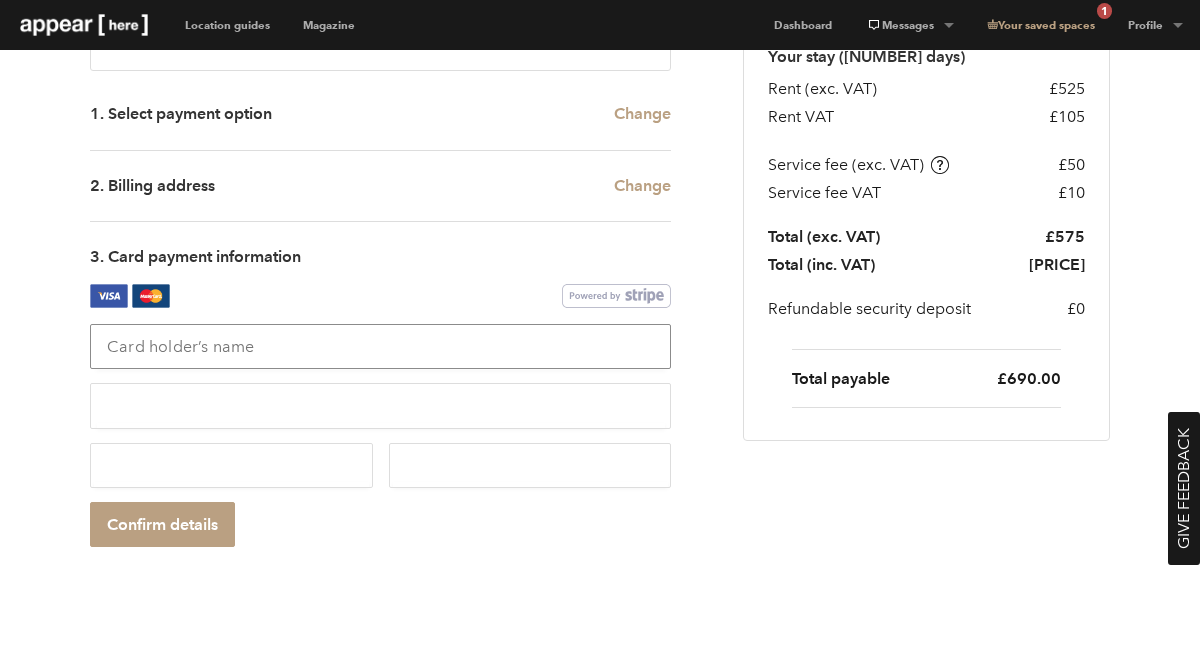 click at bounding box center [380, 346] 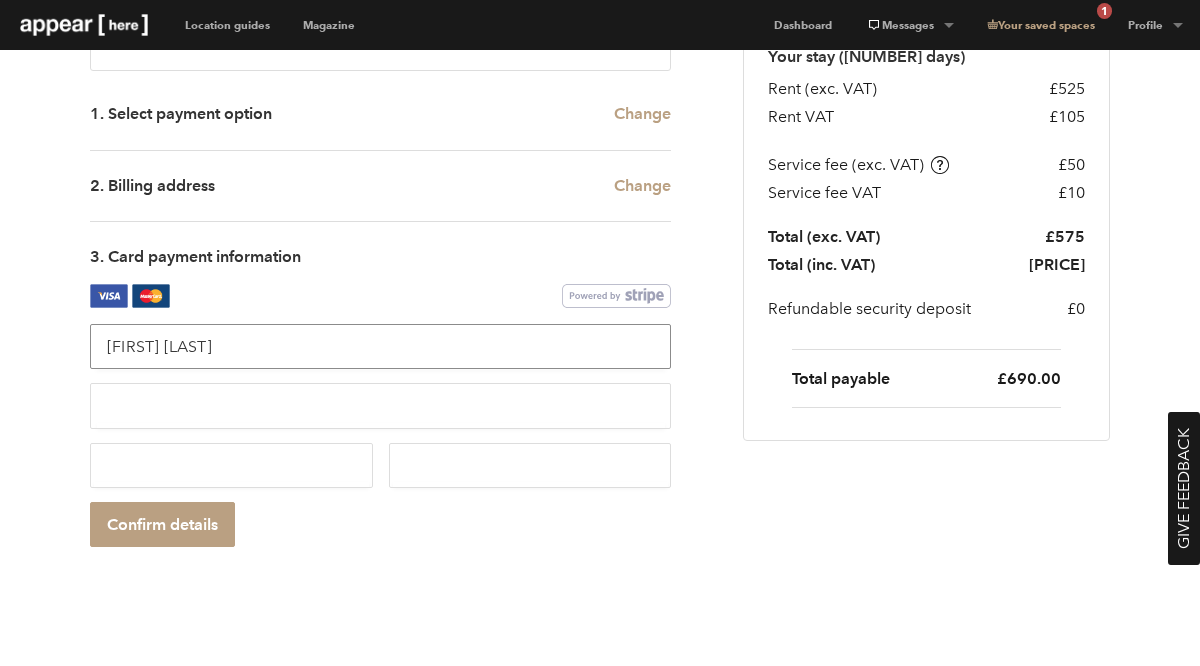 type on "Aengus Boyle" 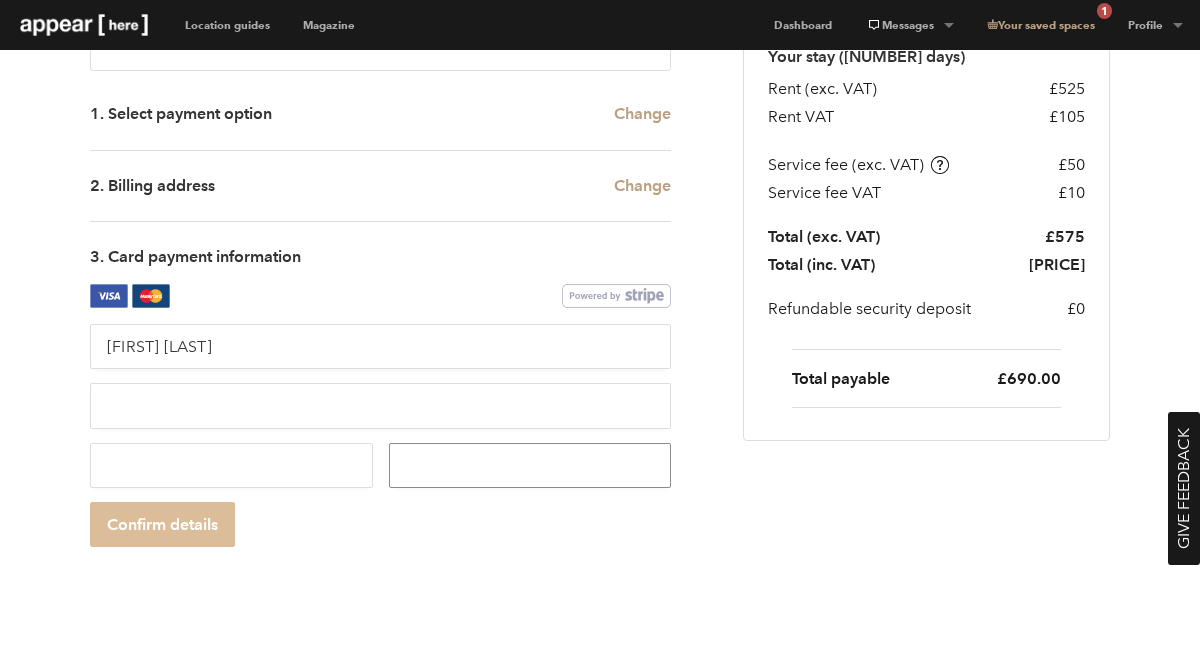 click on "Confirm details" at bounding box center (162, 524) 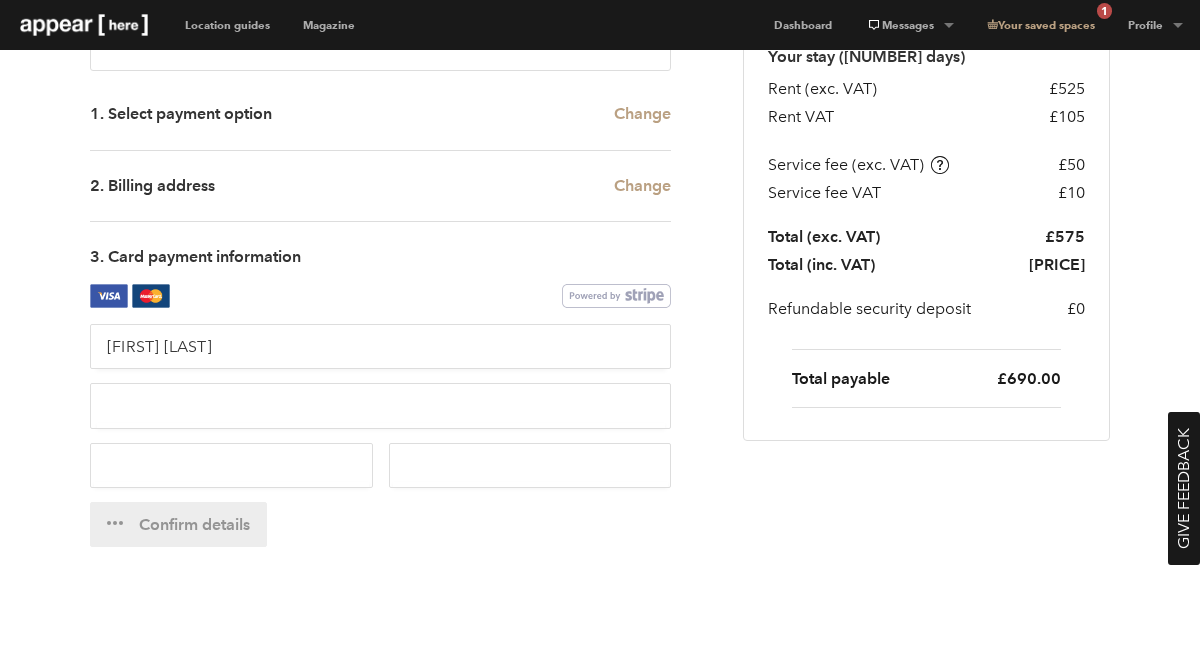 scroll, scrollTop: 433, scrollLeft: 0, axis: vertical 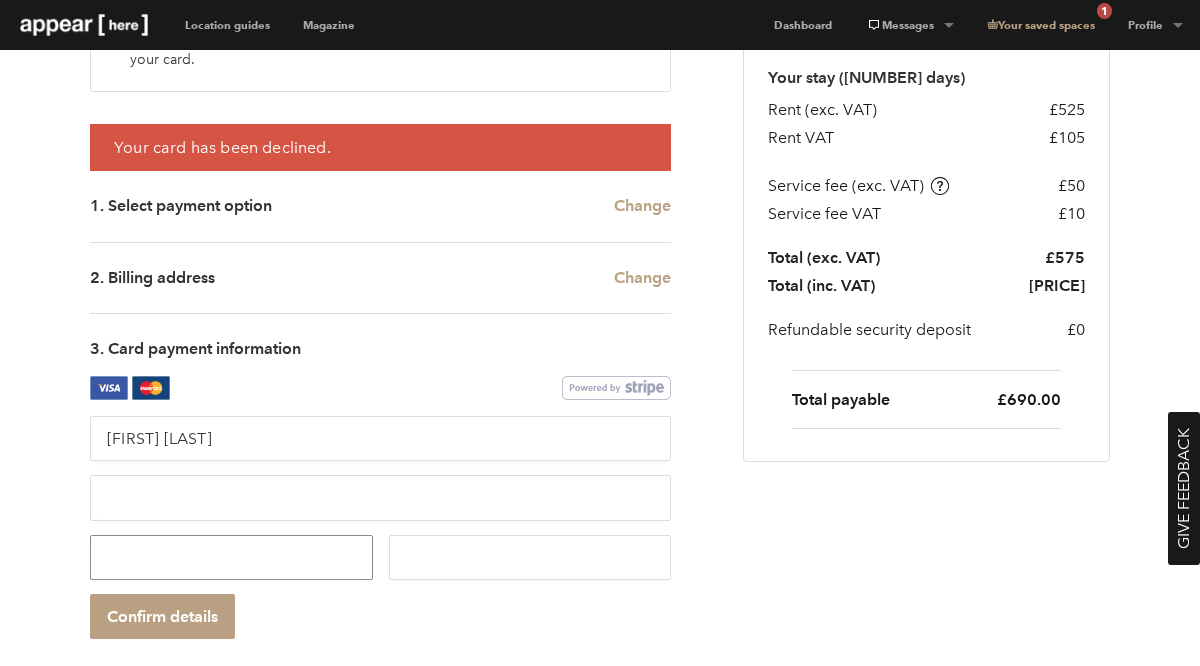 click at bounding box center (530, 557) 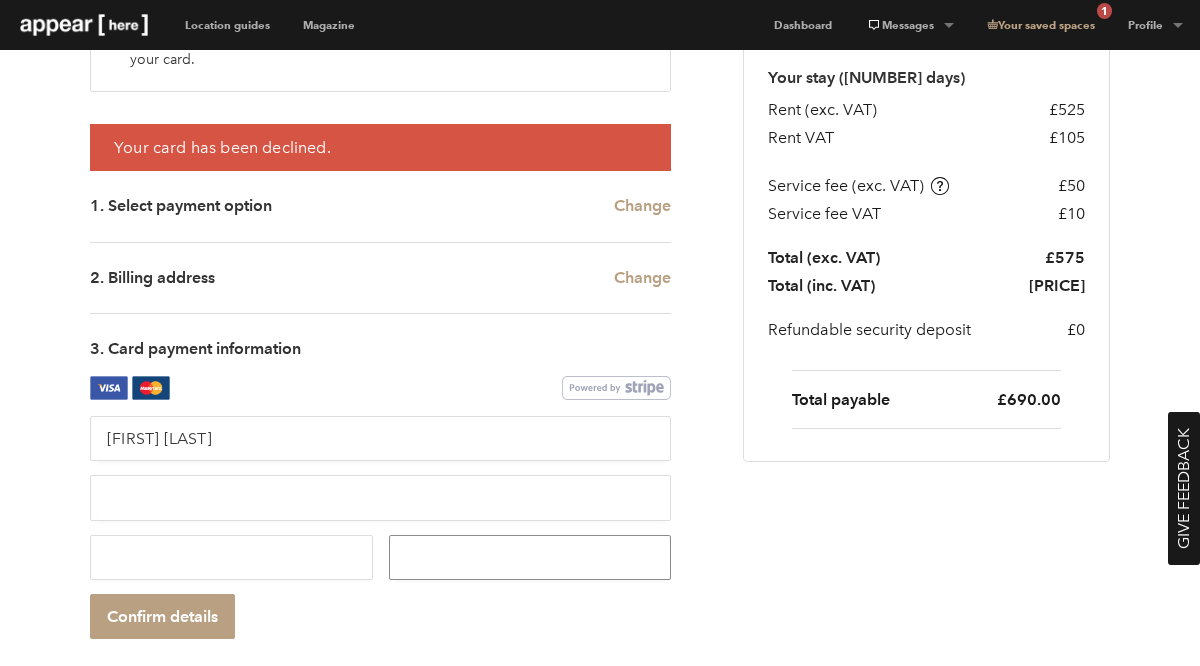 click at bounding box center [530, 557] 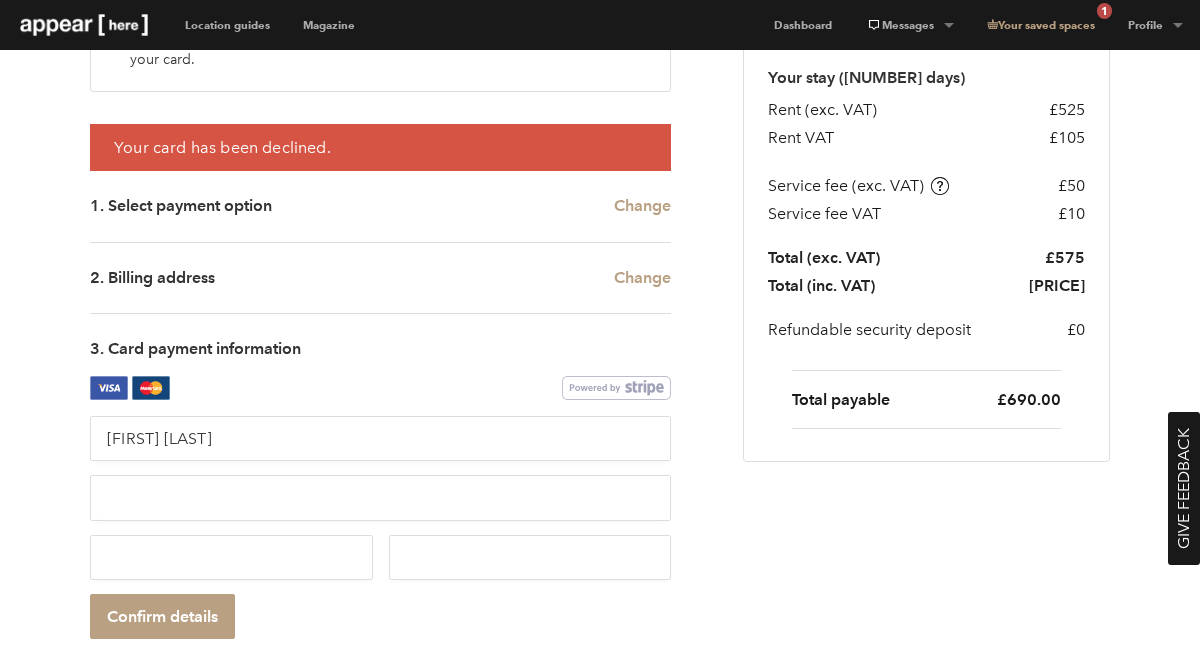 click at bounding box center (530, 557) 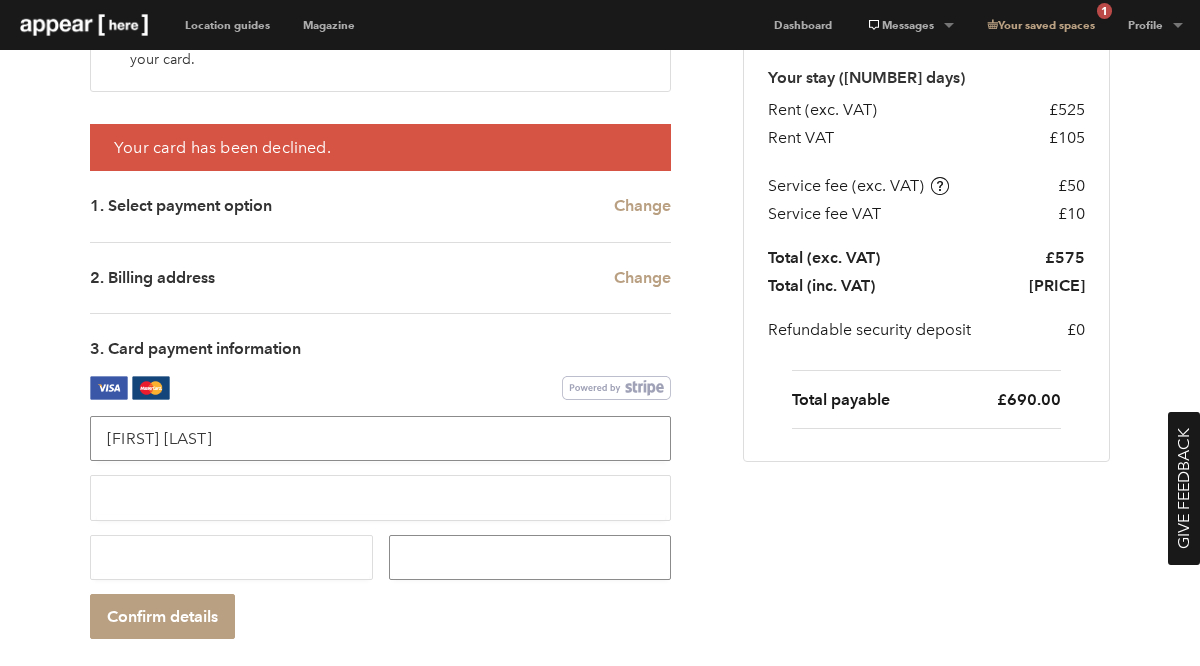 click on "Aengus Boyle" at bounding box center [380, 438] 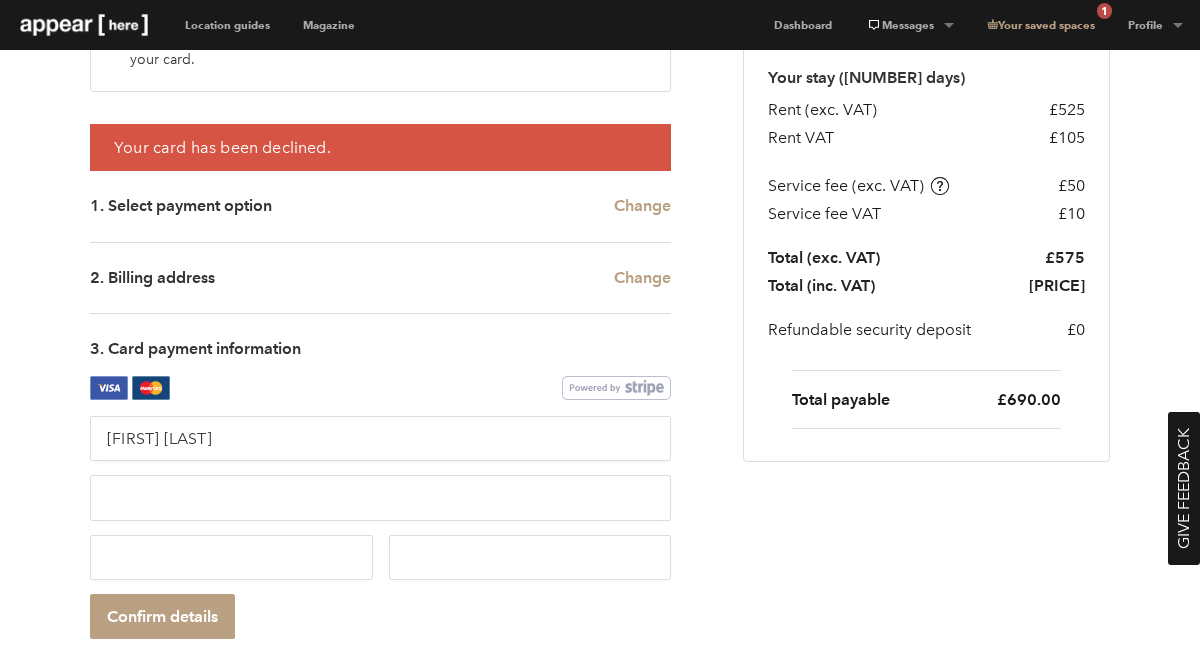 click at bounding box center [380, 497] 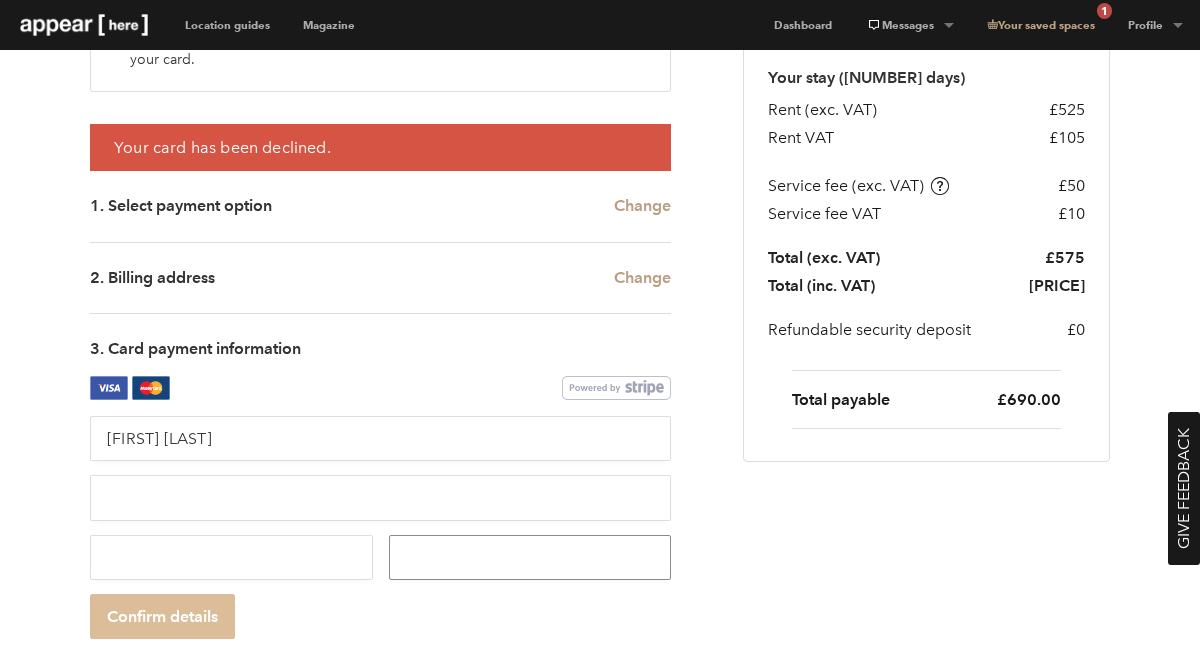 click on "Confirm details" at bounding box center (162, 616) 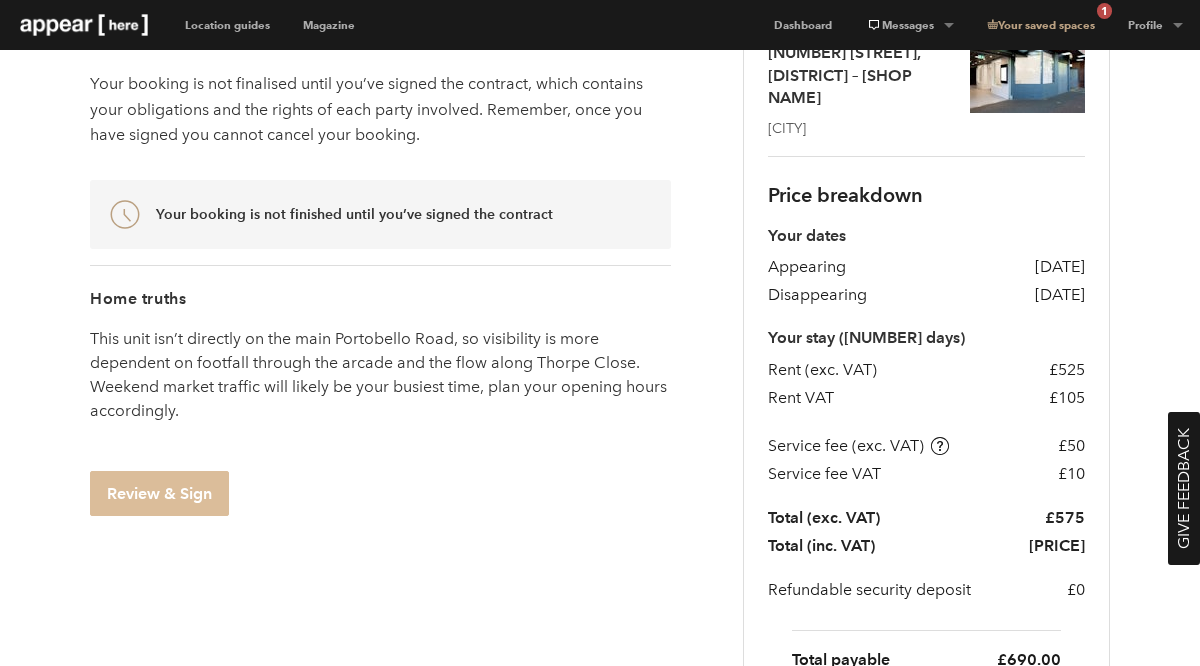 scroll, scrollTop: 202, scrollLeft: 0, axis: vertical 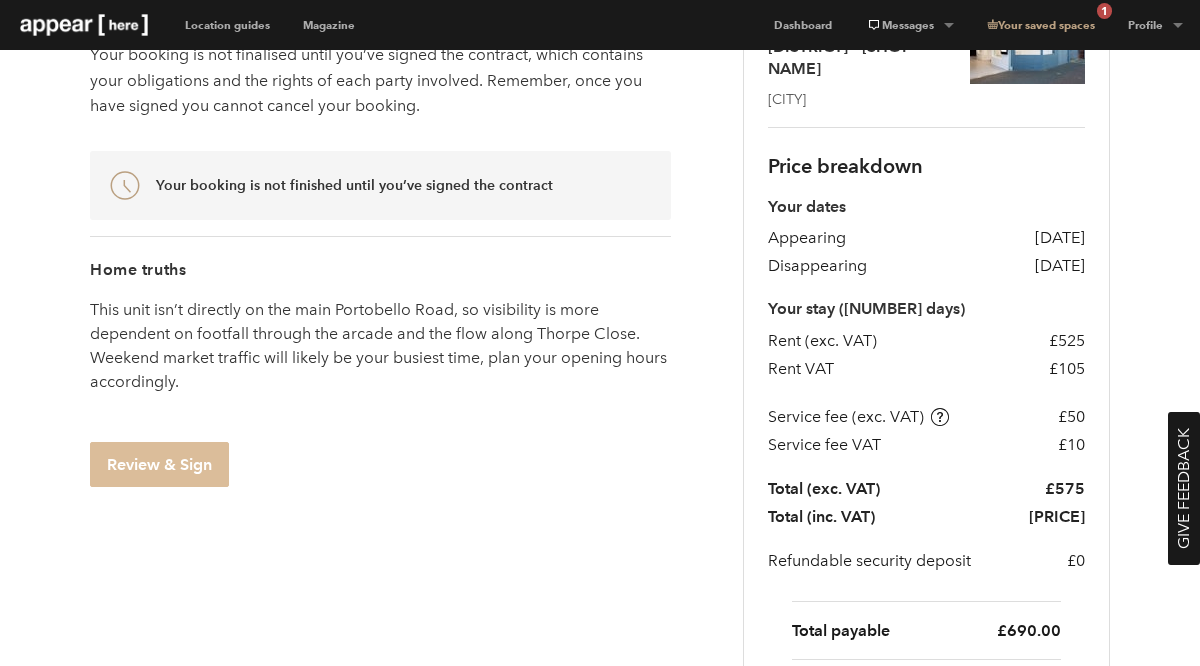 click on "Review & Sign" at bounding box center (159, 464) 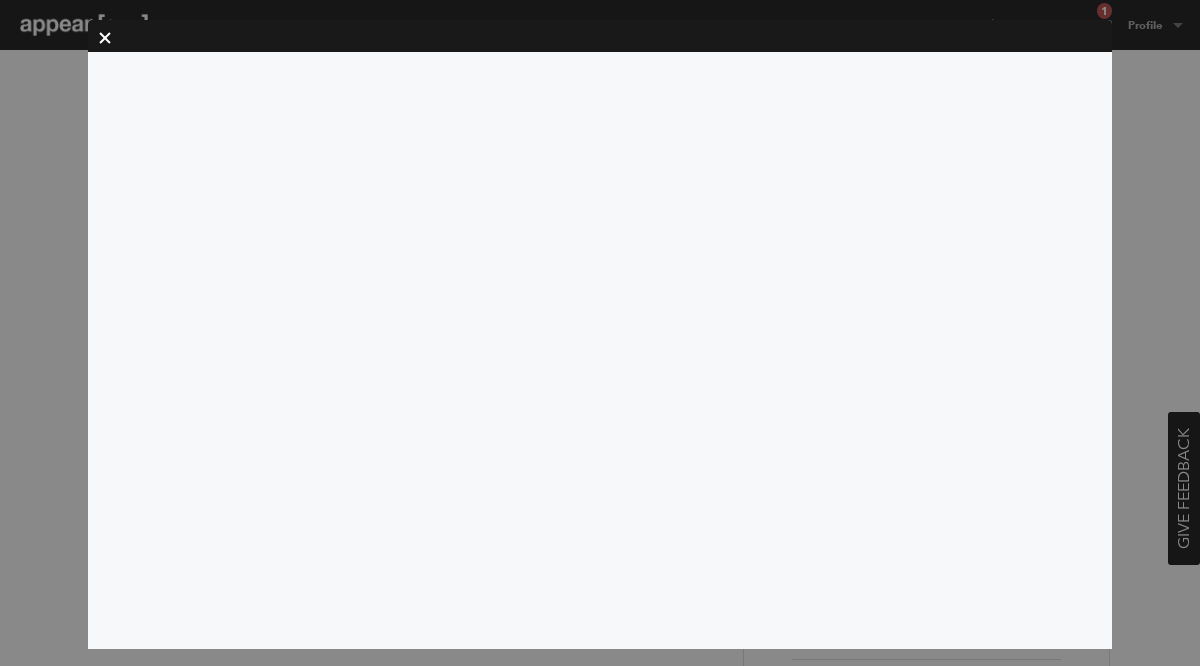 scroll, scrollTop: 0, scrollLeft: 0, axis: both 